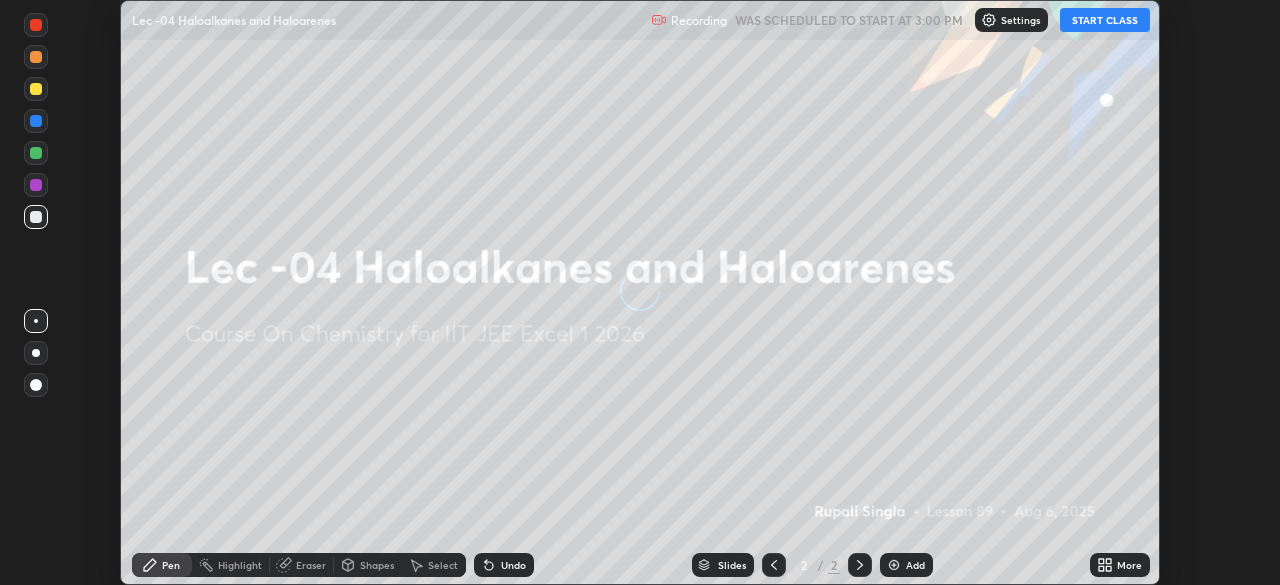 scroll, scrollTop: 0, scrollLeft: 0, axis: both 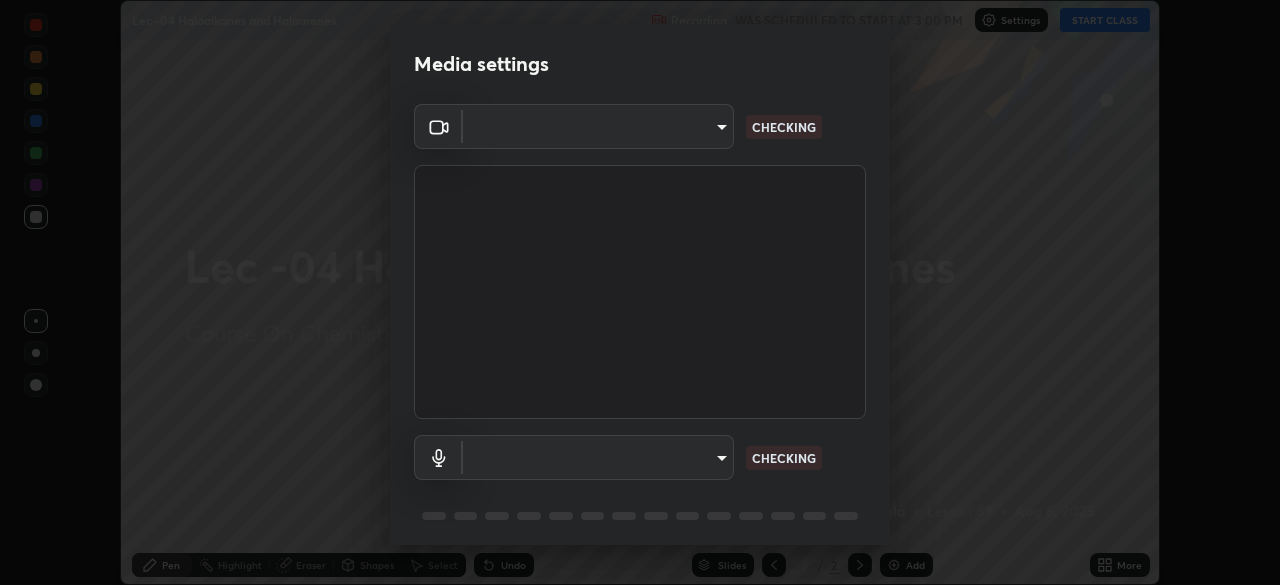 click on "Erase all Lec -04 Haloalkanes and Haloarenes Recording WAS SCHEDULED TO START AT  3:00 PM Settings START CLASS Setting up your live class Lec -04 Haloalkanes and Haloarenes • L89 of Course On Chemistry for IIT JEE Excel 1 2026 [PERSON] Pen Highlight Eraser Shapes Select Undo Slides 2 / 2 Add More No doubts shared Encourage your learners to ask a doubt for better clarity Report an issue Reason for reporting Buffering Chat not working Audio - Video sync issue Educator video quality low ​ Attach an image Report Media settings ​ CHECKING ​ CHECKING 1 / 5 Next" at bounding box center [640, 292] 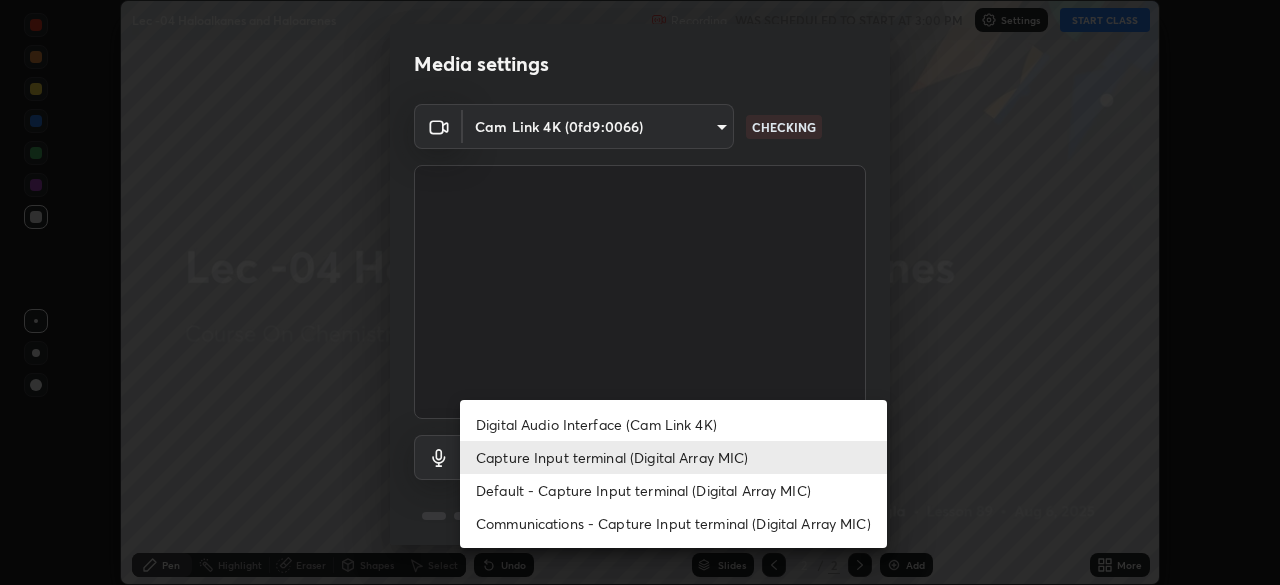click on "Capture Input terminal (Digital Array MIC)" at bounding box center (673, 457) 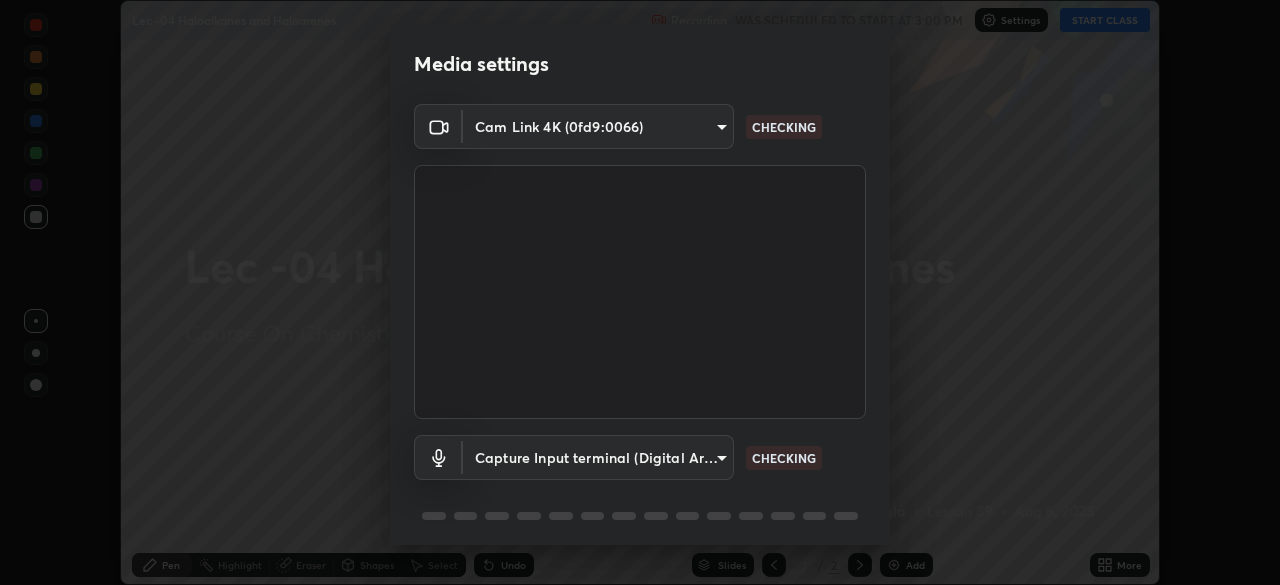 click on "Erase all Lec -04 Haloalkanes and Haloarenes Recording WAS SCHEDULED TO START AT  3:00 PM Settings START CLASS Setting up your live class Lec -04 Haloalkanes and Haloarenes • L89 of Course On Chemistry for IIT JEE Excel 1 2026 [PERSON] Pen Highlight Eraser Shapes Select Undo Slides 2 / 2 Add More No doubts shared Encourage your learners to ask a doubt for better clarity Report an issue Reason for reporting Buffering Chat not working Audio - Video sync issue Educator video quality low ​ Attach an image Report Media settings Cam Link 4K (0fd9:0066) b39c39fa3676aa5d69aadaccdd66f10891f302373f2f417769bad696ffd91bb2 CHECKING Capture Input terminal (Digital Array MIC) 0228c46802ca2169d3408c2f70c10fa3d3433e9570ee322b810af17458da436e CHECKING 1 / 5 Next Digital Audio Interface (Cam Link 4K) Capture Input terminal (Digital Array MIC) Default - Capture Input terminal (Digital Array MIC) Communications - Capture Input terminal (Digital Array MIC)" at bounding box center (640, 292) 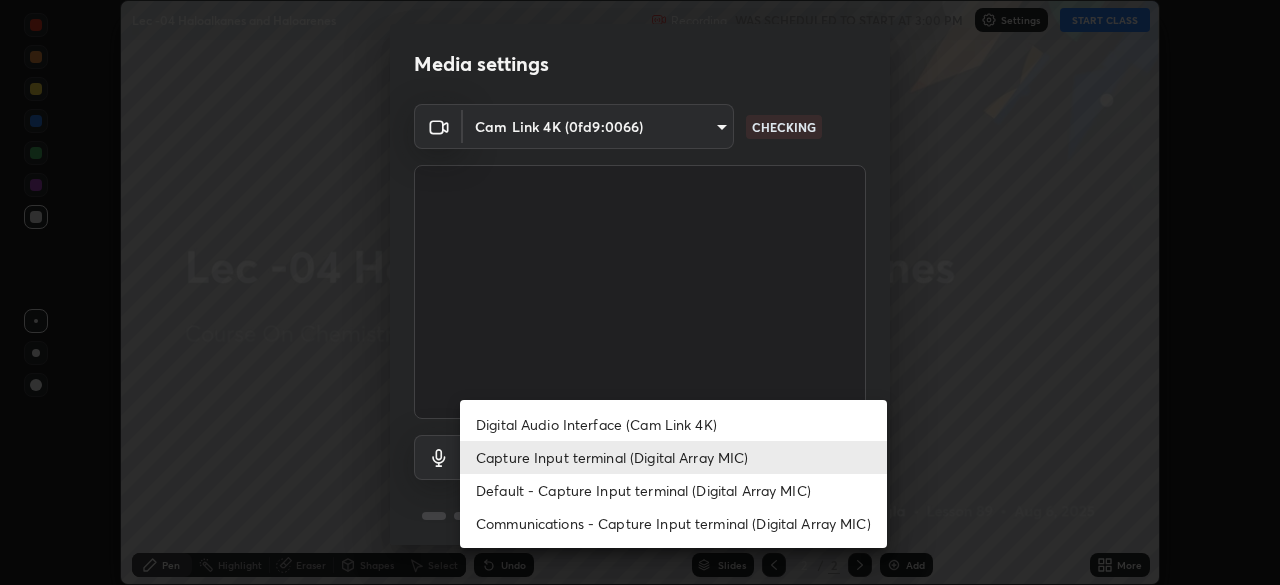 click on "Capture Input terminal (Digital Array MIC)" at bounding box center (673, 457) 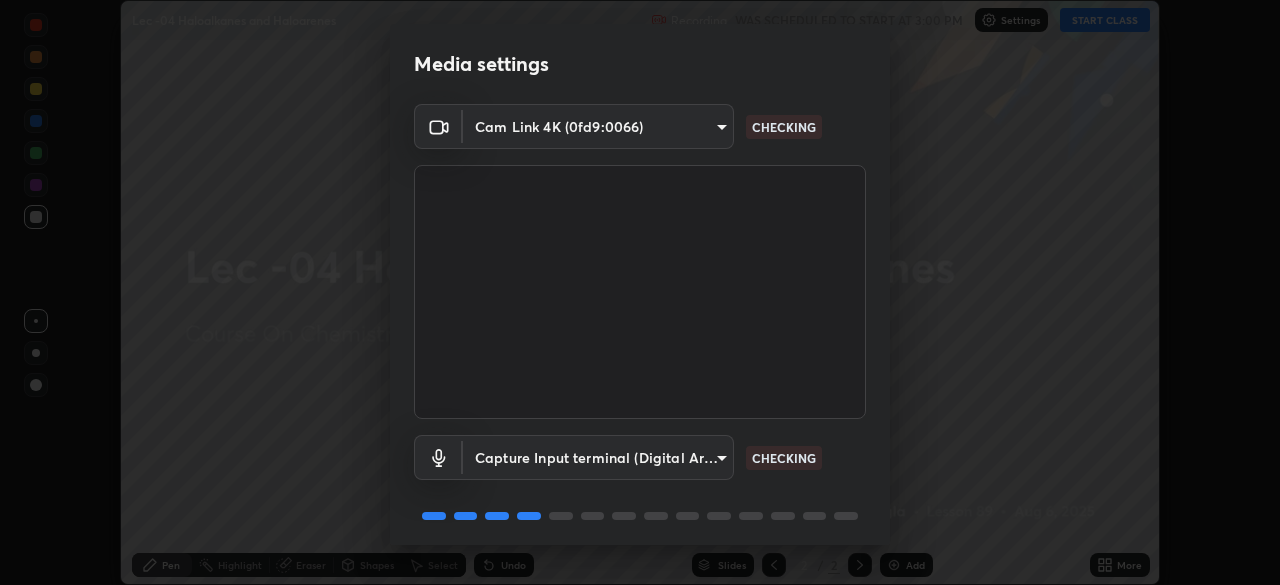 scroll, scrollTop: 71, scrollLeft: 0, axis: vertical 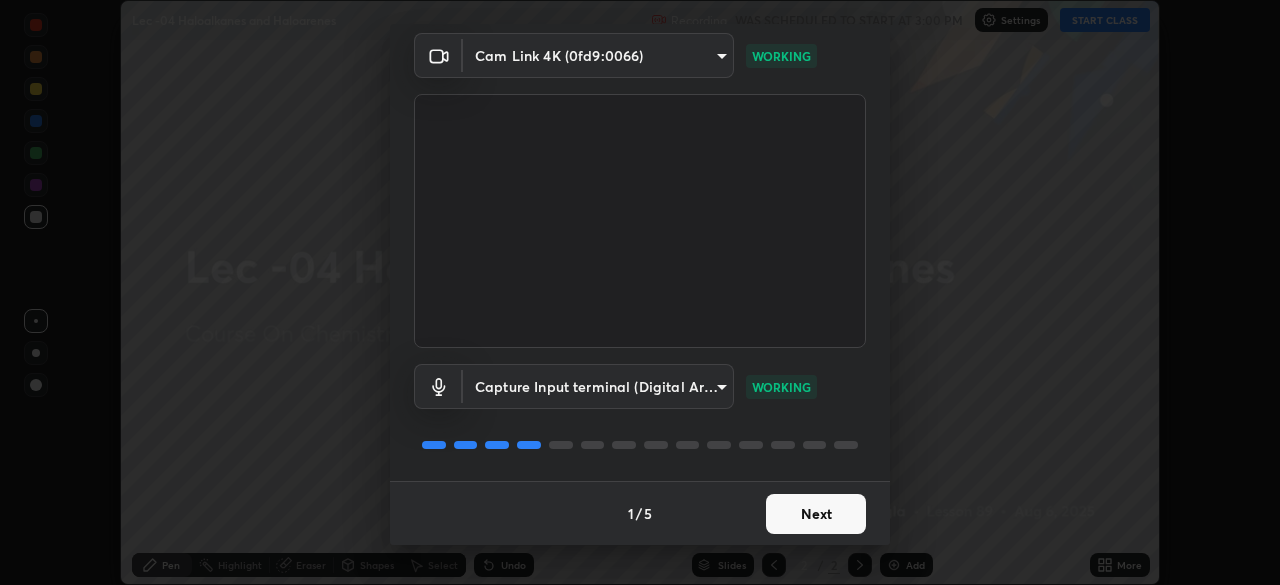 click on "Next" at bounding box center (816, 514) 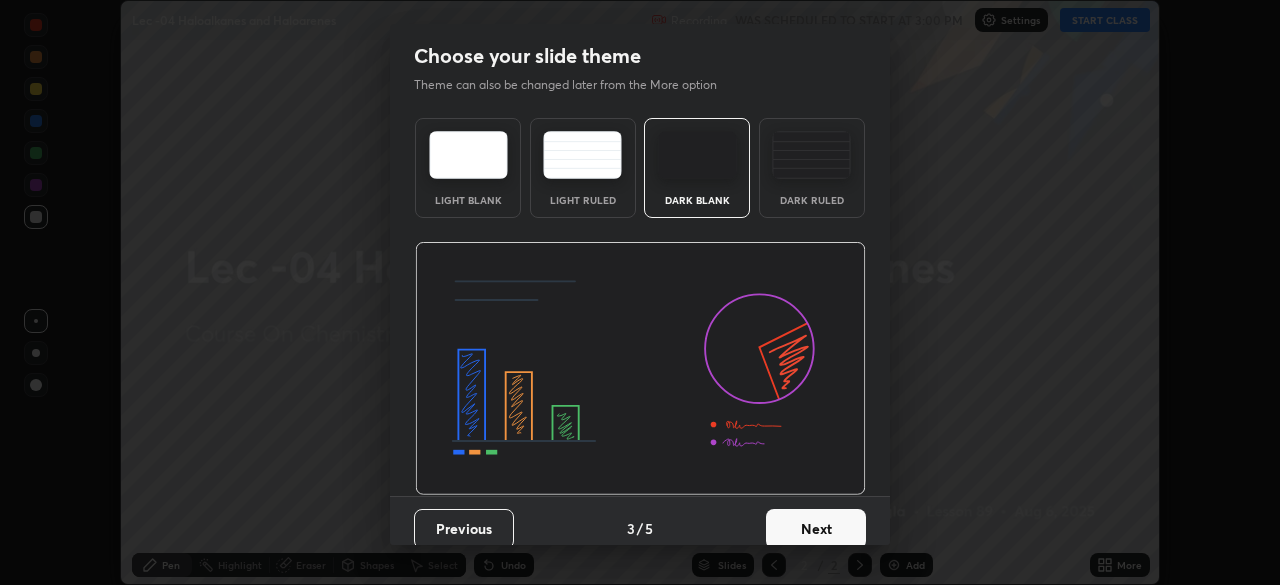 click on "Next" at bounding box center (816, 529) 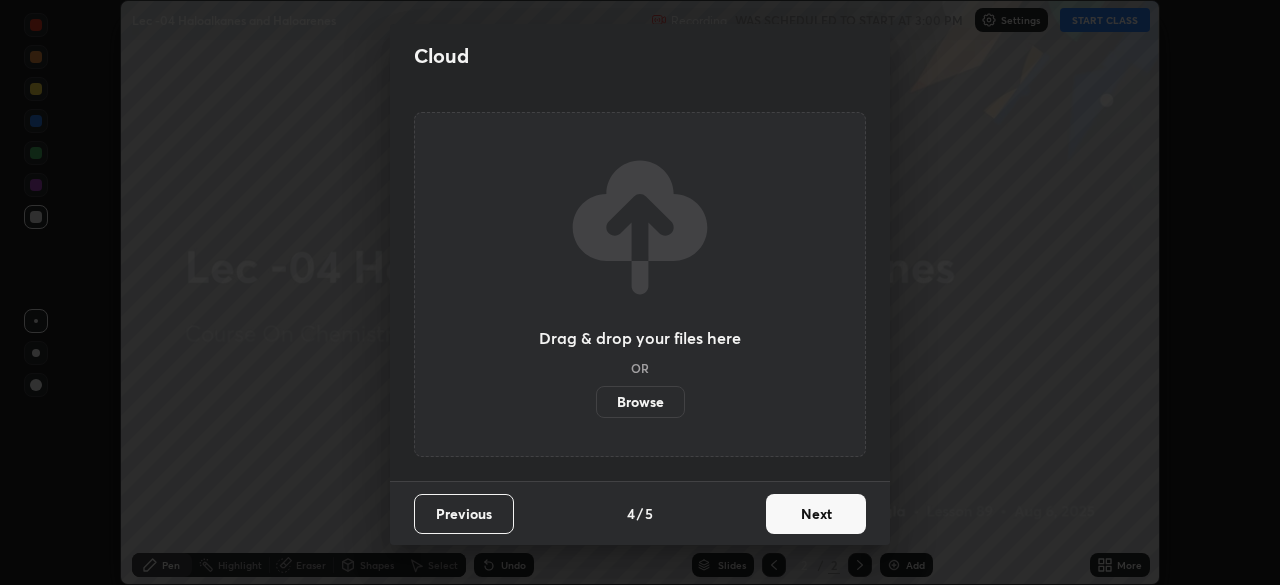 click on "Next" at bounding box center (816, 514) 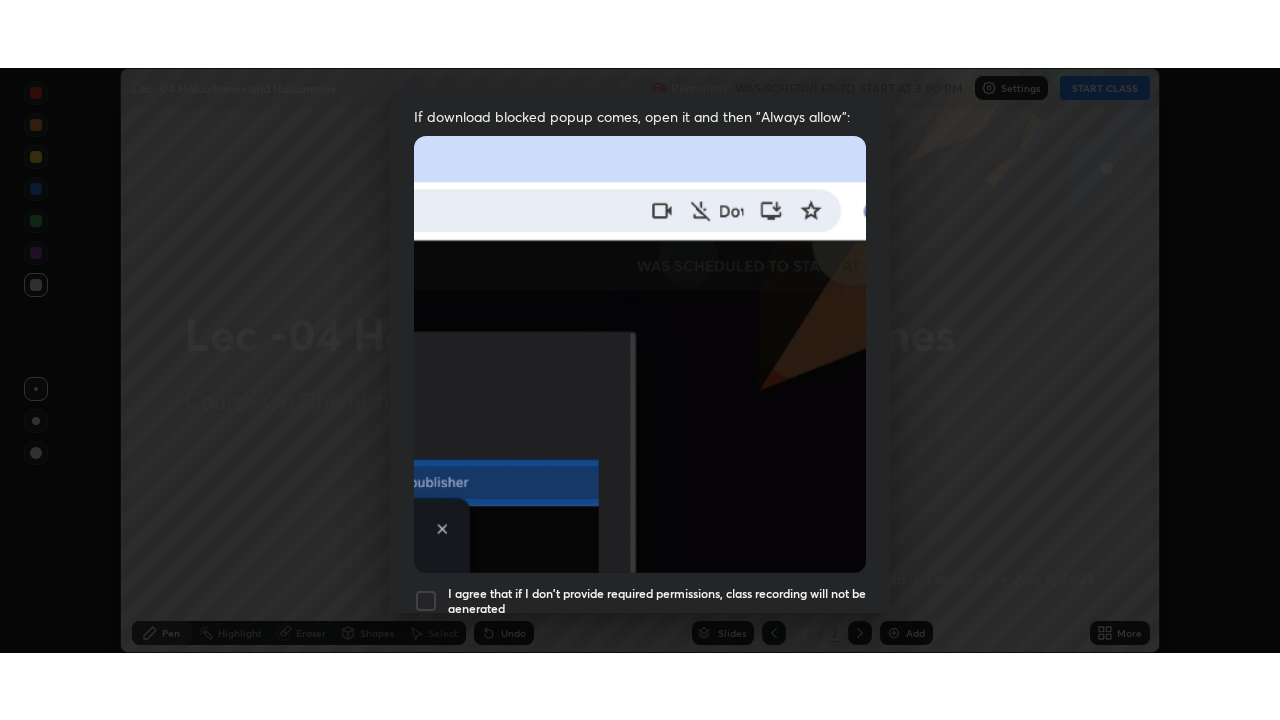 scroll, scrollTop: 479, scrollLeft: 0, axis: vertical 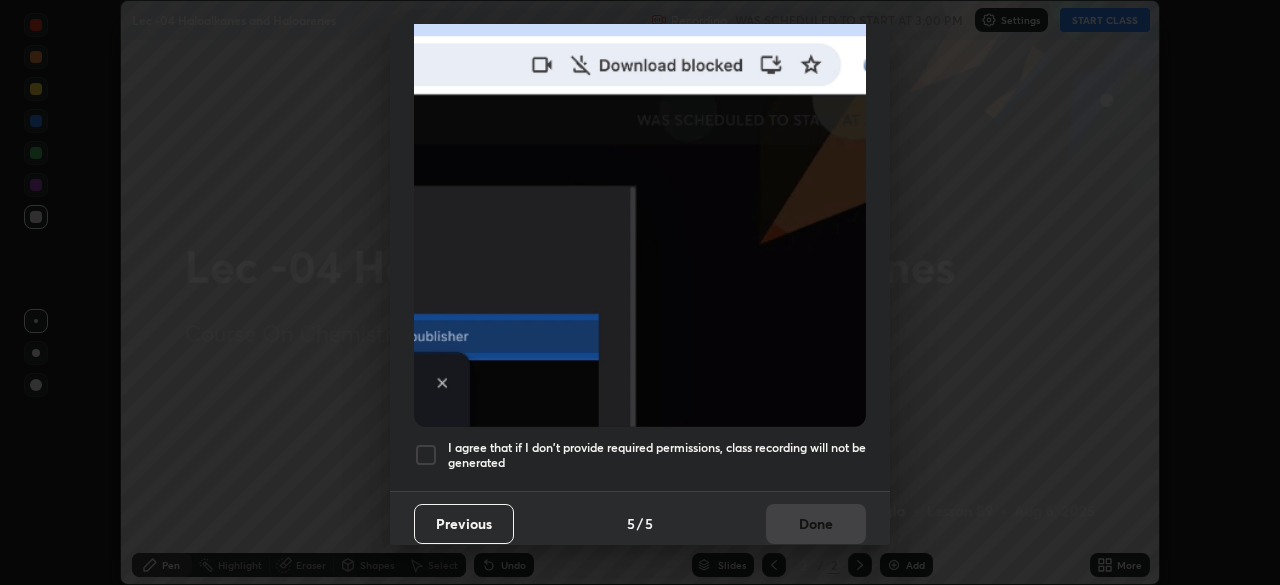 click at bounding box center [426, 455] 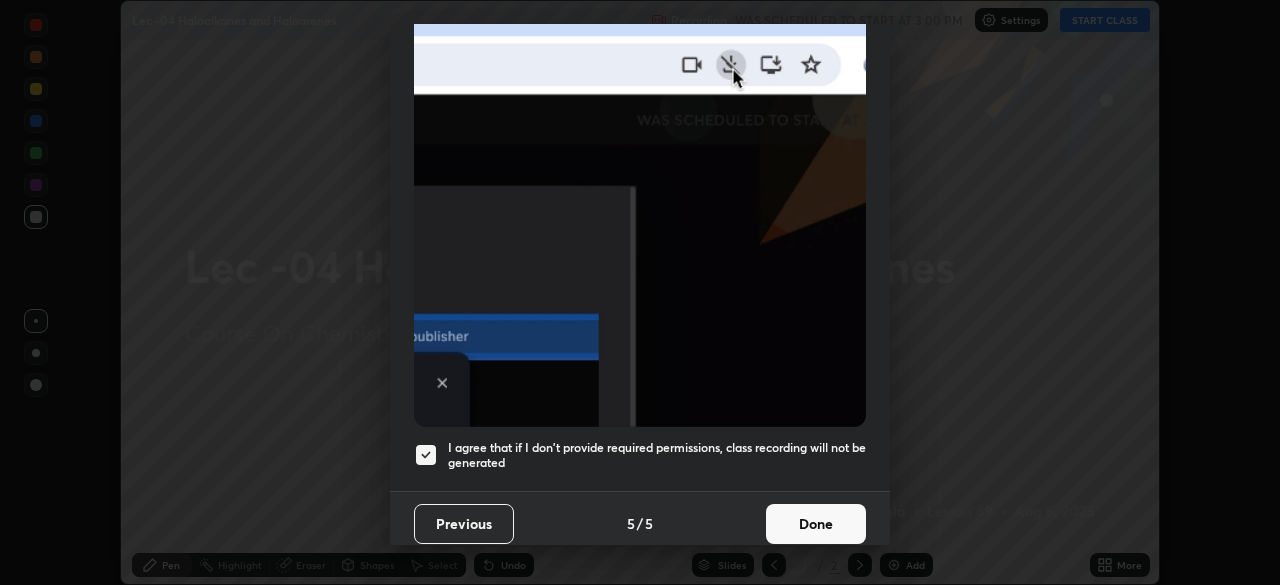 click on "Done" at bounding box center [816, 524] 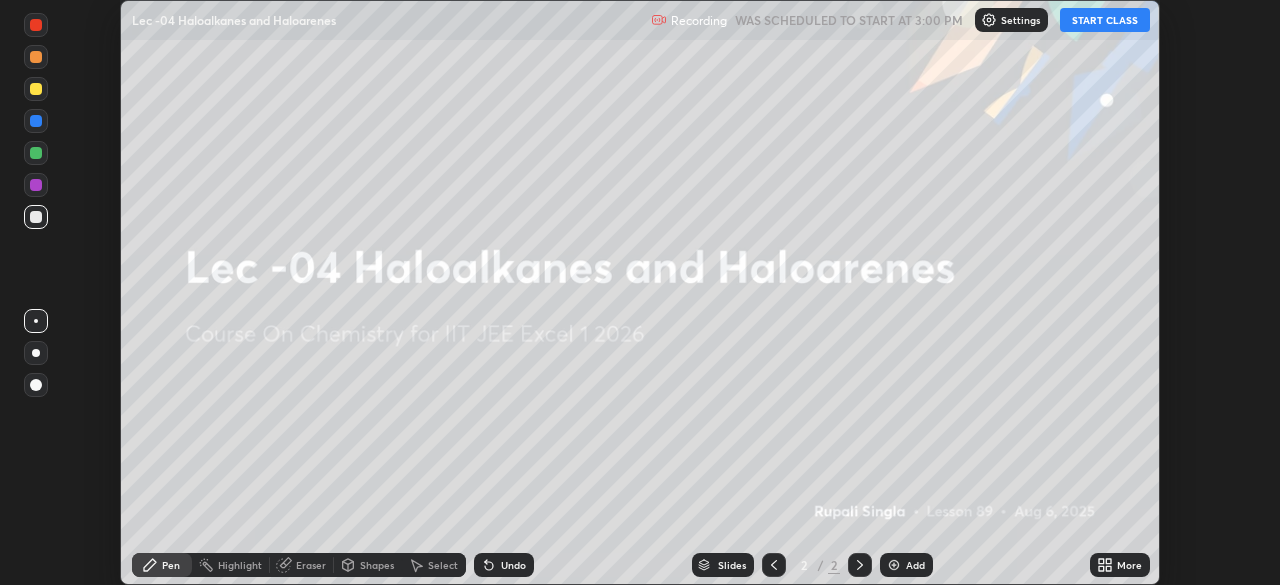 click on "START CLASS" at bounding box center [1105, 20] 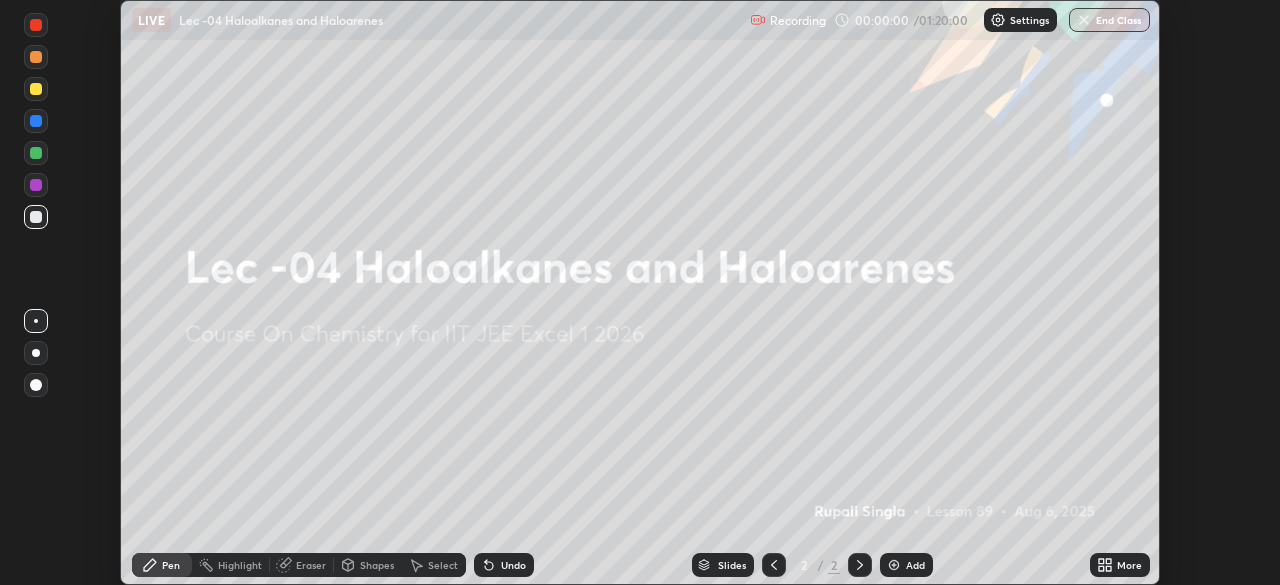 click 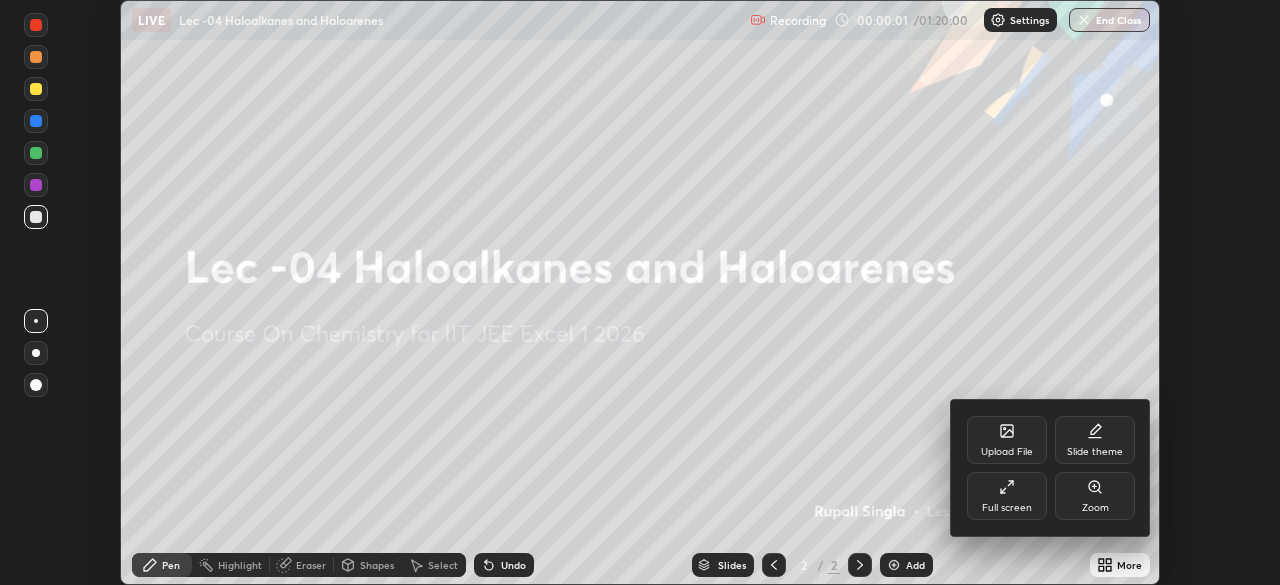 click on "Full screen" at bounding box center (1007, 496) 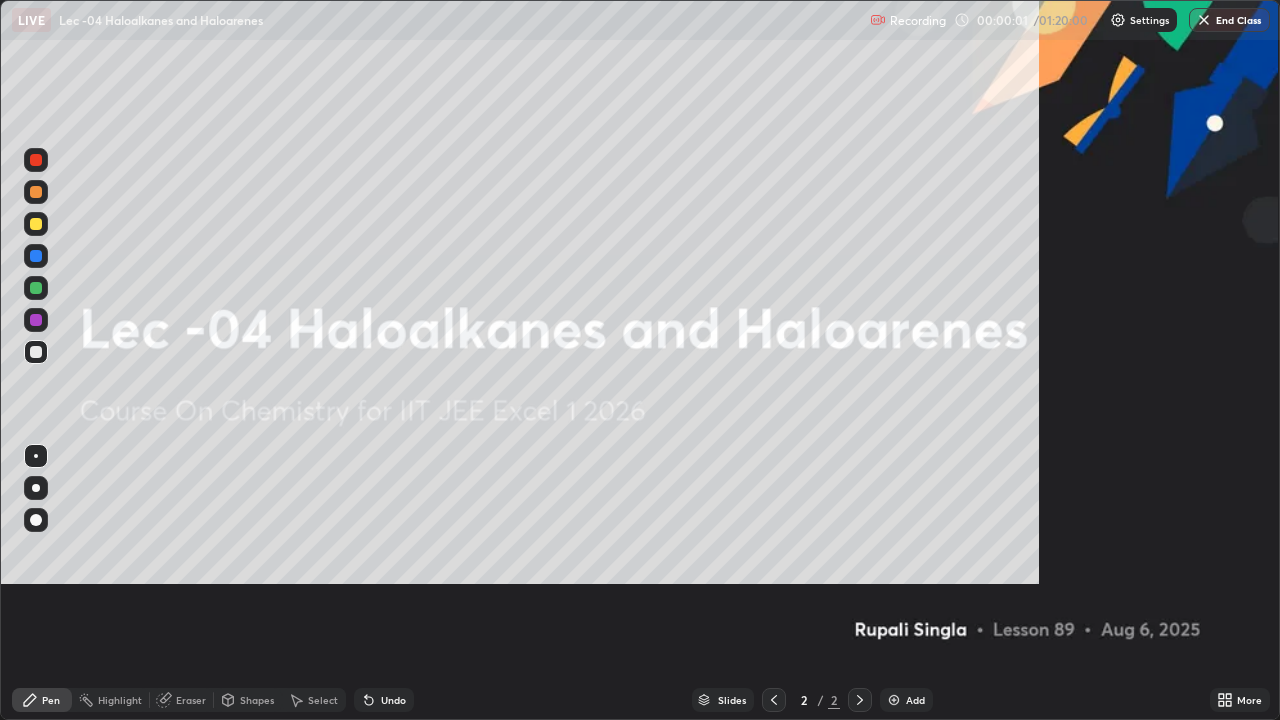 scroll, scrollTop: 99280, scrollLeft: 98720, axis: both 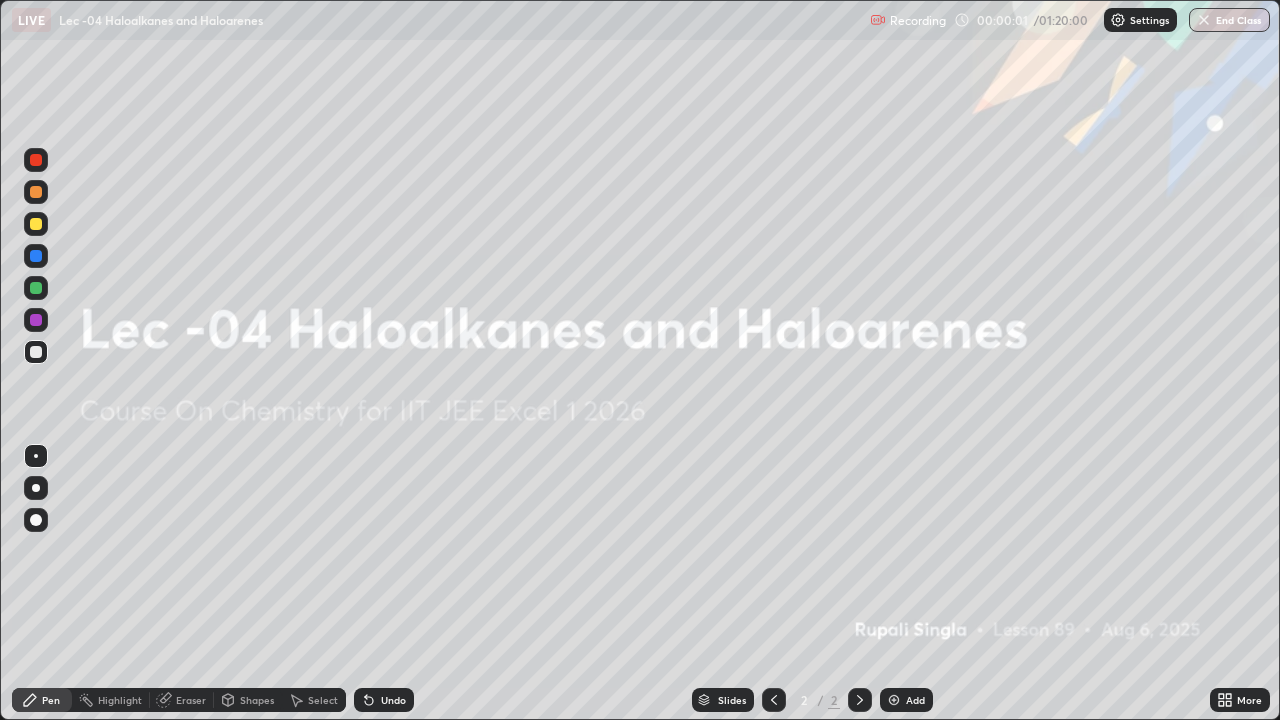 click on "Add" at bounding box center (906, 700) 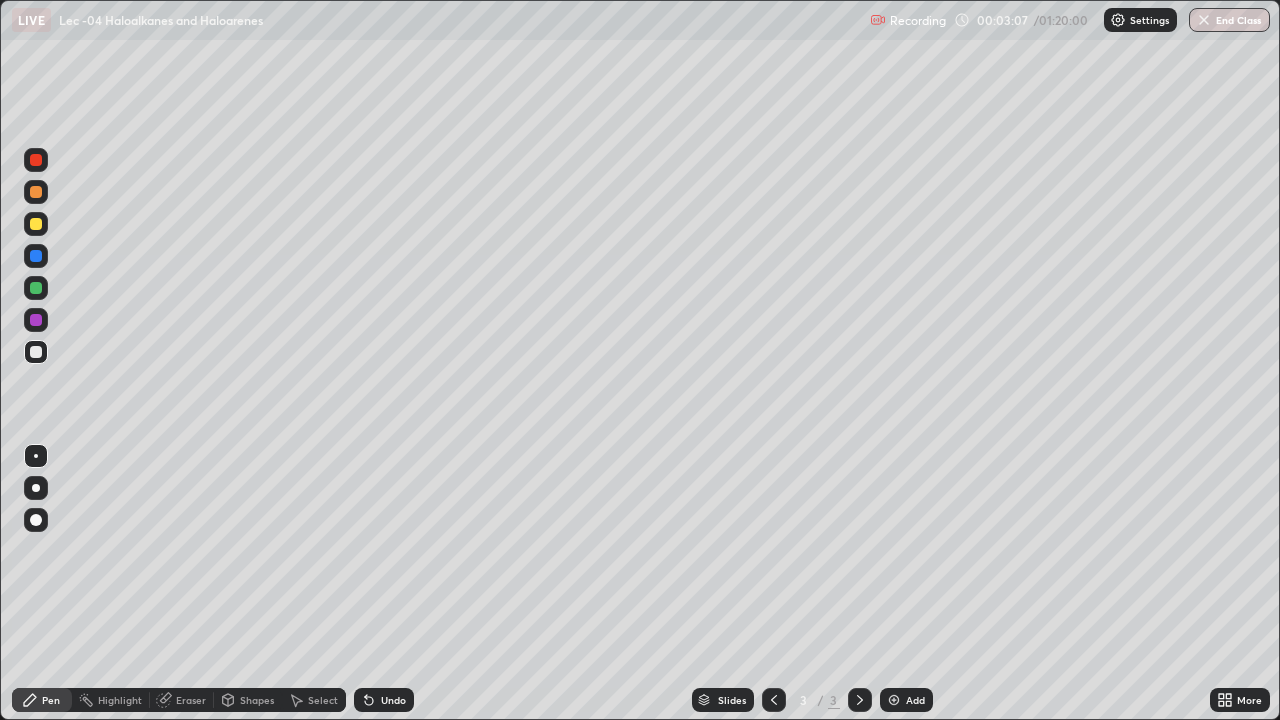click on "Eraser" at bounding box center (182, 700) 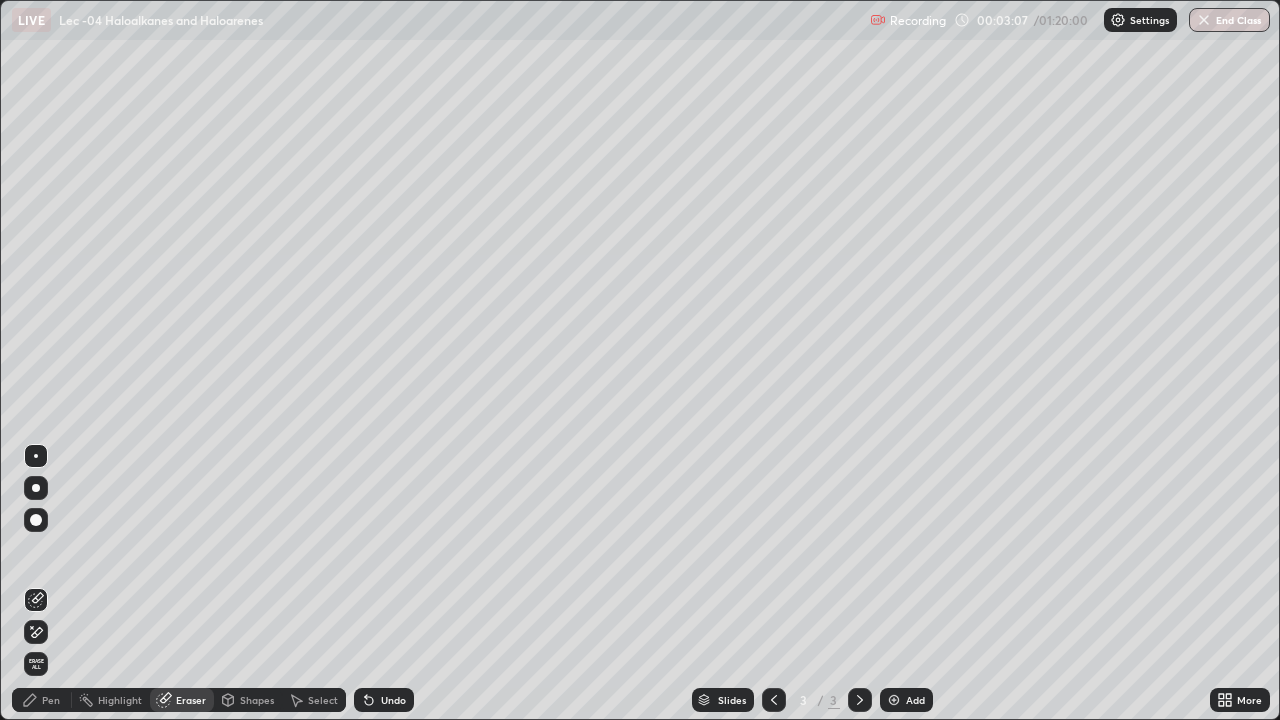 click 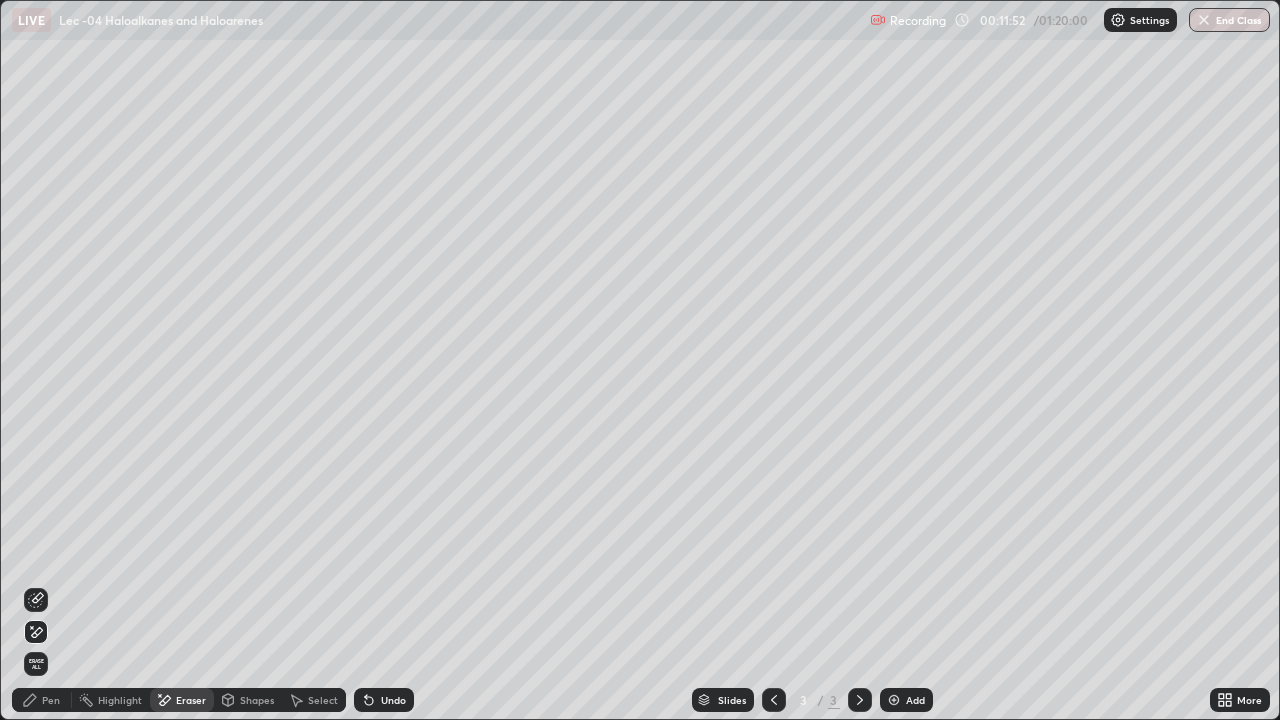 click 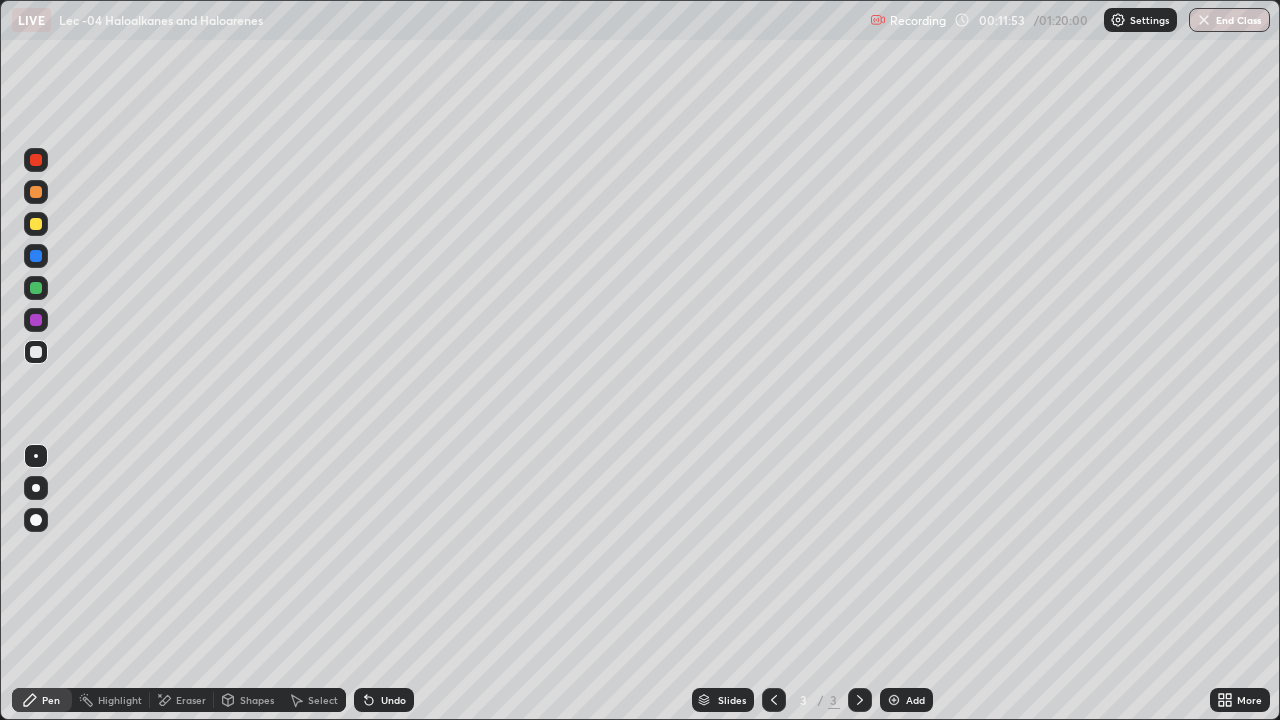 click at bounding box center (36, 224) 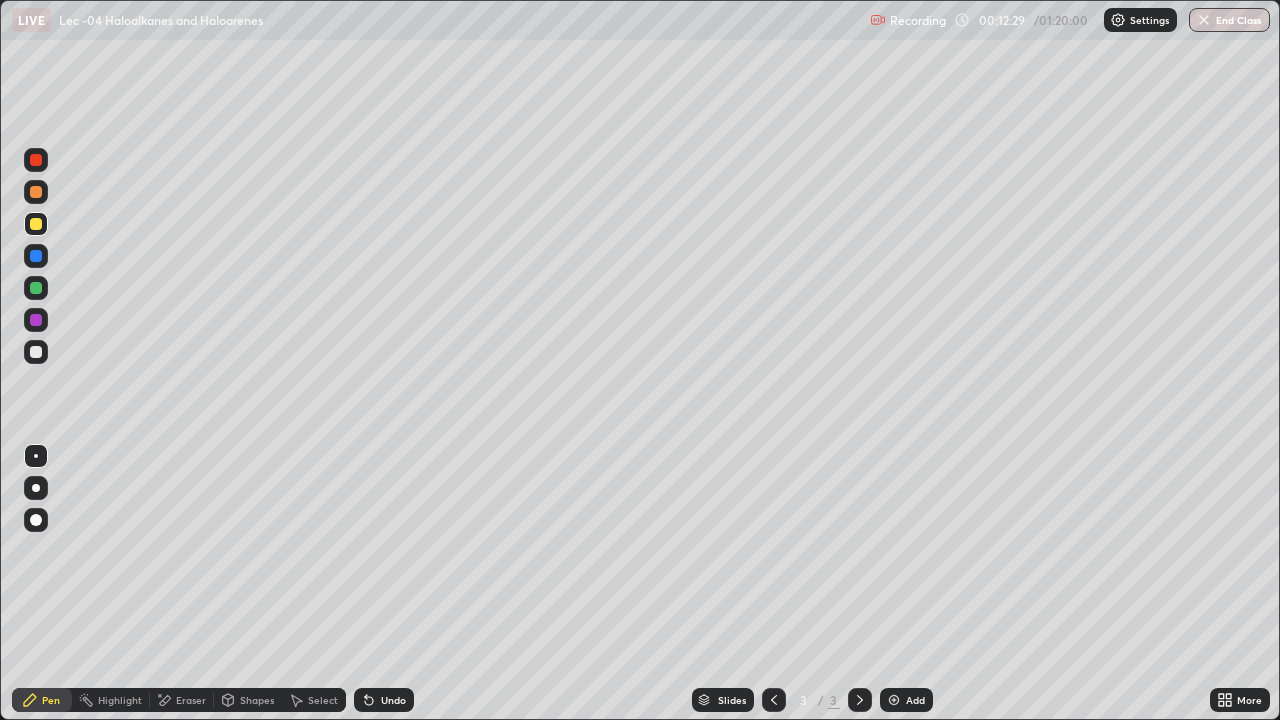 click at bounding box center [36, 288] 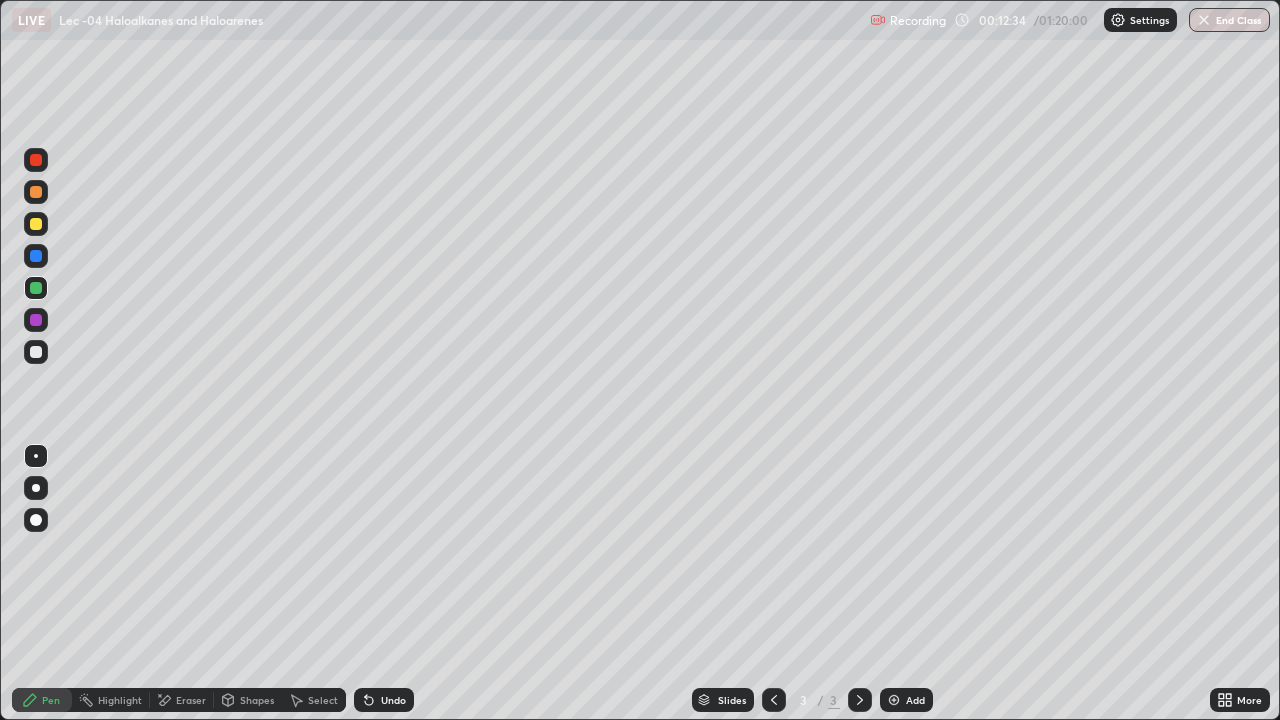 click on "Undo" at bounding box center [393, 700] 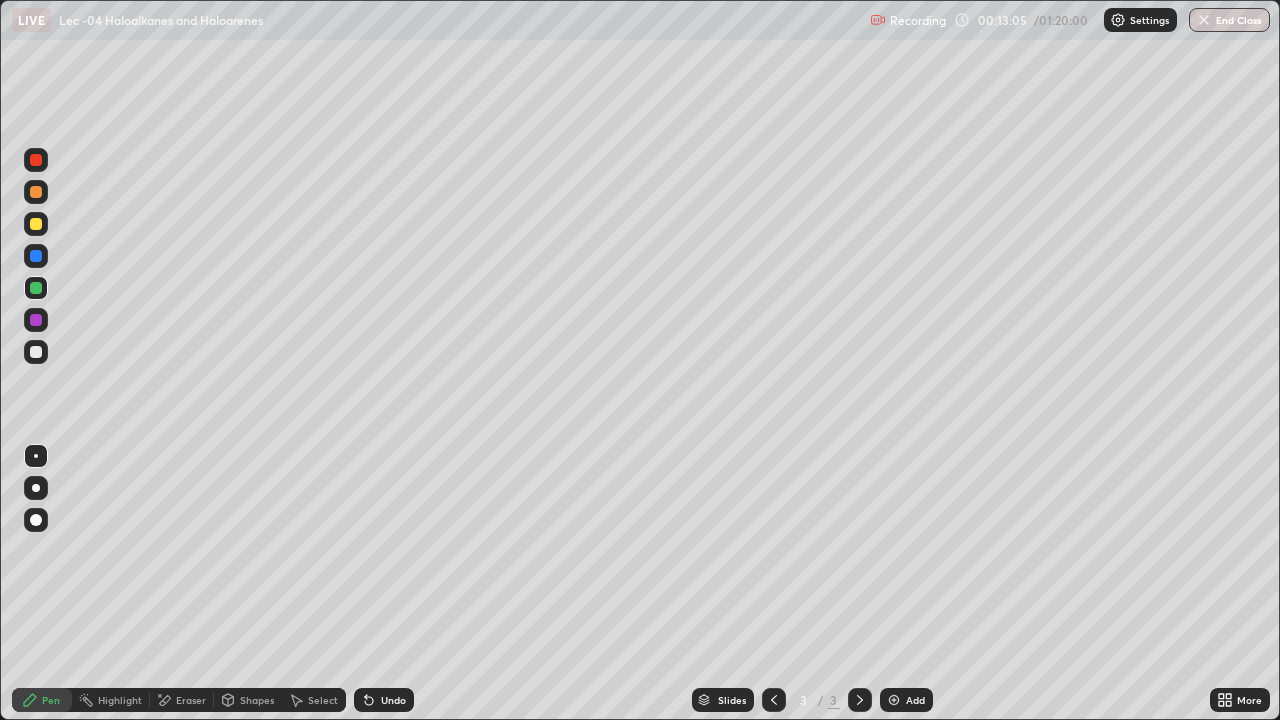 click at bounding box center (36, 352) 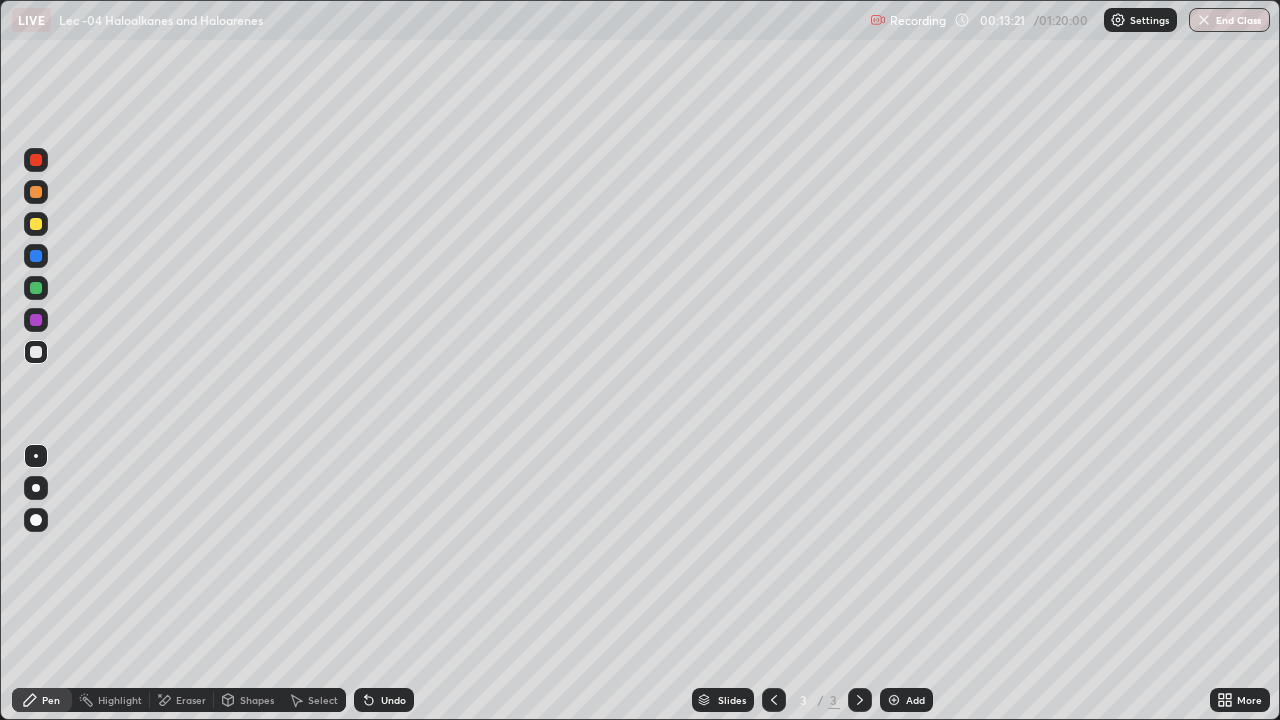 click on "Undo" at bounding box center (393, 700) 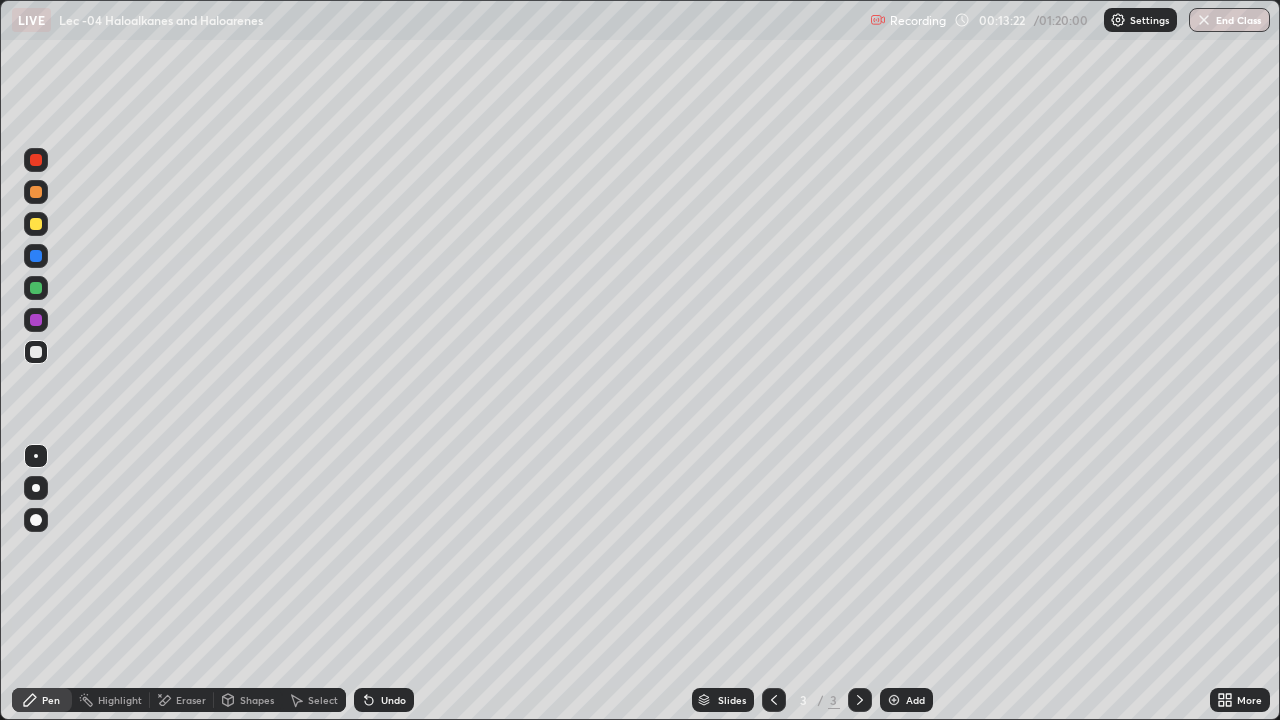 click on "Undo" at bounding box center (384, 700) 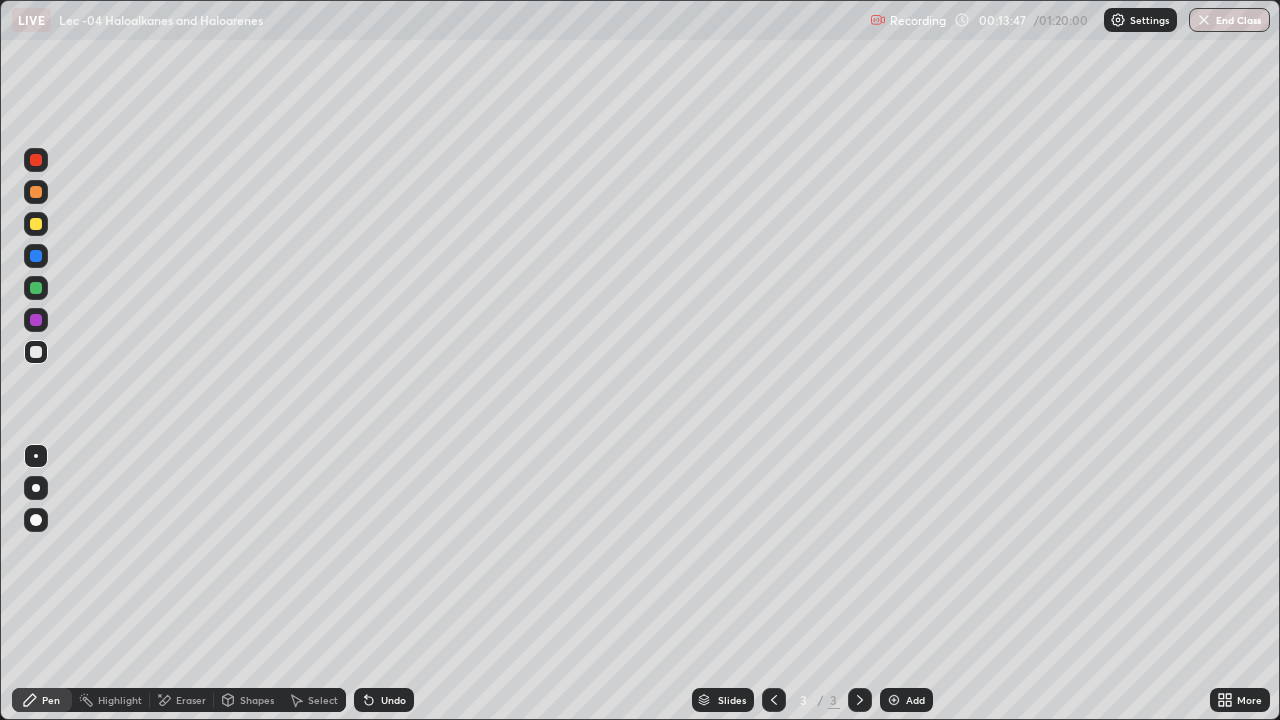 click on "Undo" at bounding box center (393, 700) 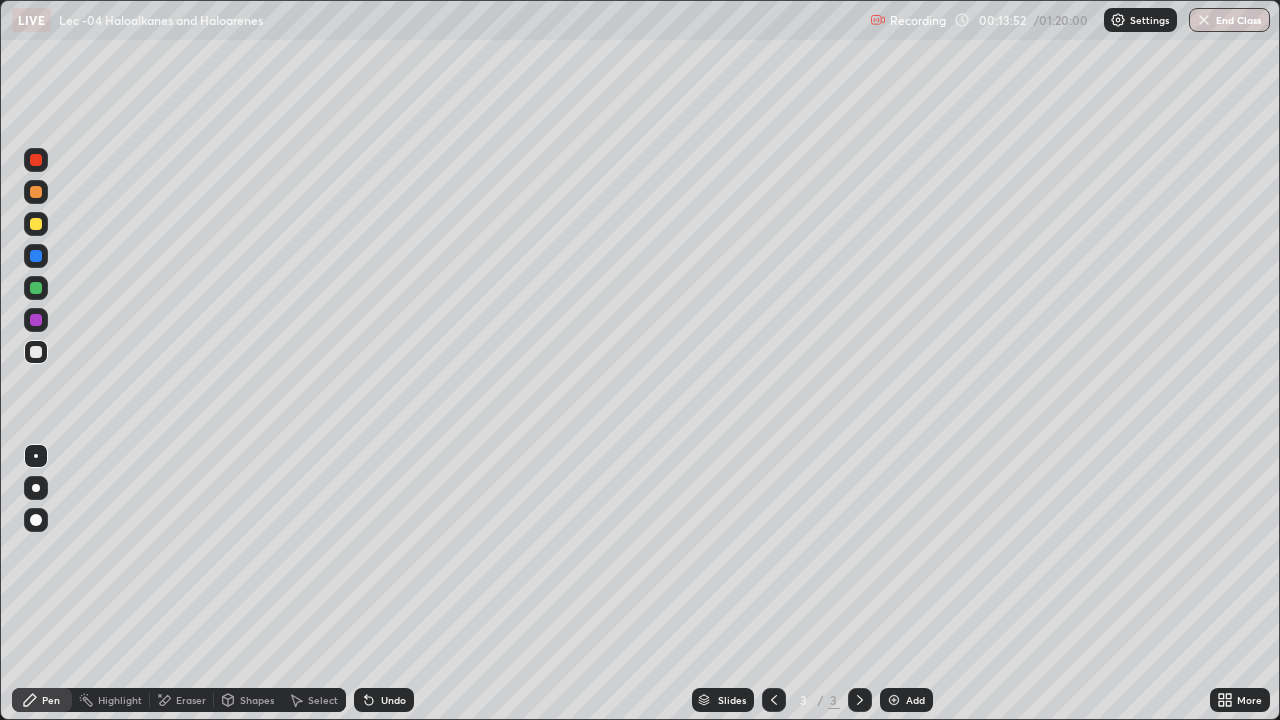 click on "Undo" at bounding box center (384, 700) 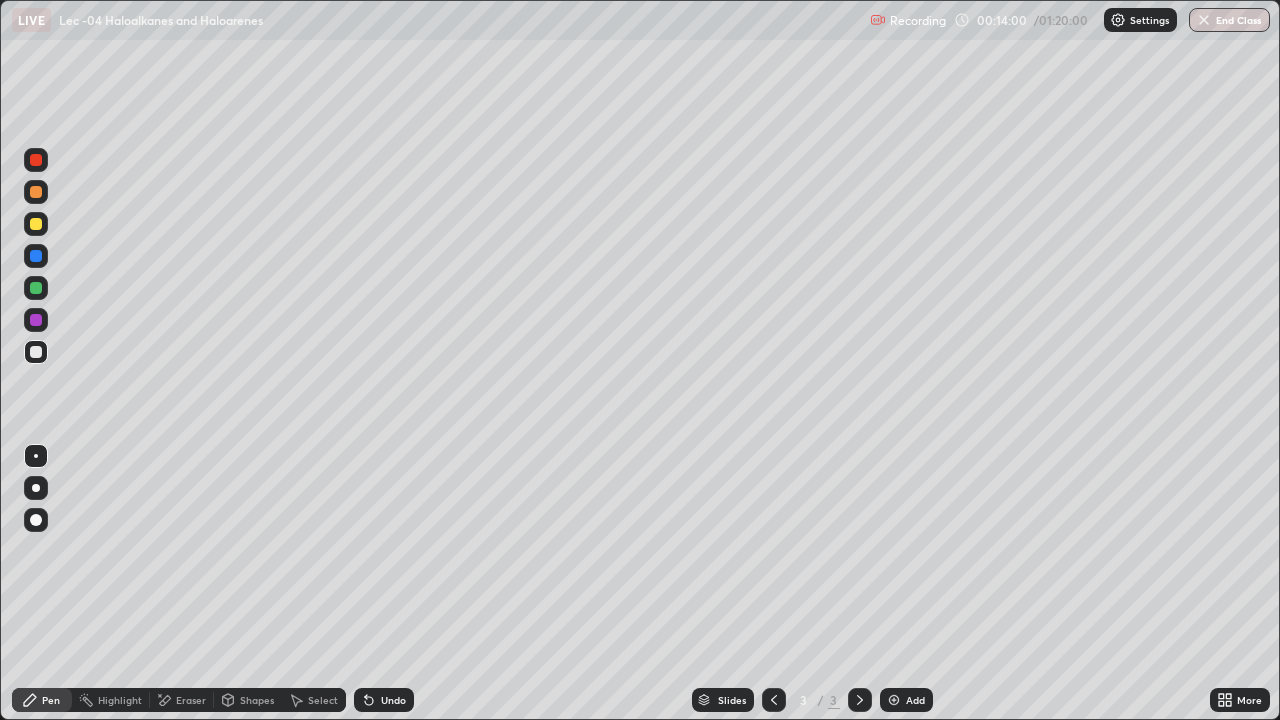click at bounding box center [36, 160] 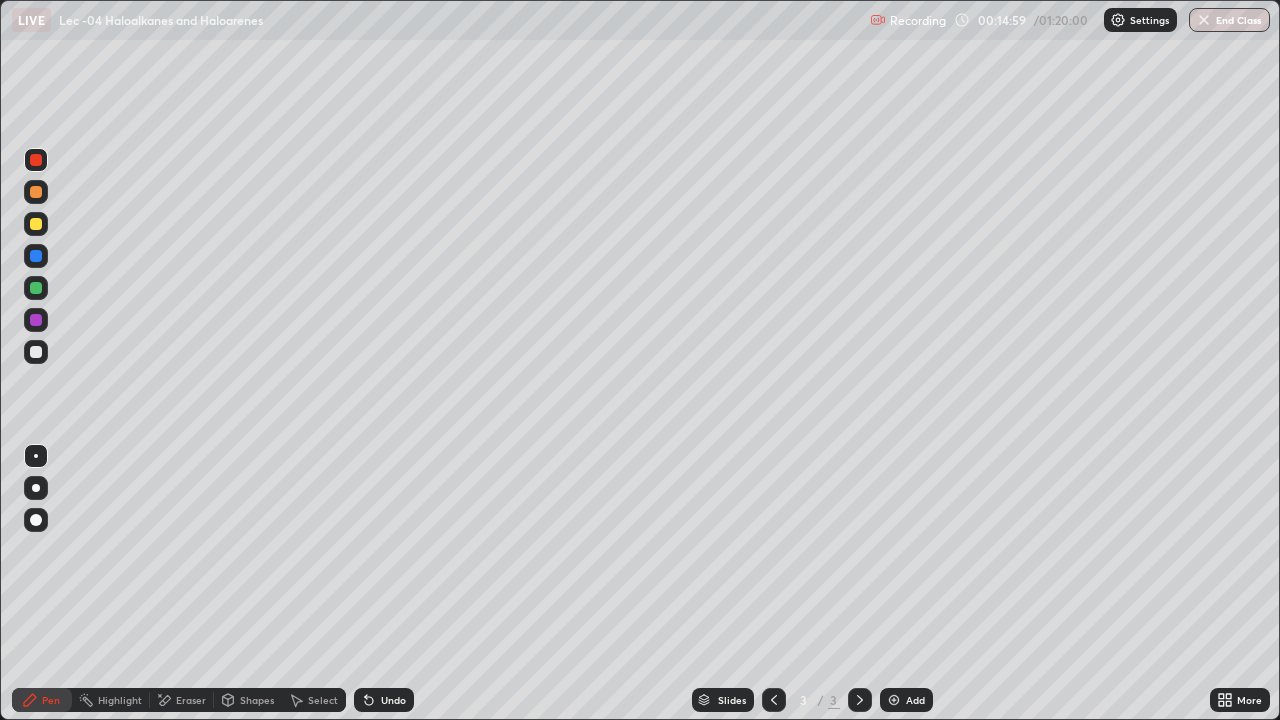 click on "Add" at bounding box center (906, 700) 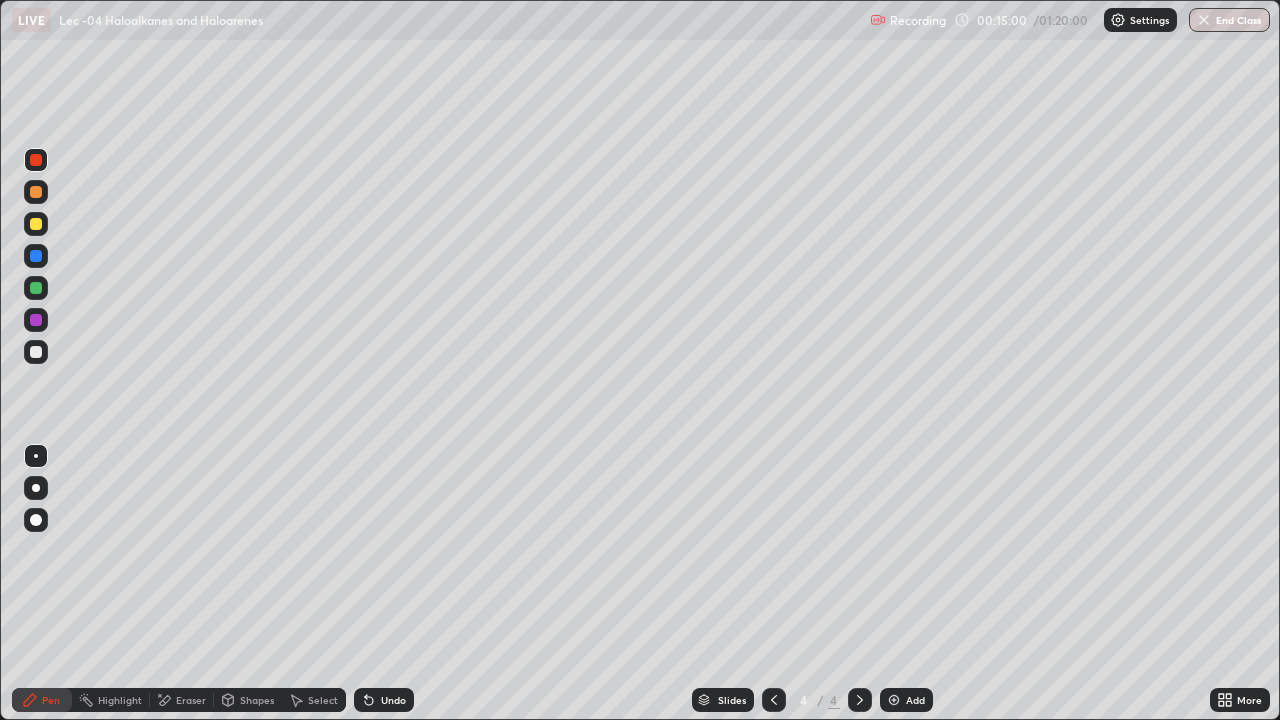 click at bounding box center [36, 288] 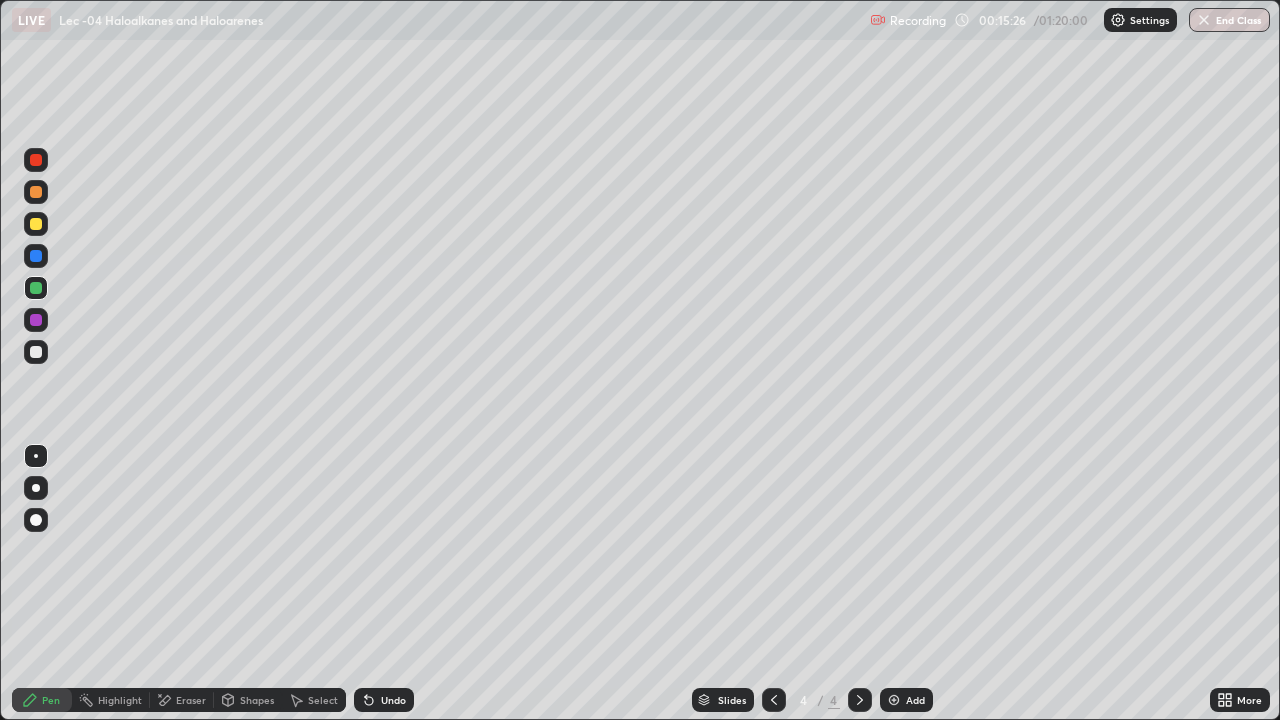 click at bounding box center (36, 320) 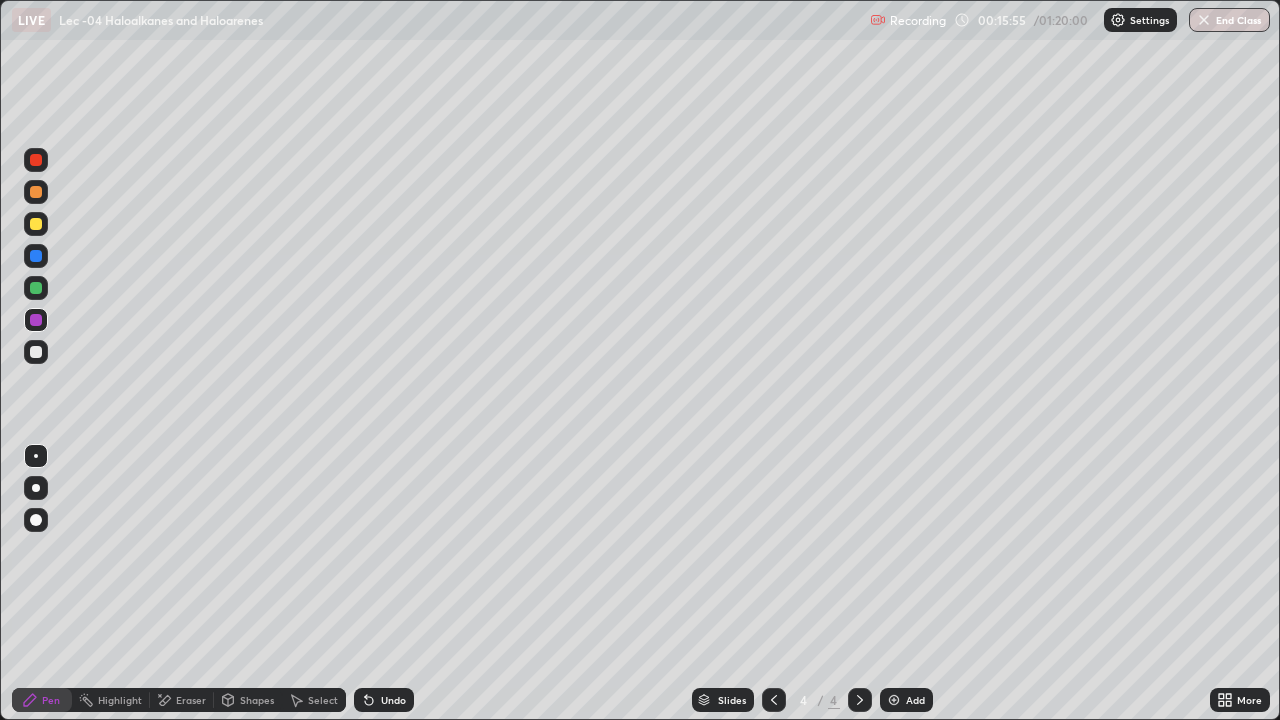 click at bounding box center (36, 224) 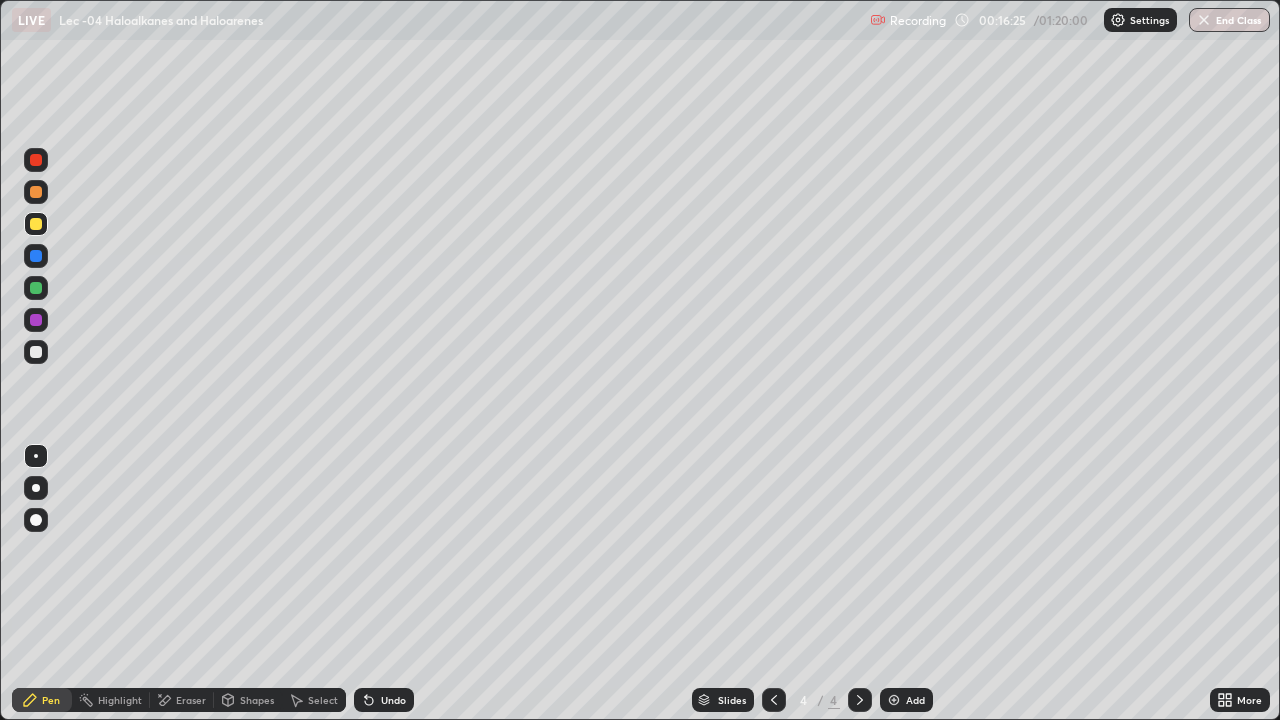 click at bounding box center (36, 288) 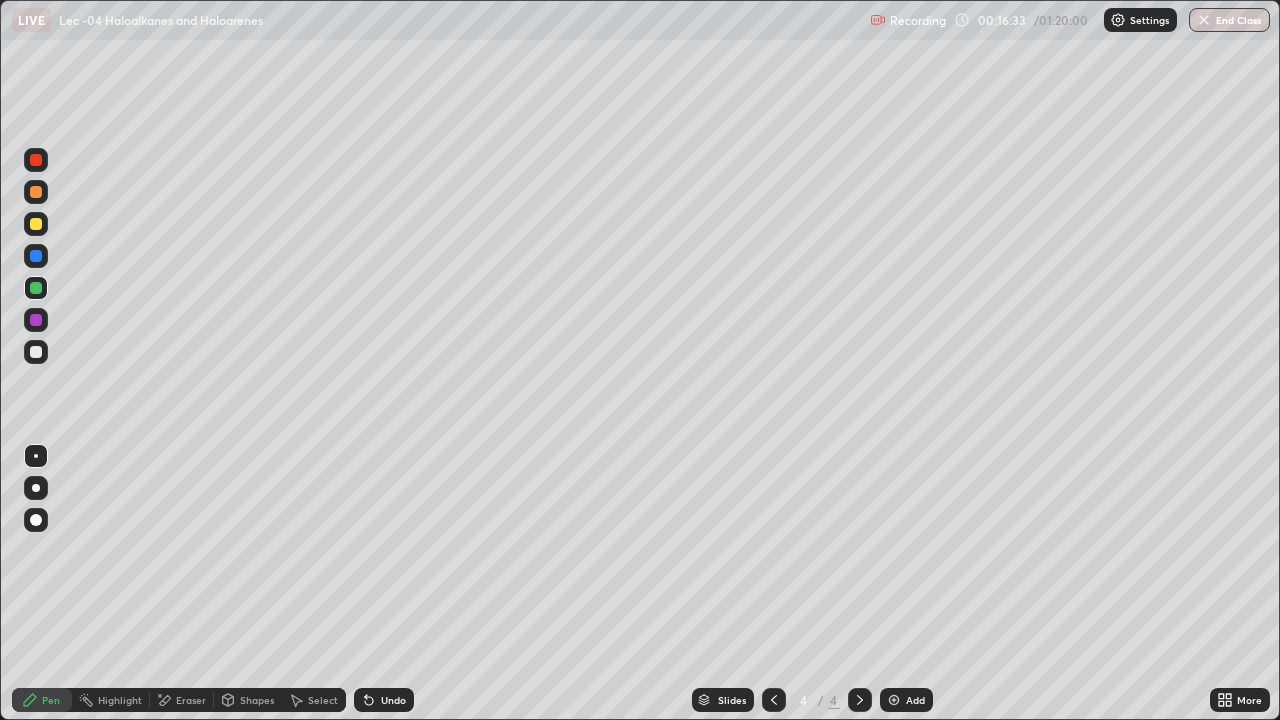 click on "Eraser" at bounding box center [191, 700] 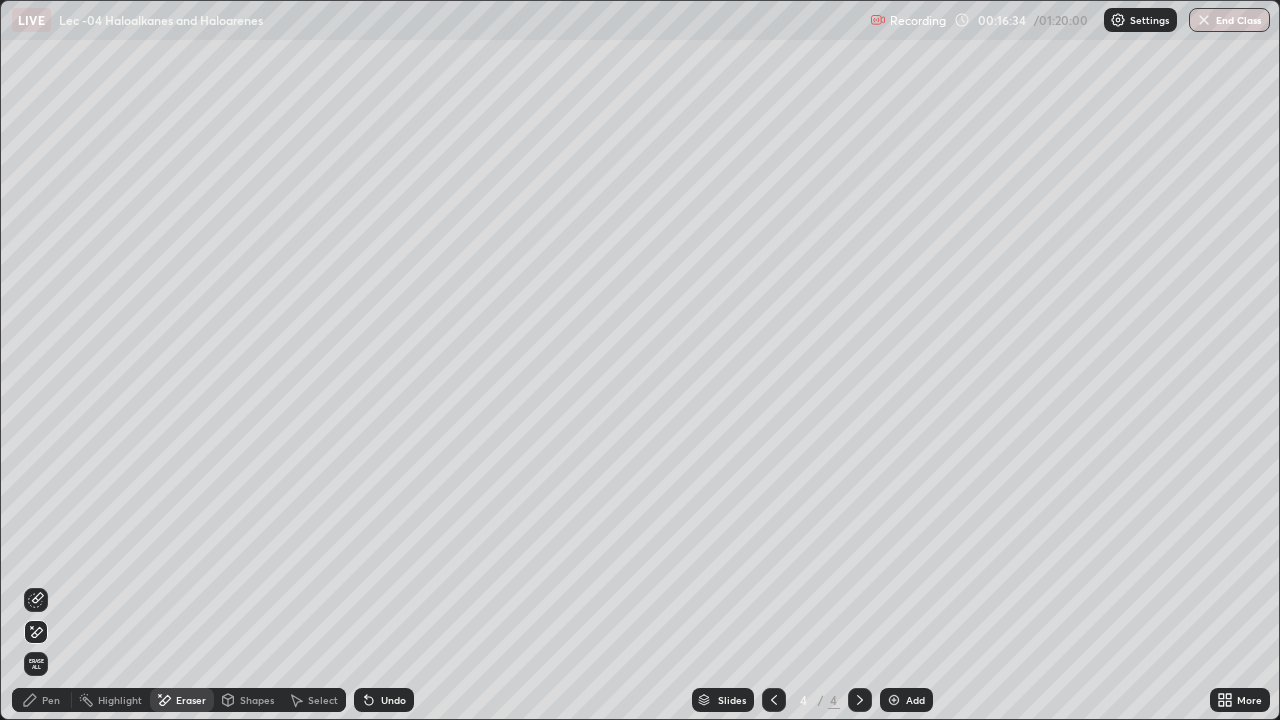 click on "Pen" at bounding box center (42, 700) 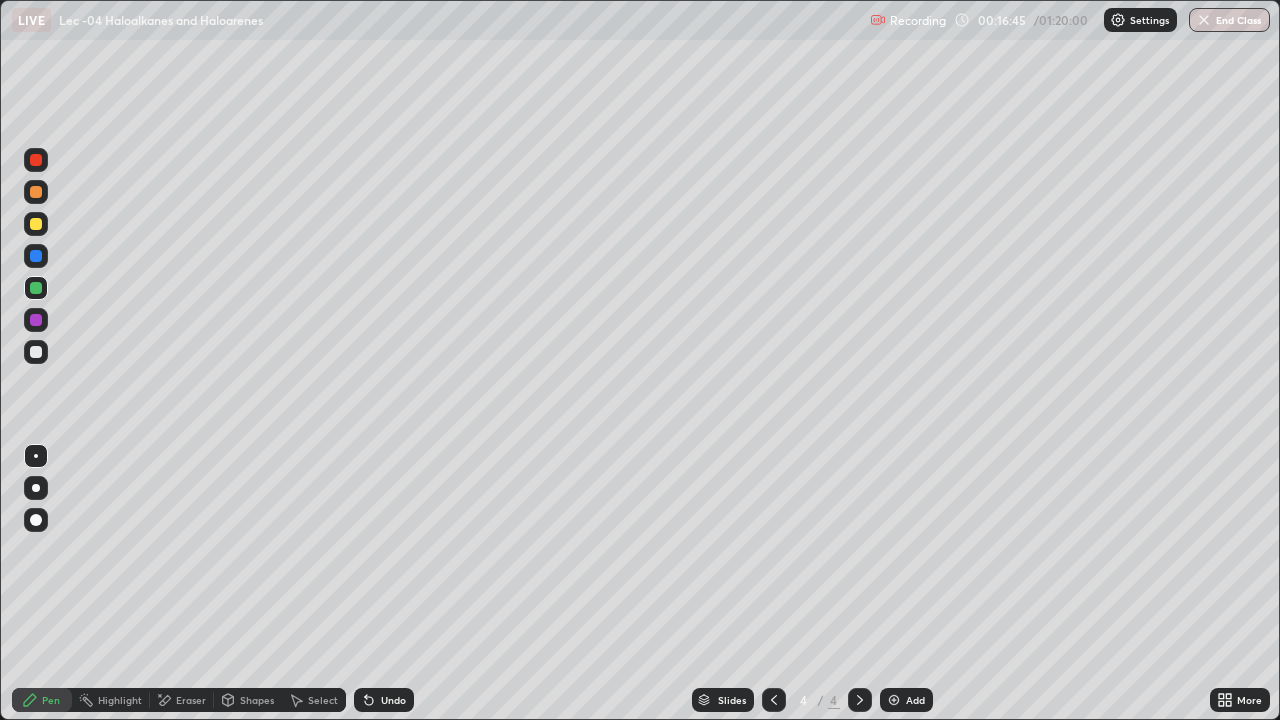 click at bounding box center [36, 320] 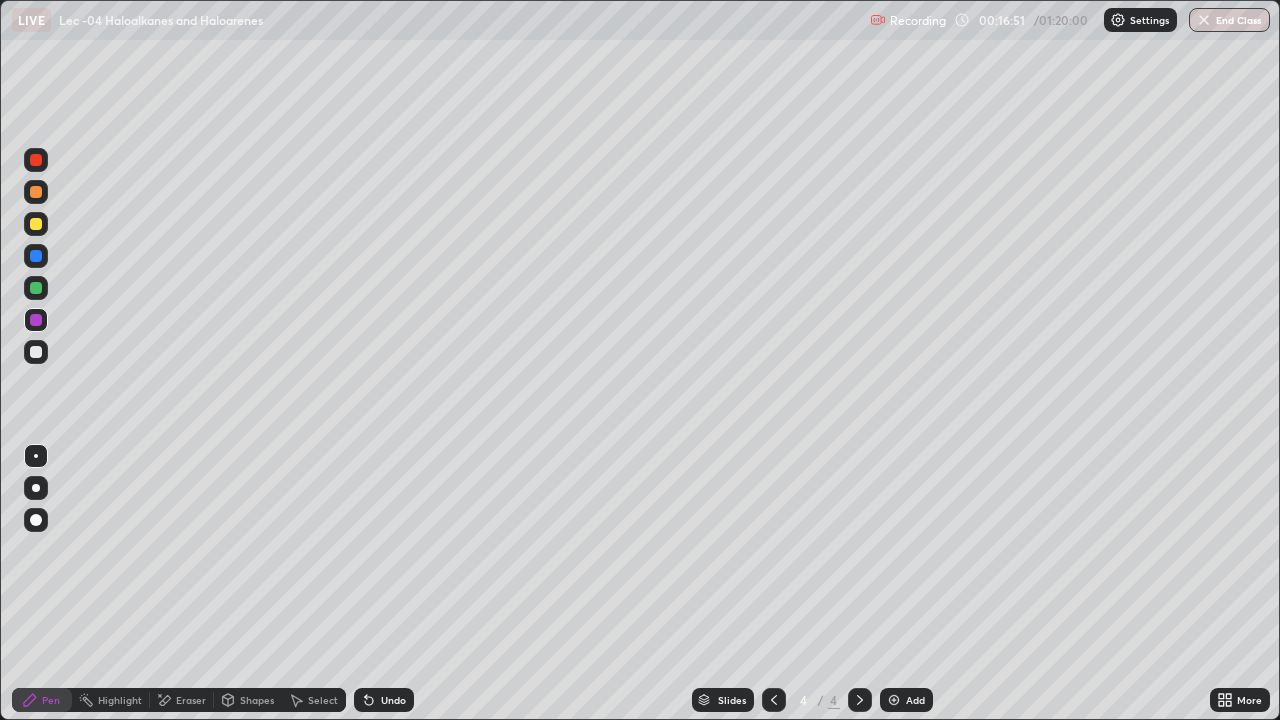 click at bounding box center [36, 352] 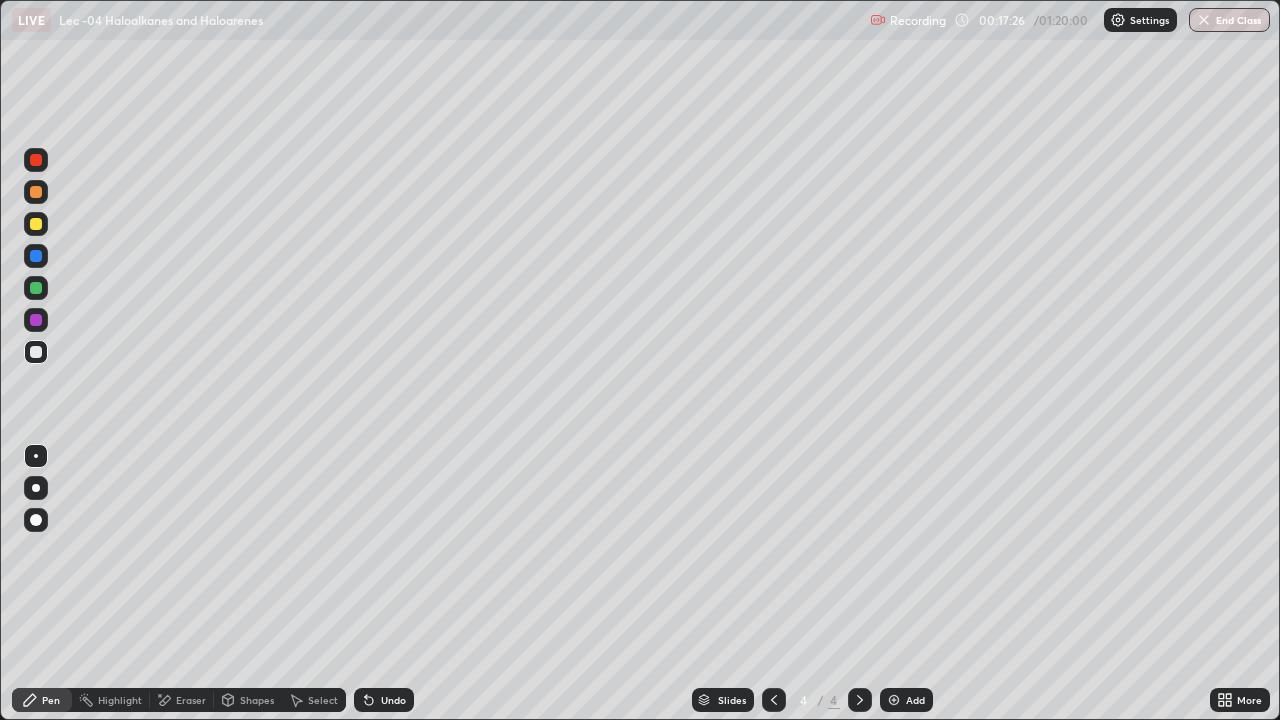 click on "Eraser" at bounding box center [191, 700] 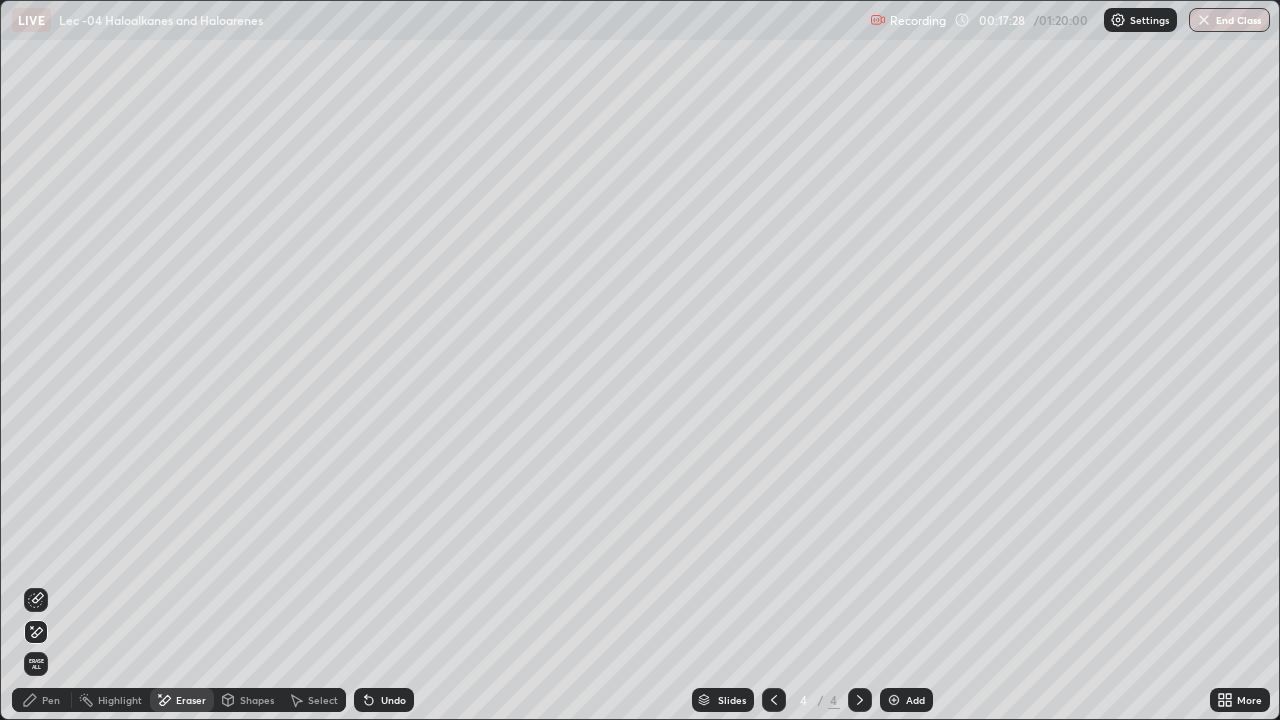 click on "Pen" at bounding box center (42, 700) 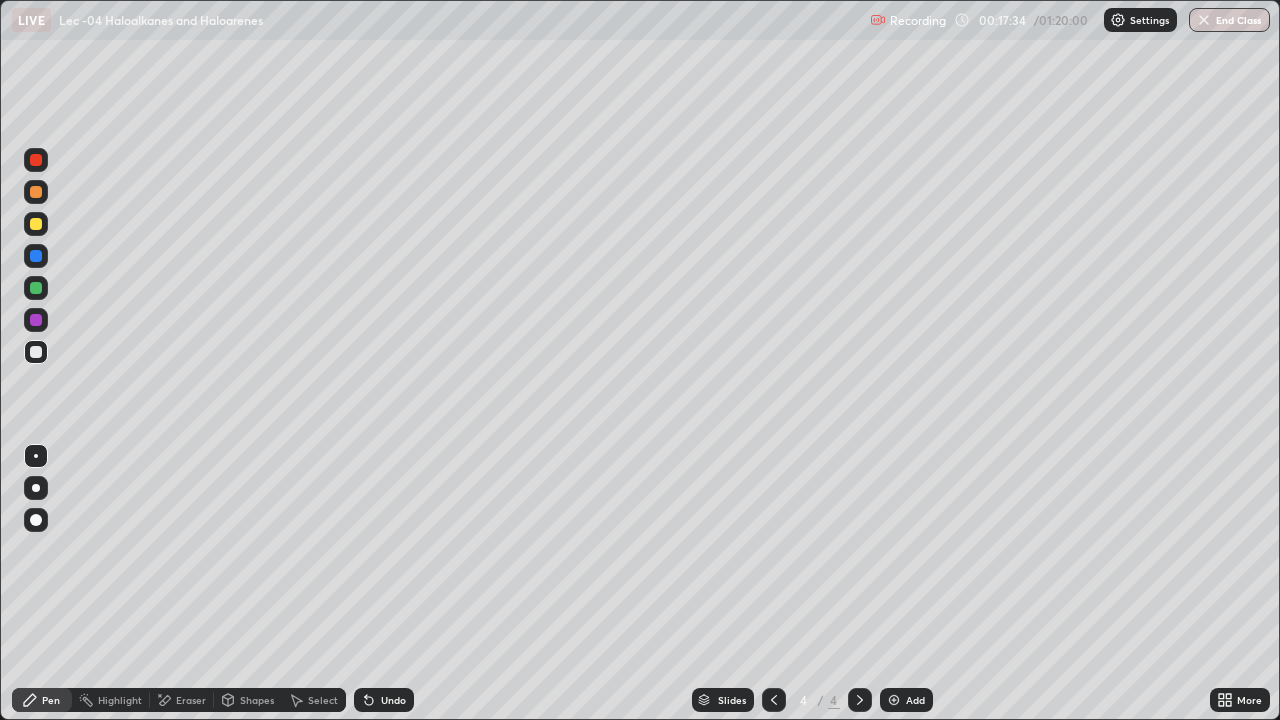 click at bounding box center (36, 224) 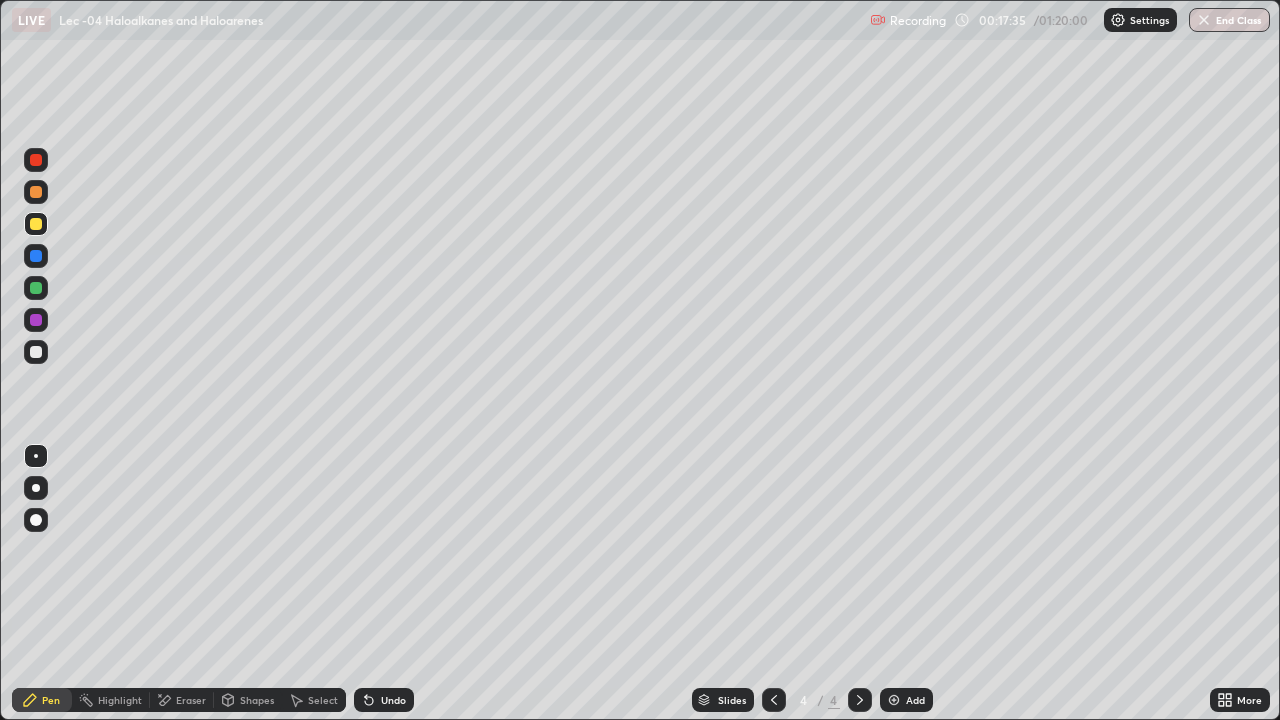 click on "Undo" at bounding box center [384, 700] 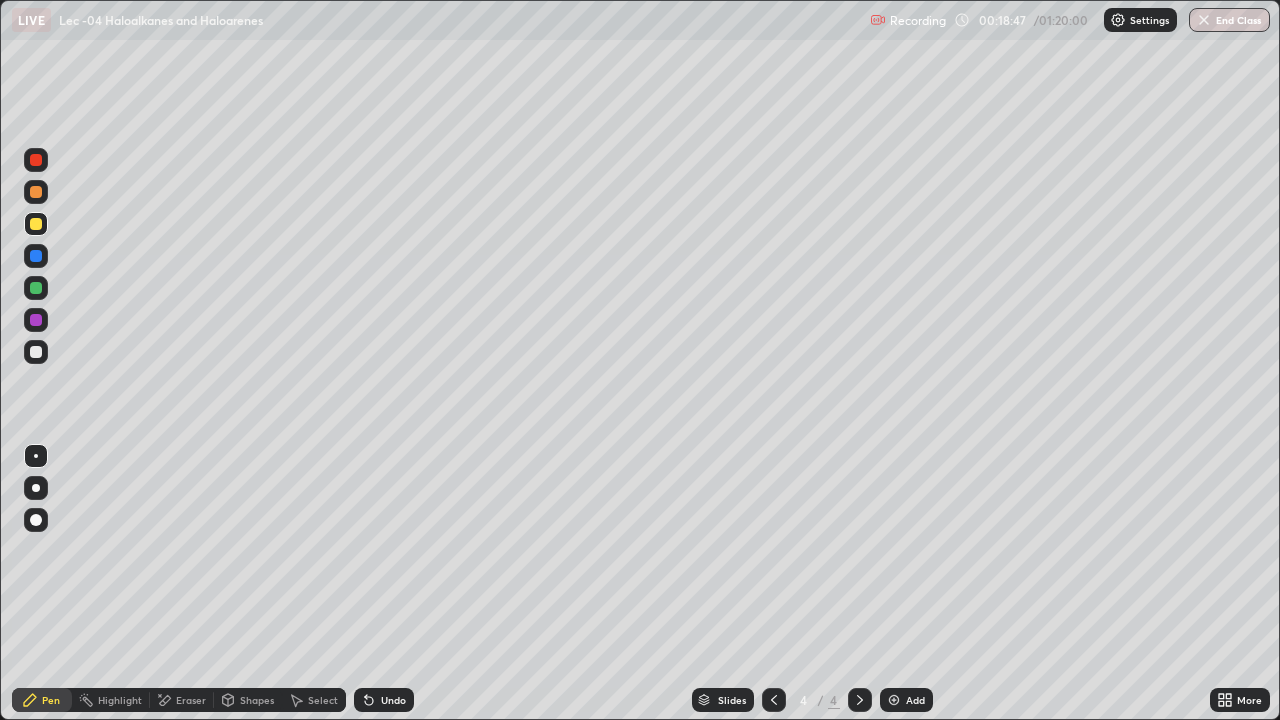 click at bounding box center (36, 320) 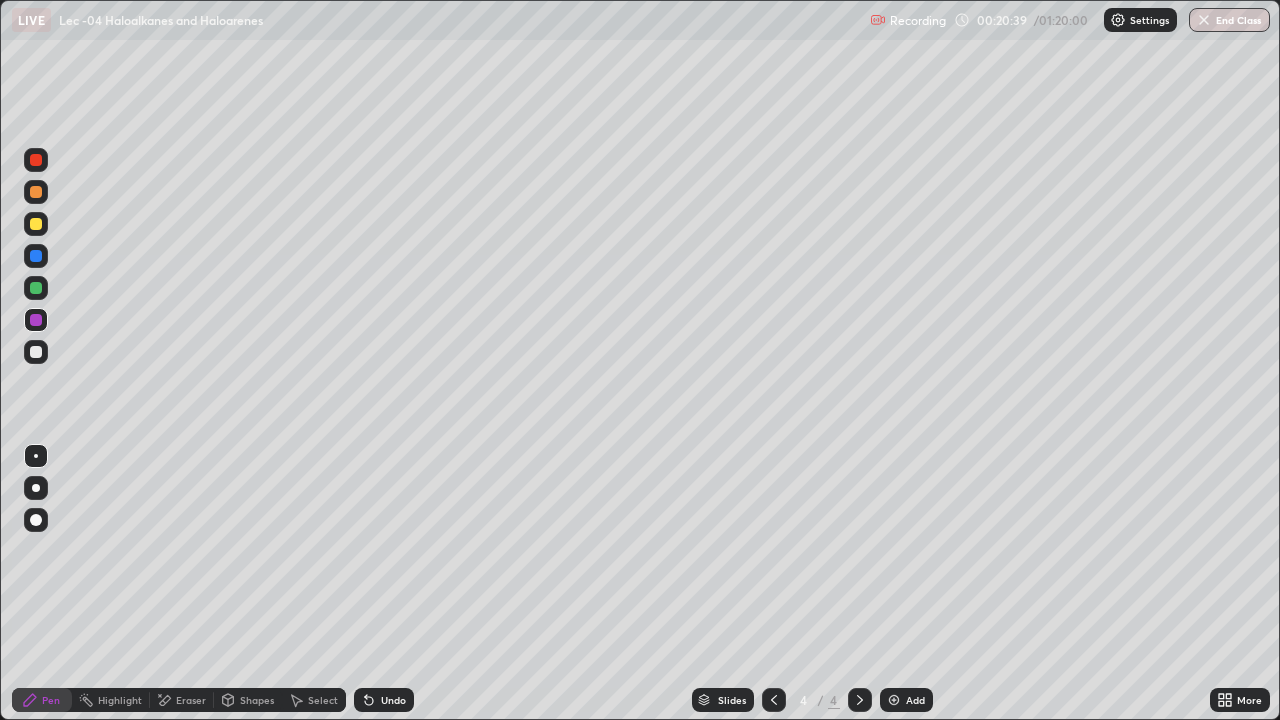 click 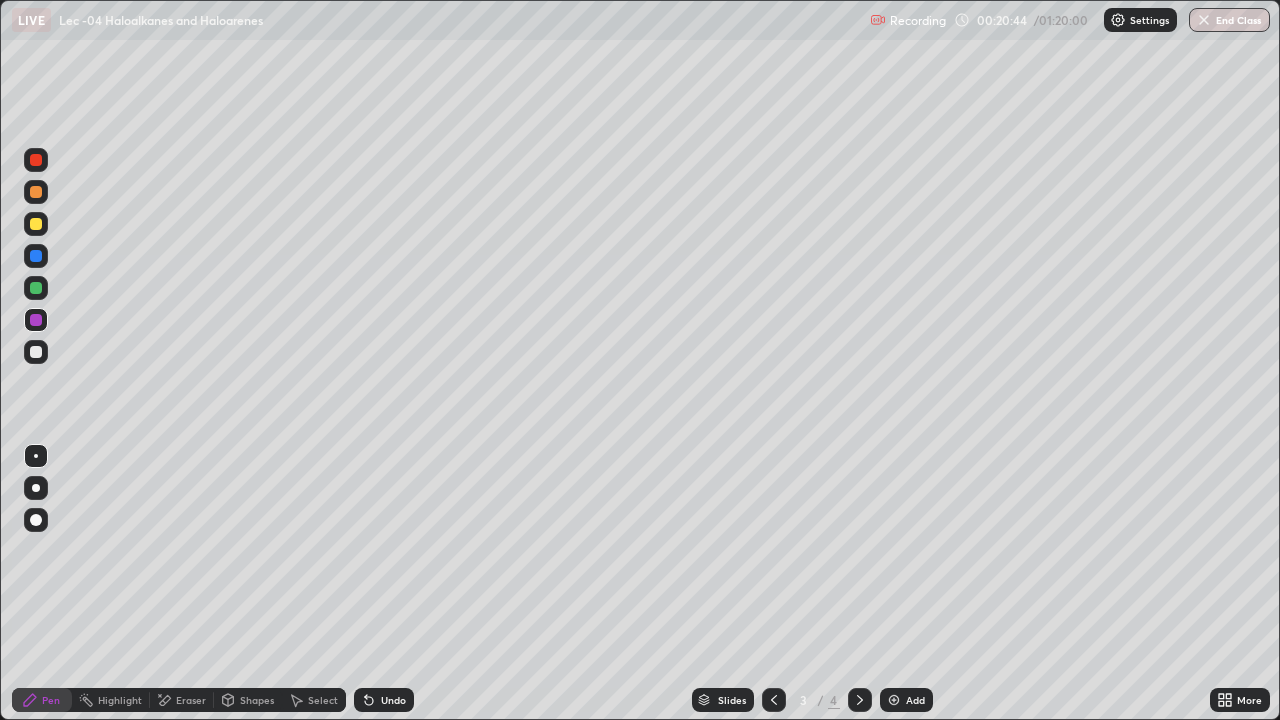 click 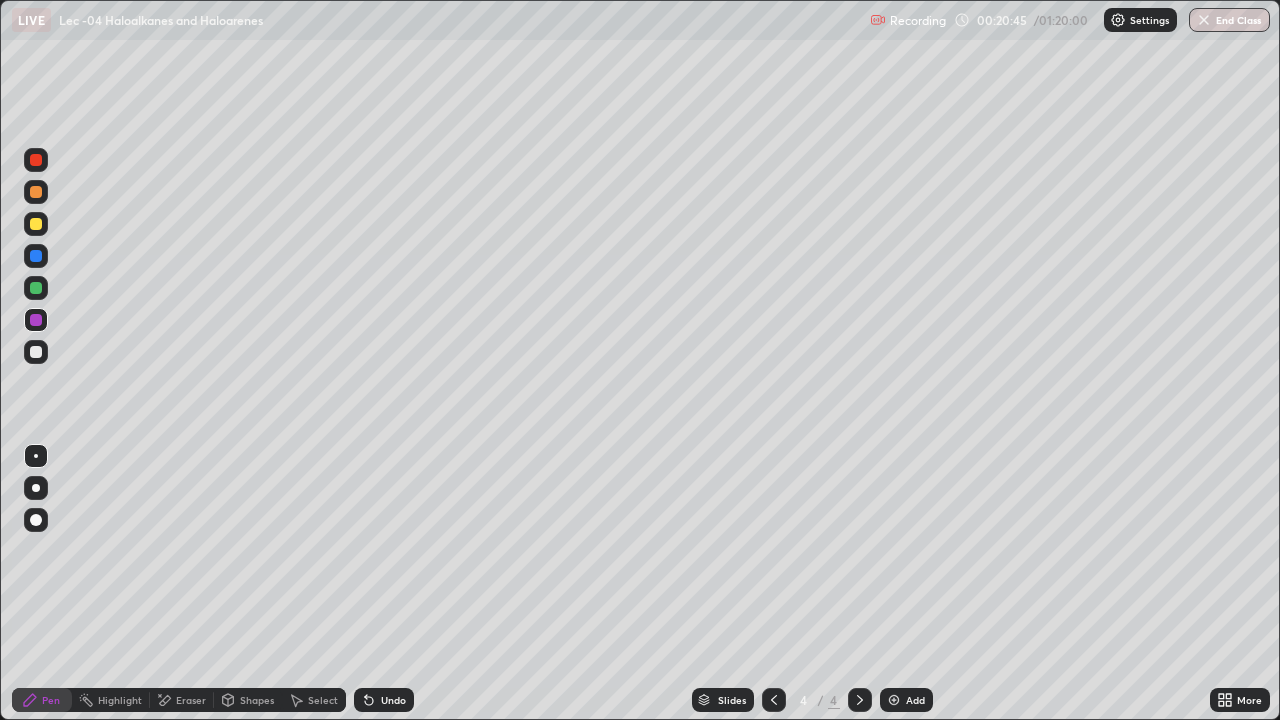 click at bounding box center [894, 700] 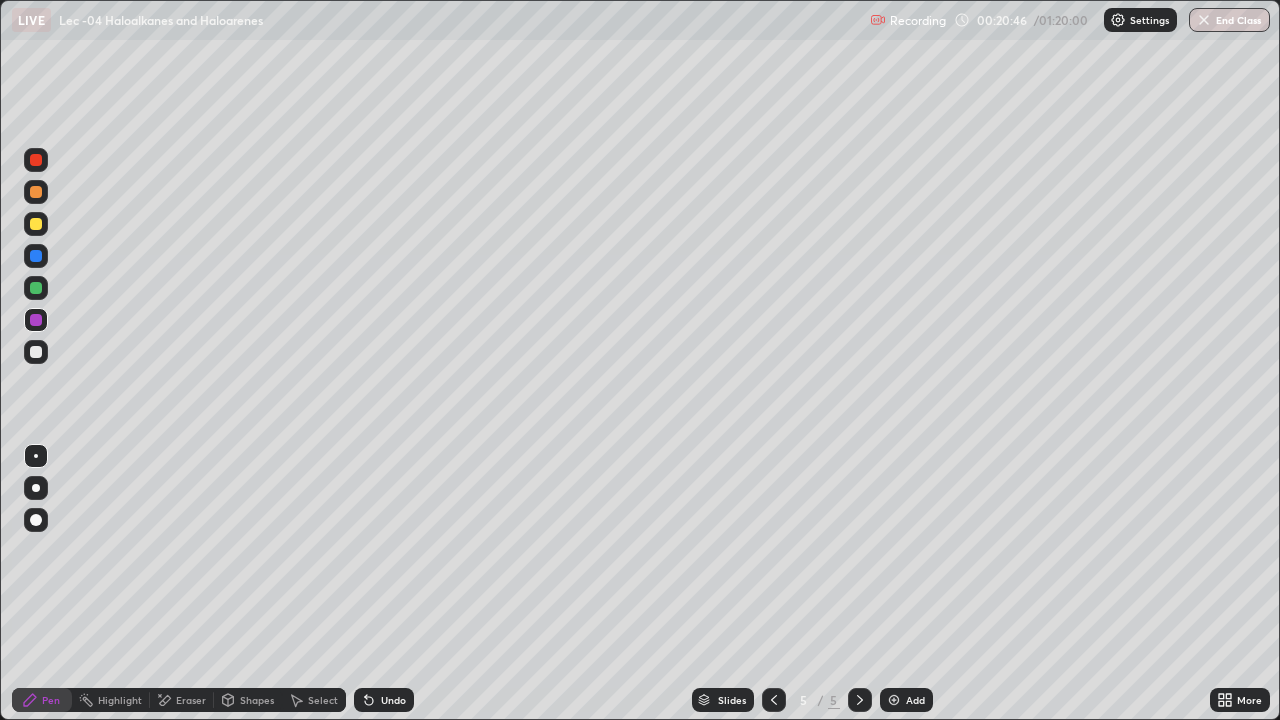 click at bounding box center [36, 288] 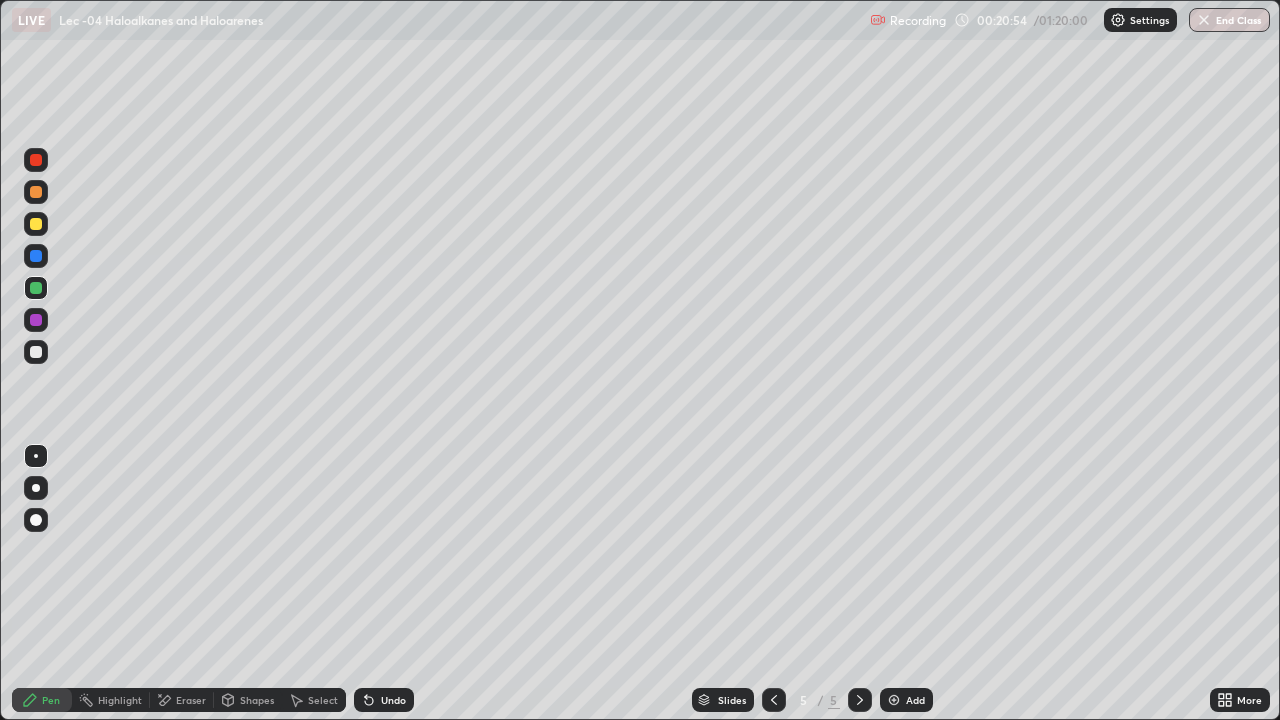 click at bounding box center (36, 320) 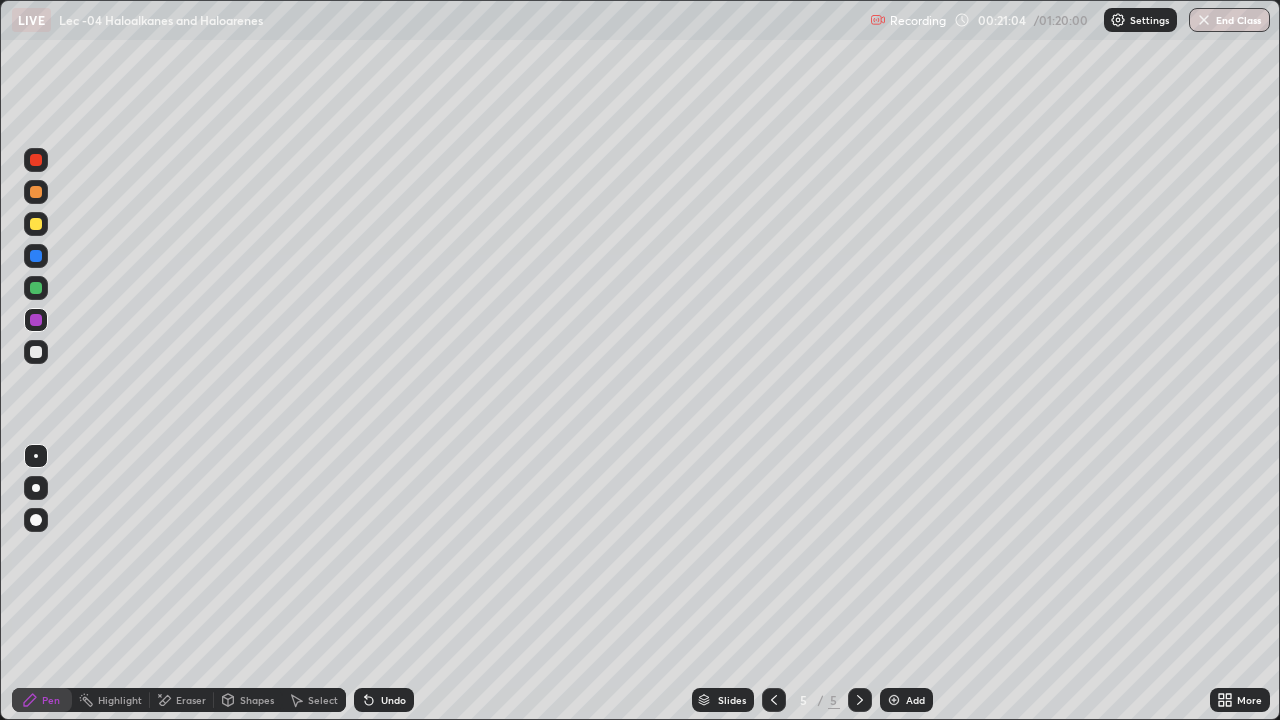 click at bounding box center (36, 288) 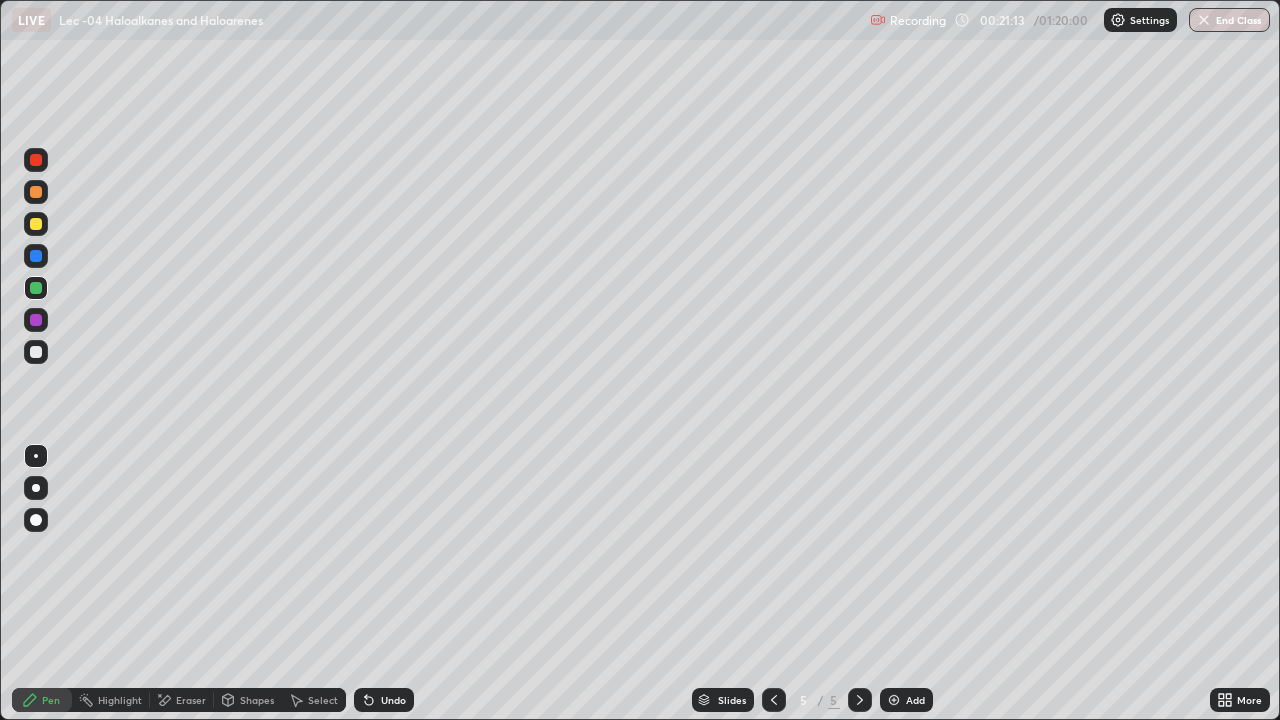 click on "Undo" at bounding box center (380, 700) 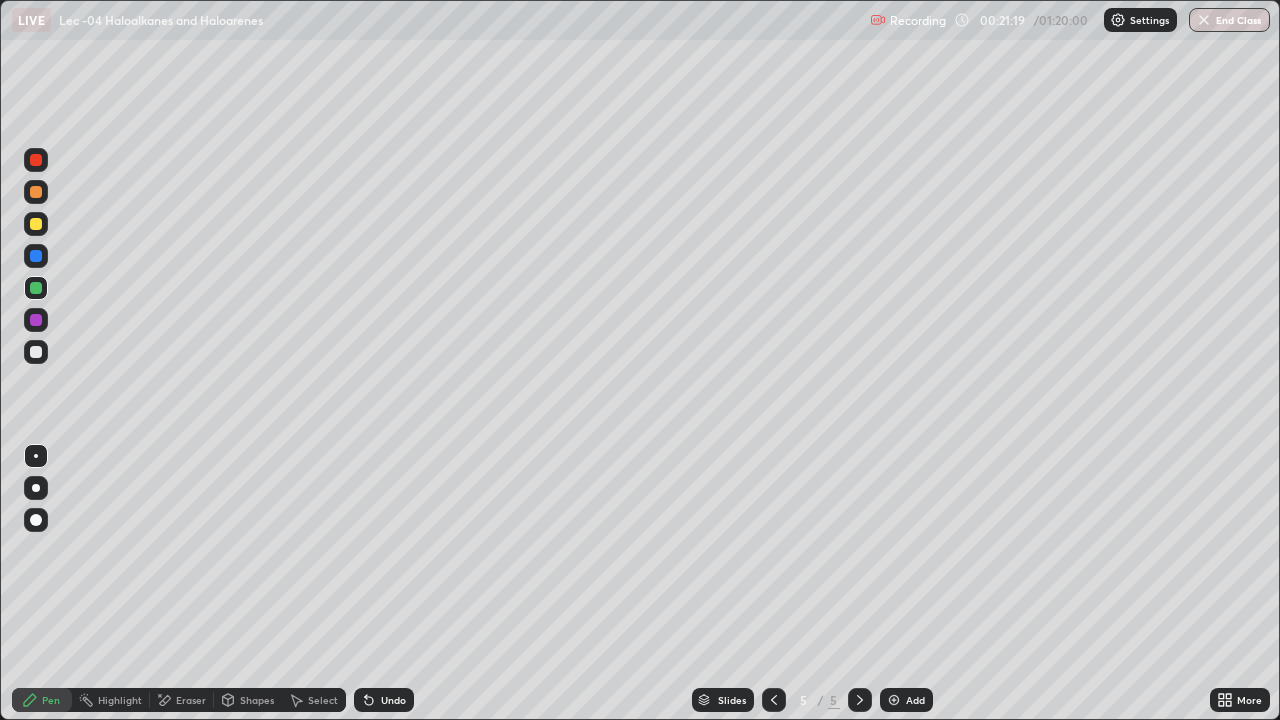 click 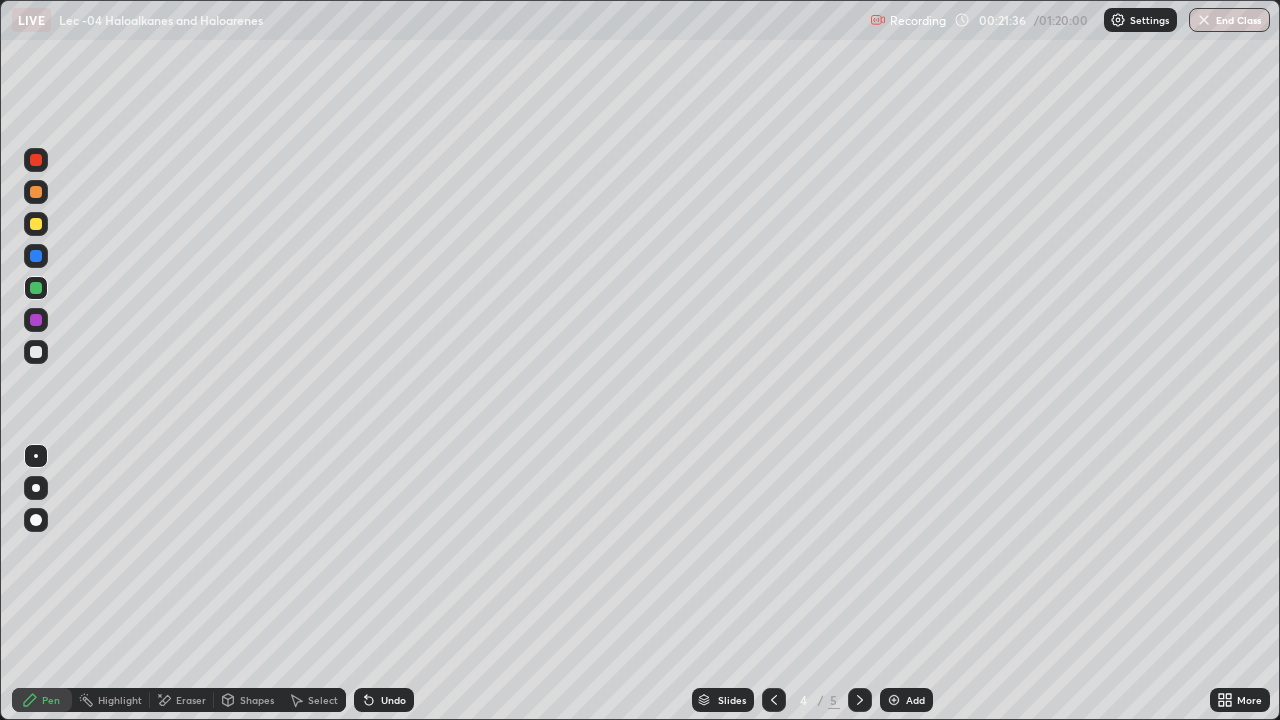 click 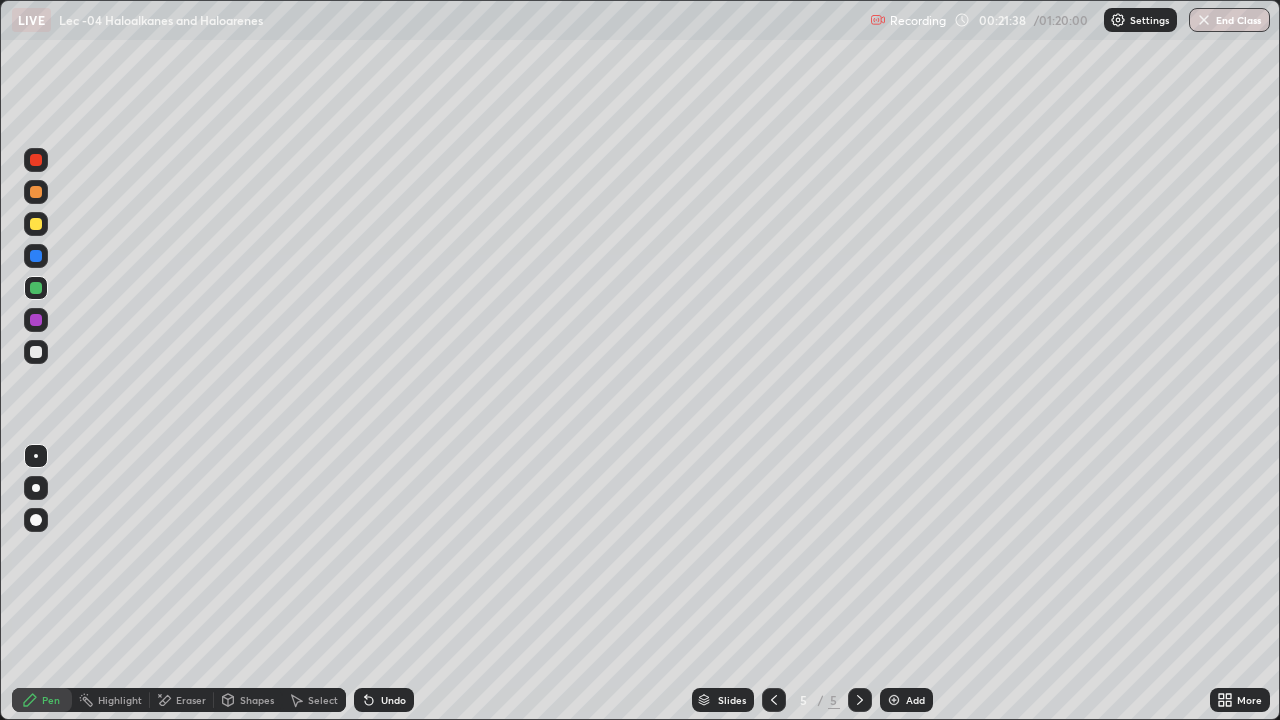 click at bounding box center (36, 224) 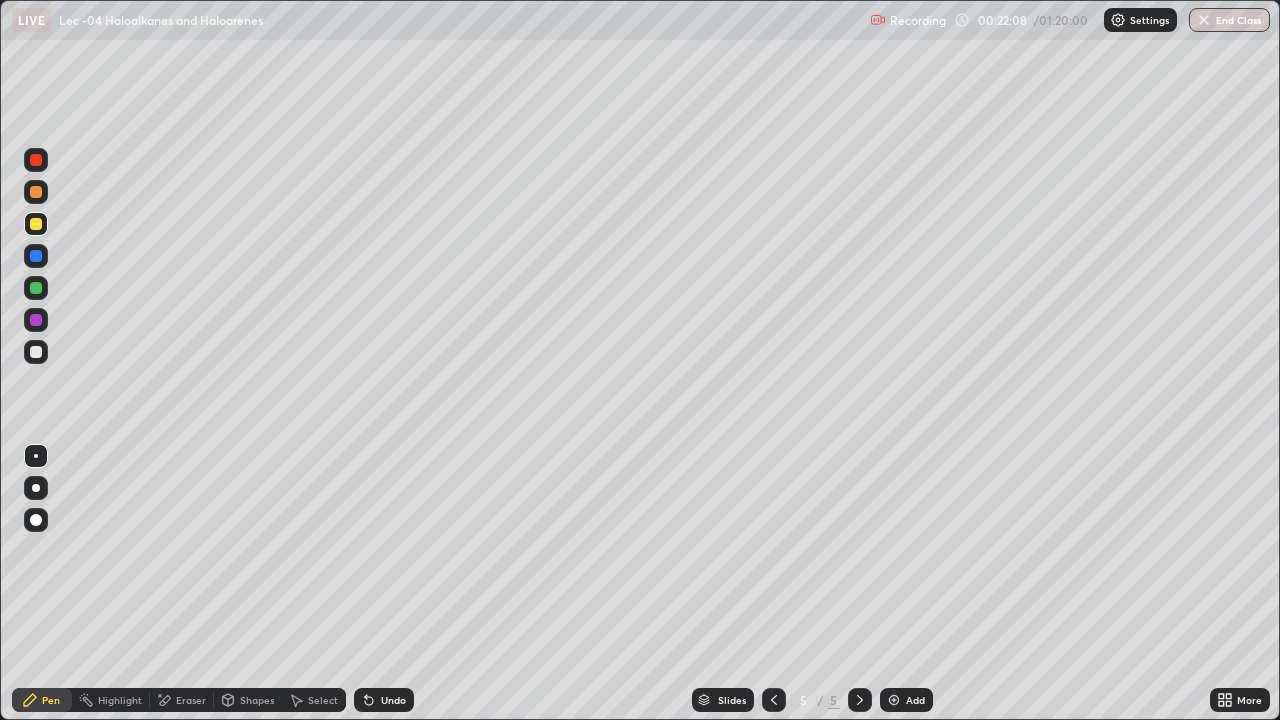click at bounding box center [36, 288] 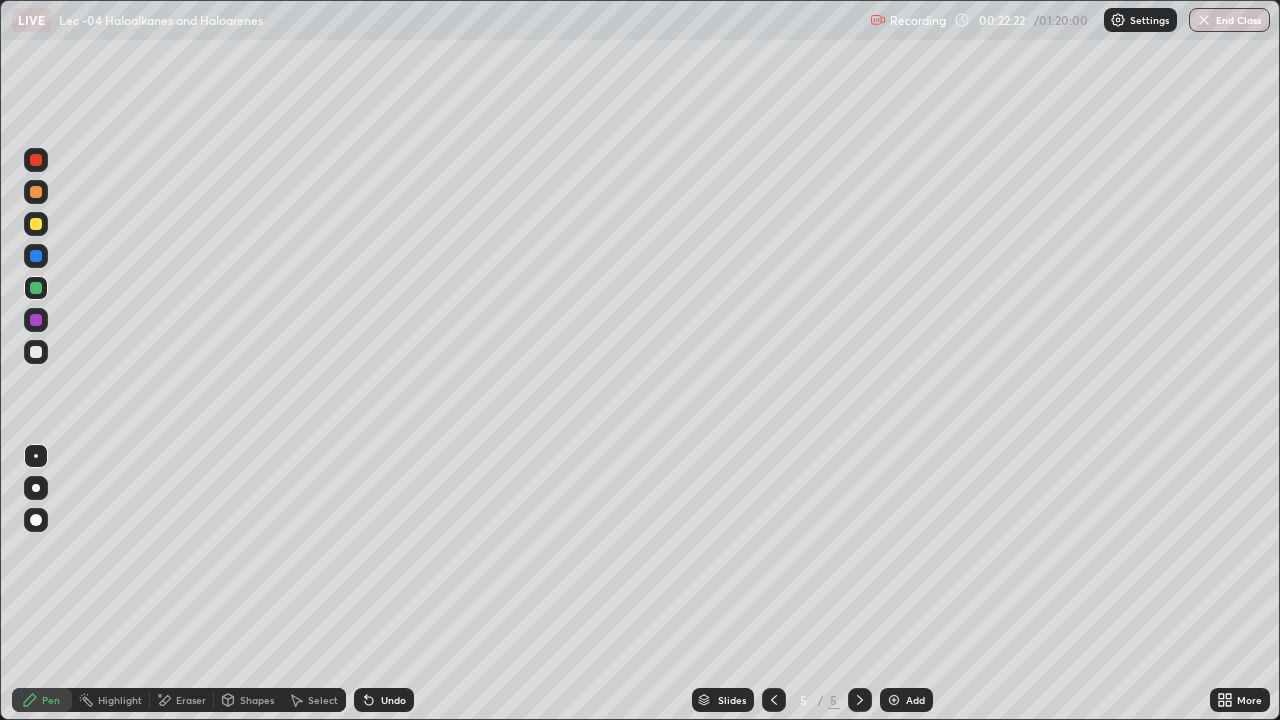 click on "Undo" at bounding box center [393, 700] 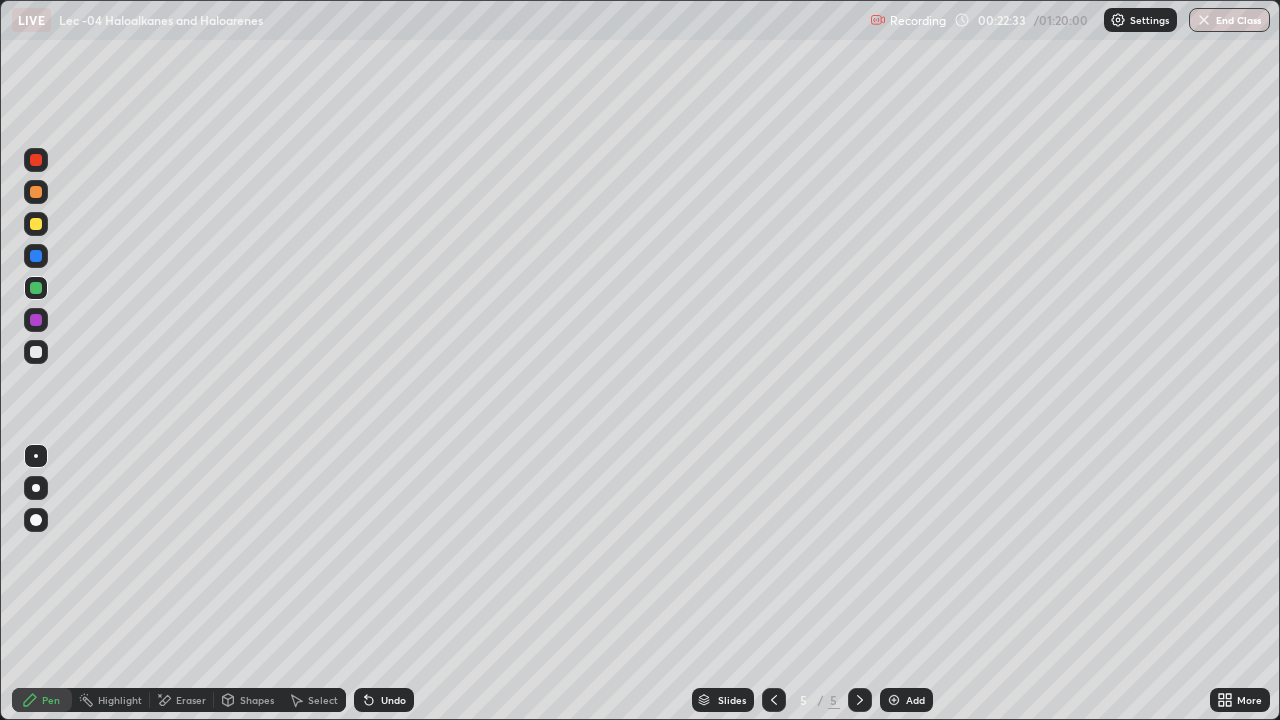 click at bounding box center (36, 352) 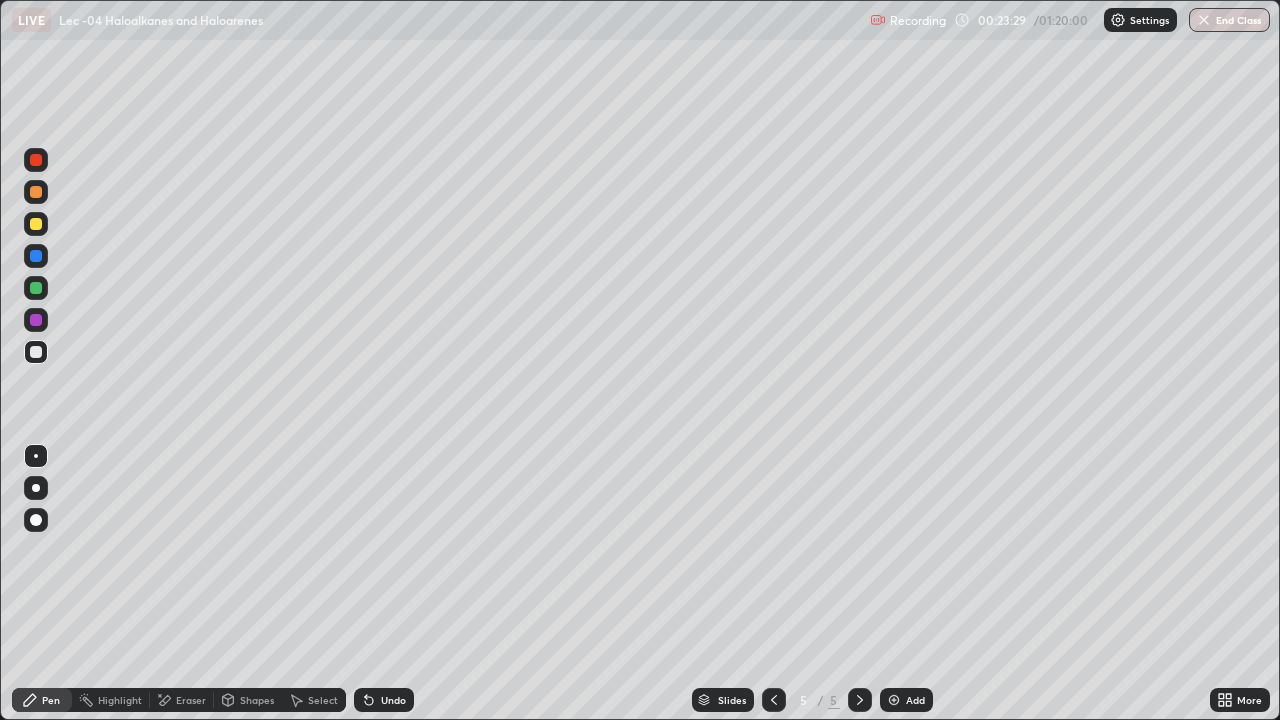 click at bounding box center [36, 288] 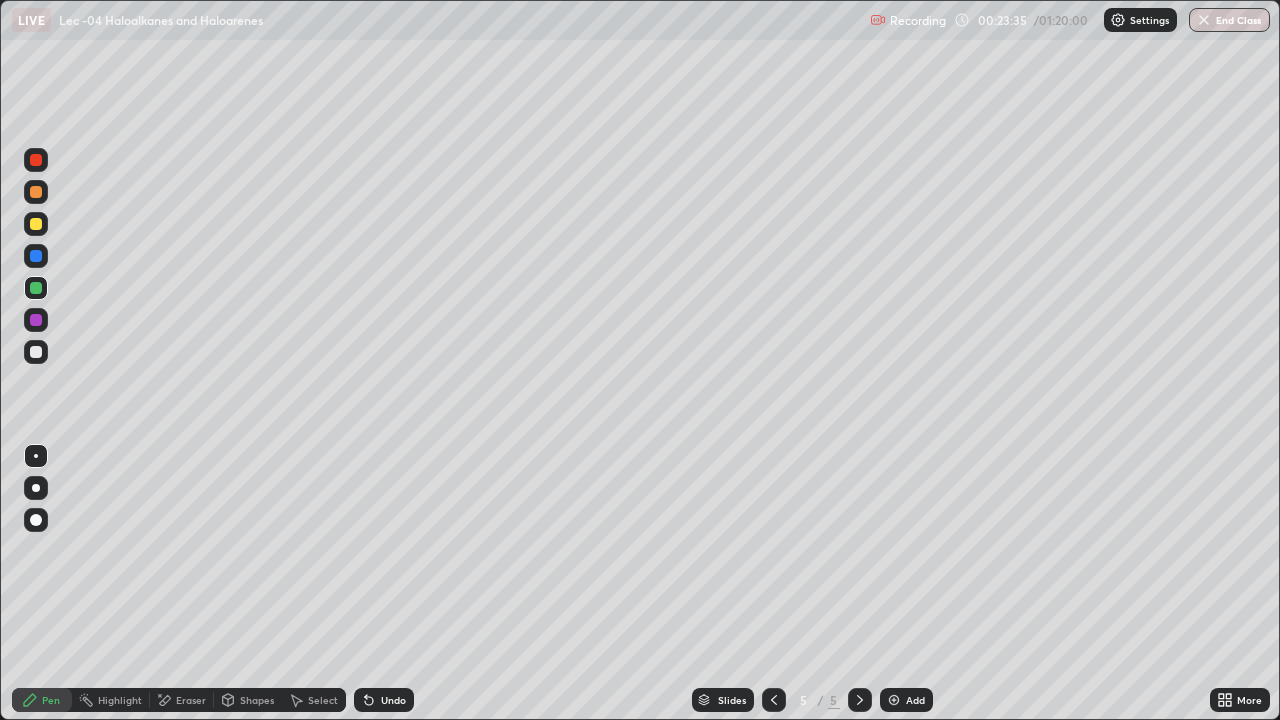 click on "Undo" at bounding box center (380, 700) 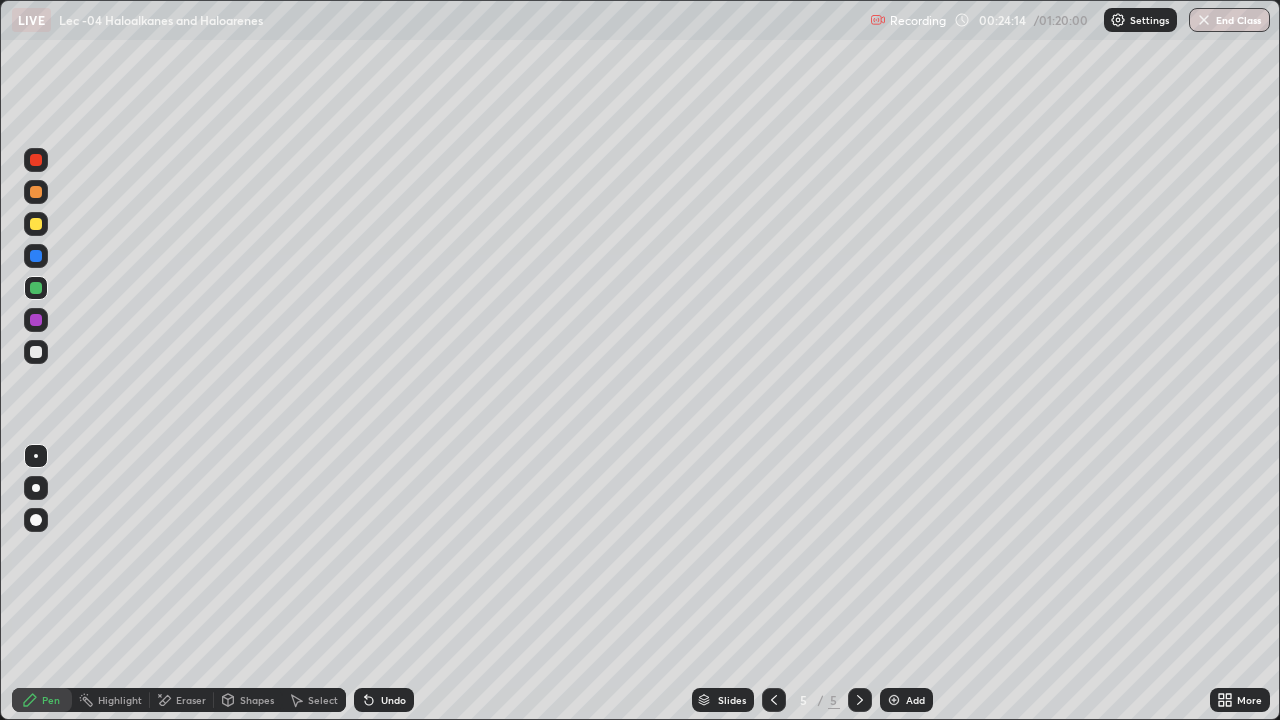 click on "Eraser" at bounding box center [182, 700] 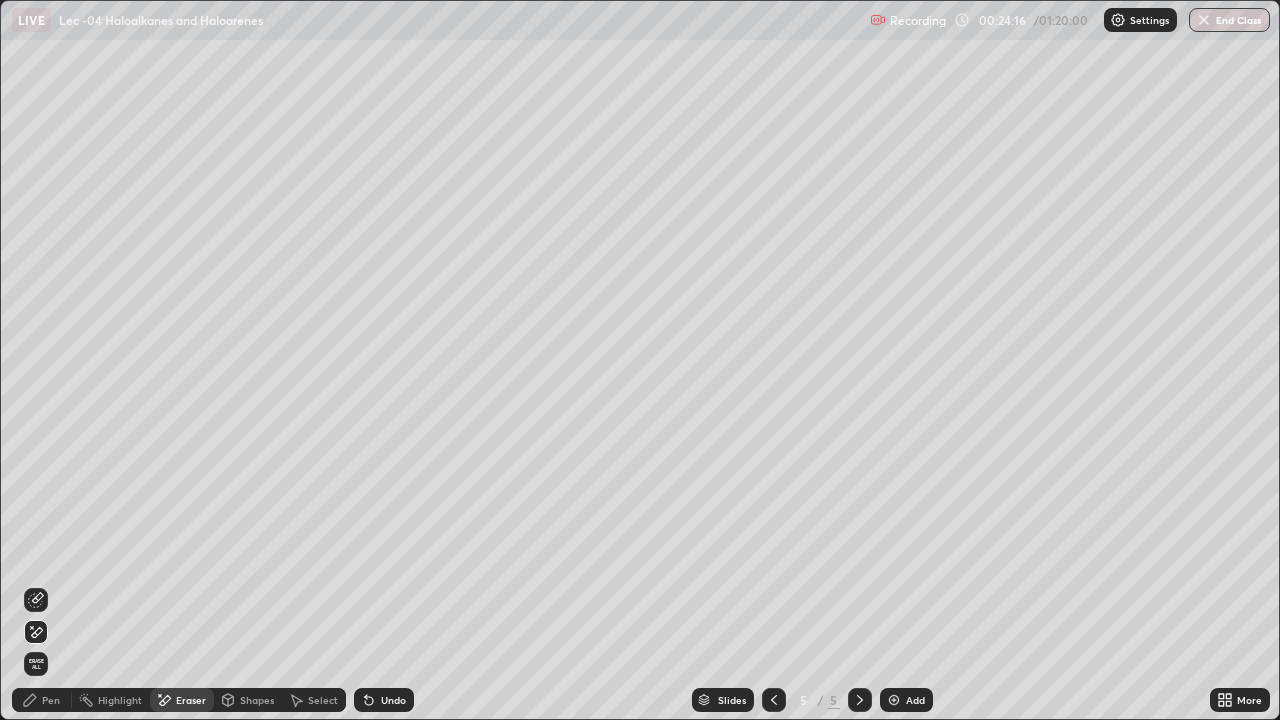 click on "Pen" at bounding box center [42, 700] 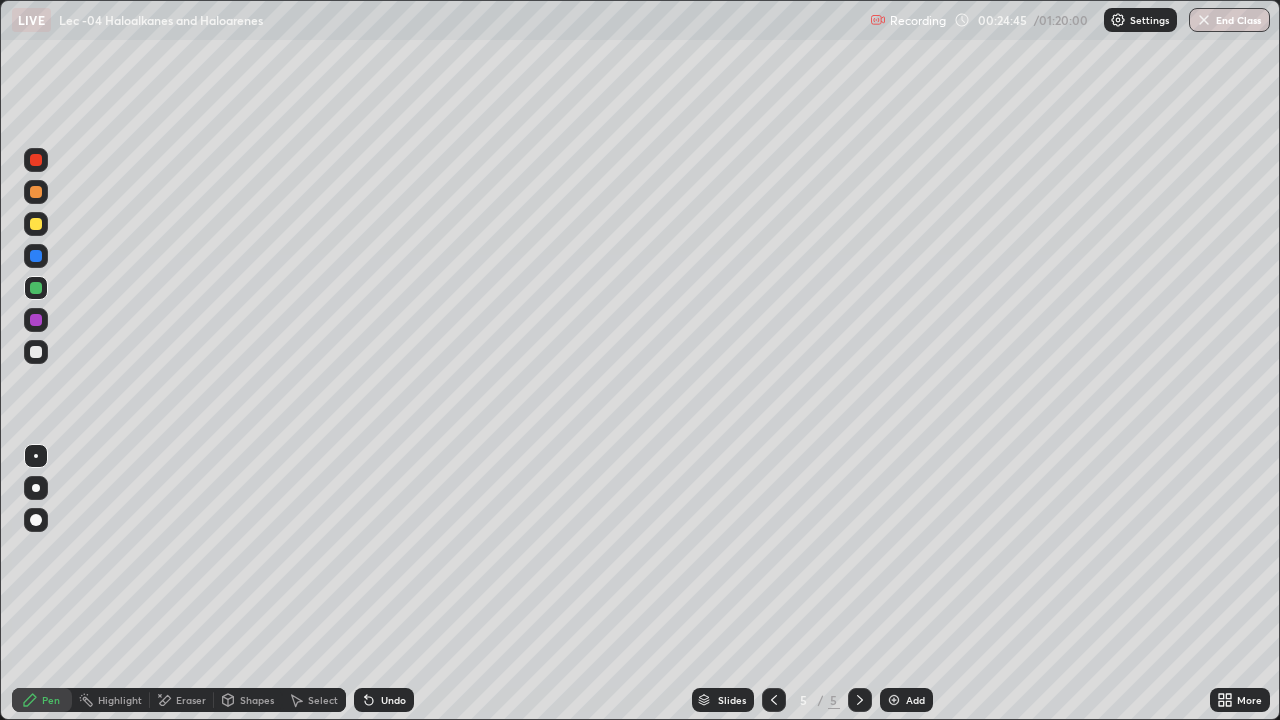 click at bounding box center [894, 700] 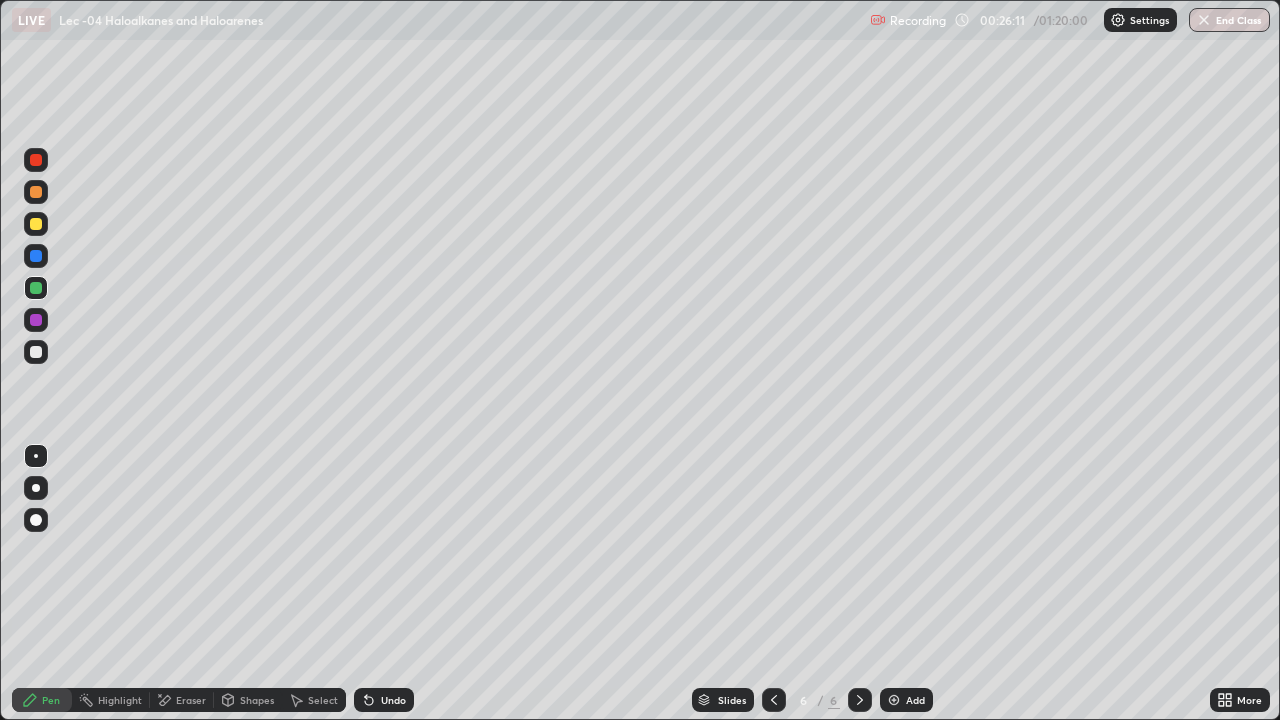 click on "Undo" at bounding box center (384, 700) 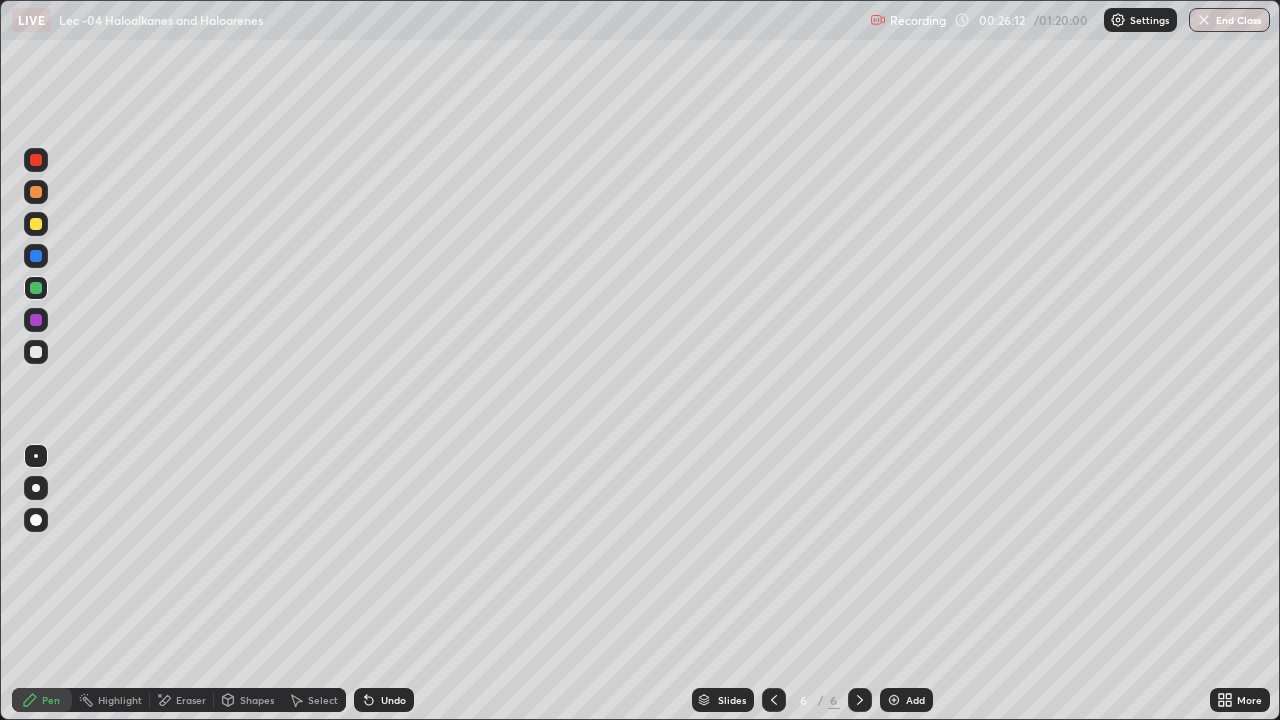 click on "Undo" at bounding box center (384, 700) 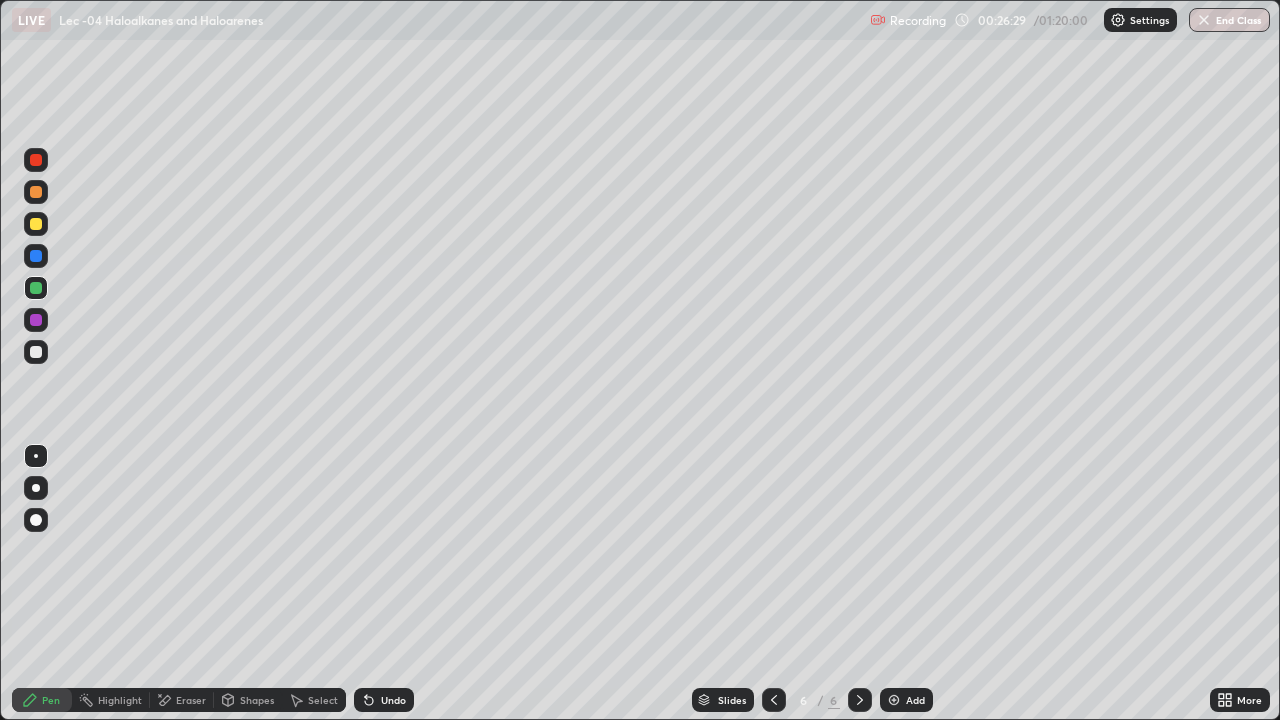click at bounding box center [36, 320] 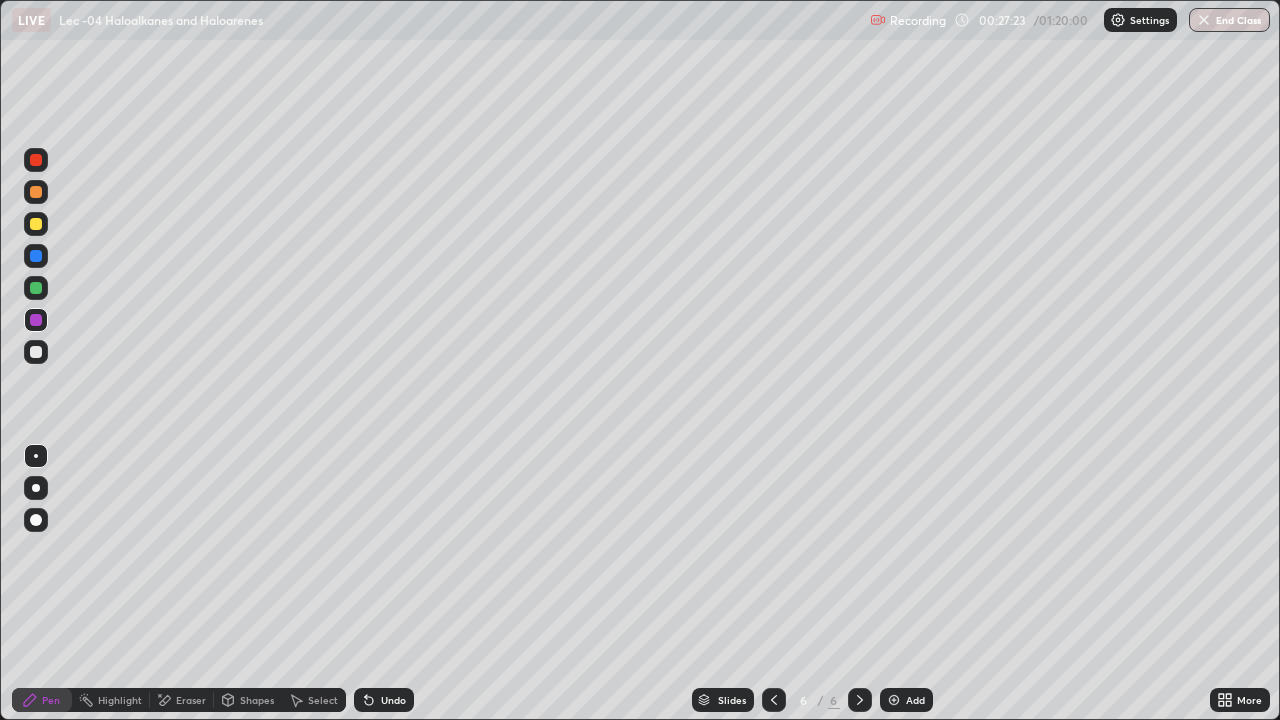 click at bounding box center (894, 700) 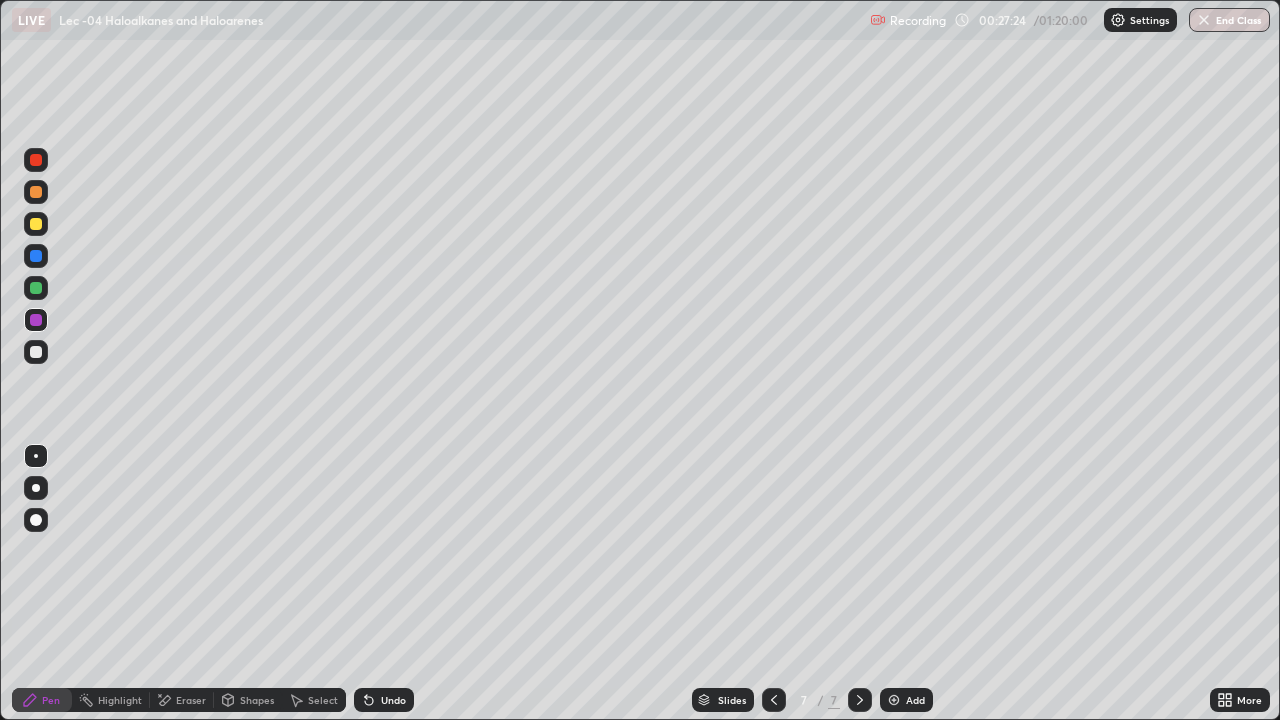 click on "Erase all" at bounding box center (36, 360) 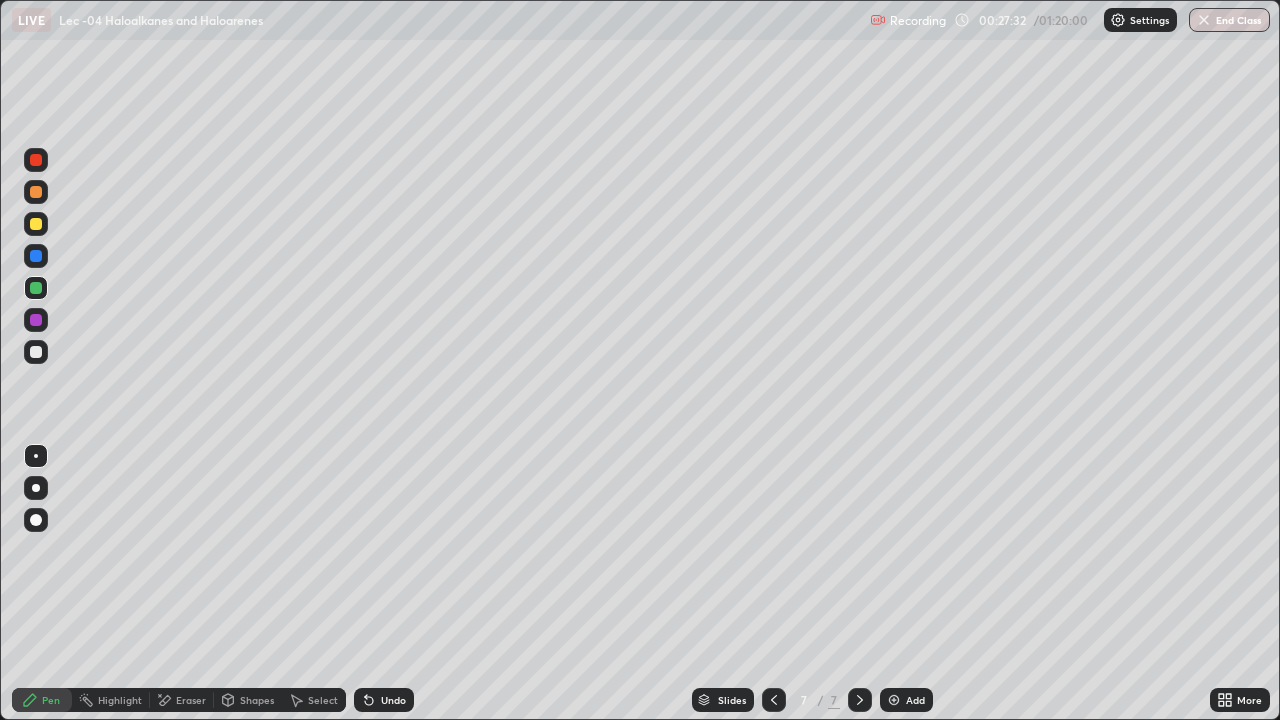 click on "Undo" at bounding box center (393, 700) 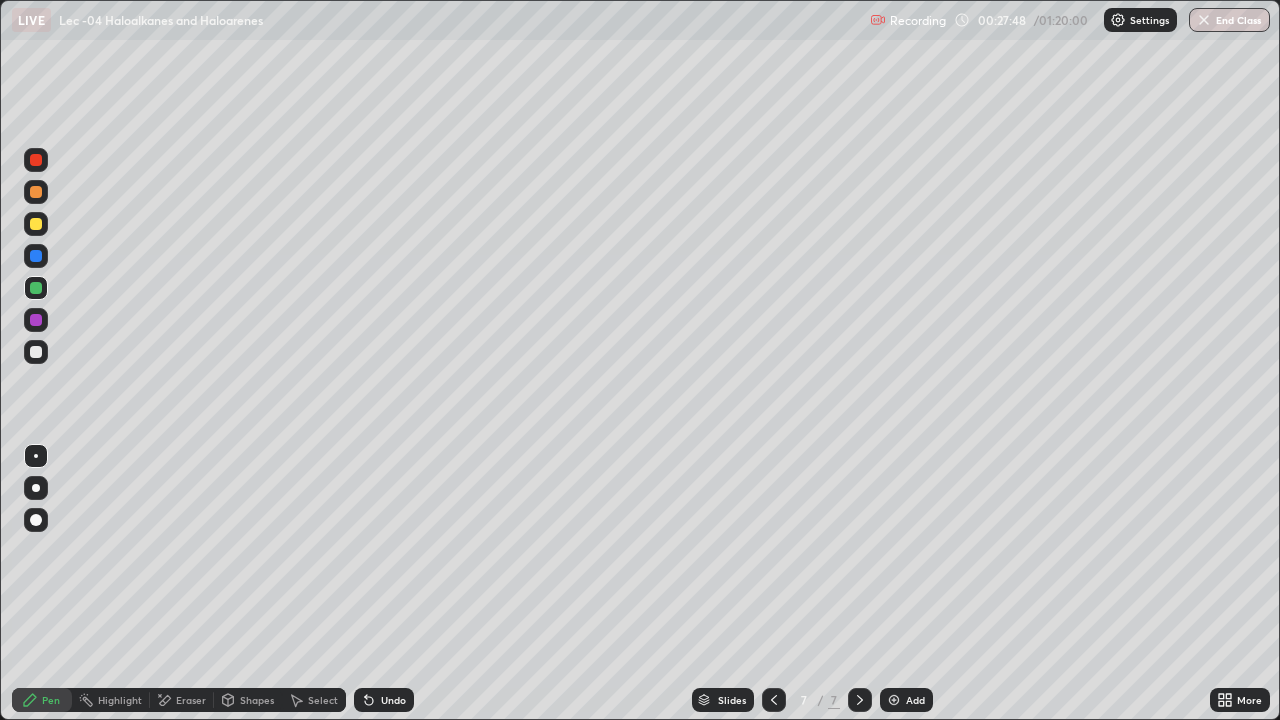click on "Undo" at bounding box center (384, 700) 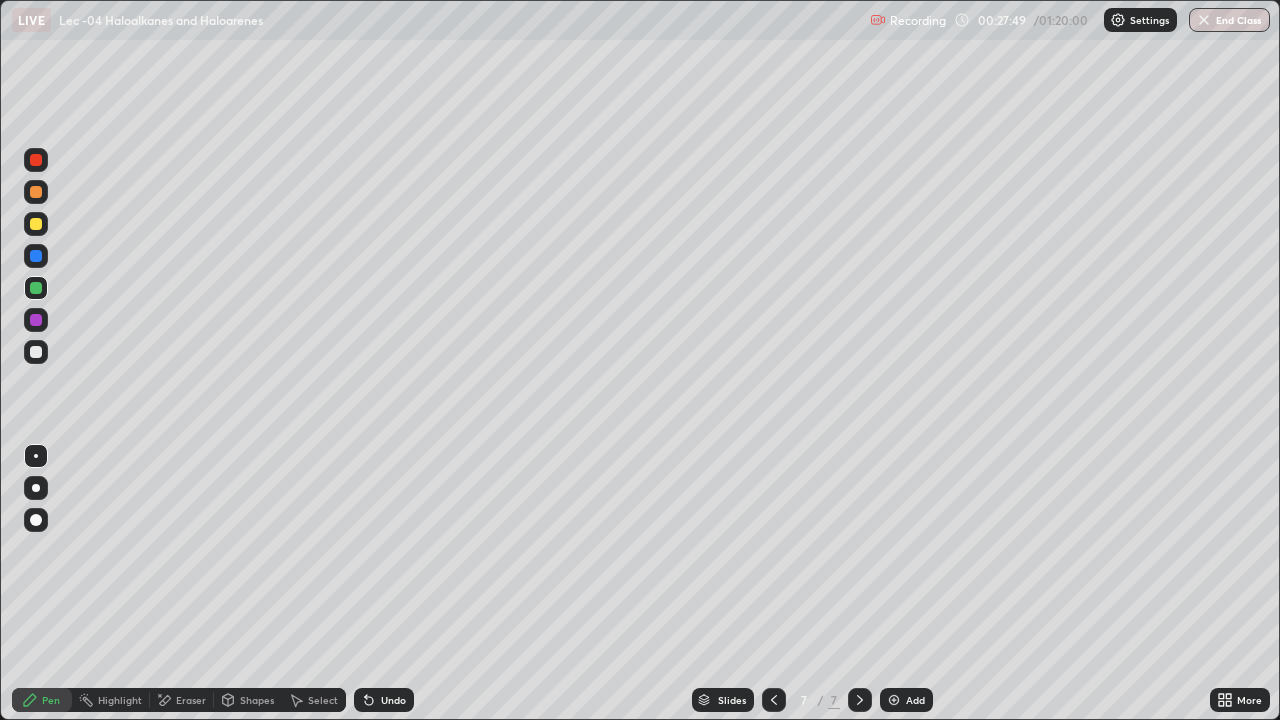 click at bounding box center [36, 352] 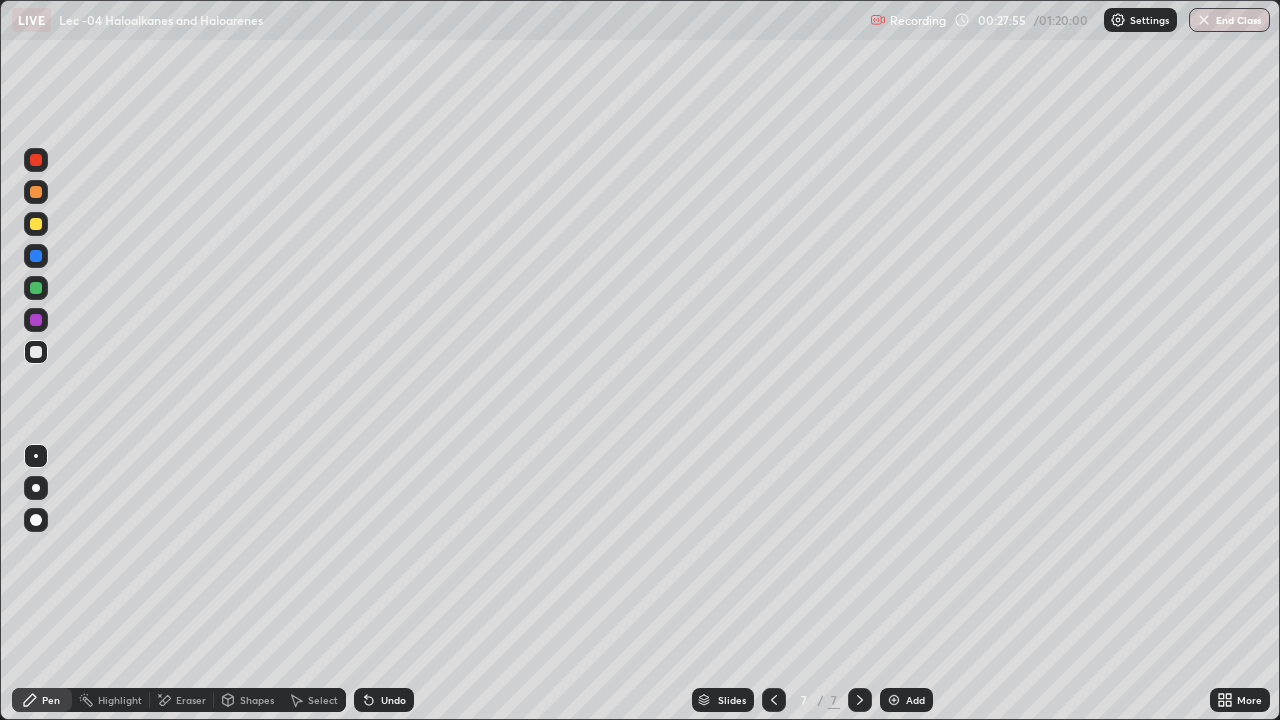click on "Undo" at bounding box center [393, 700] 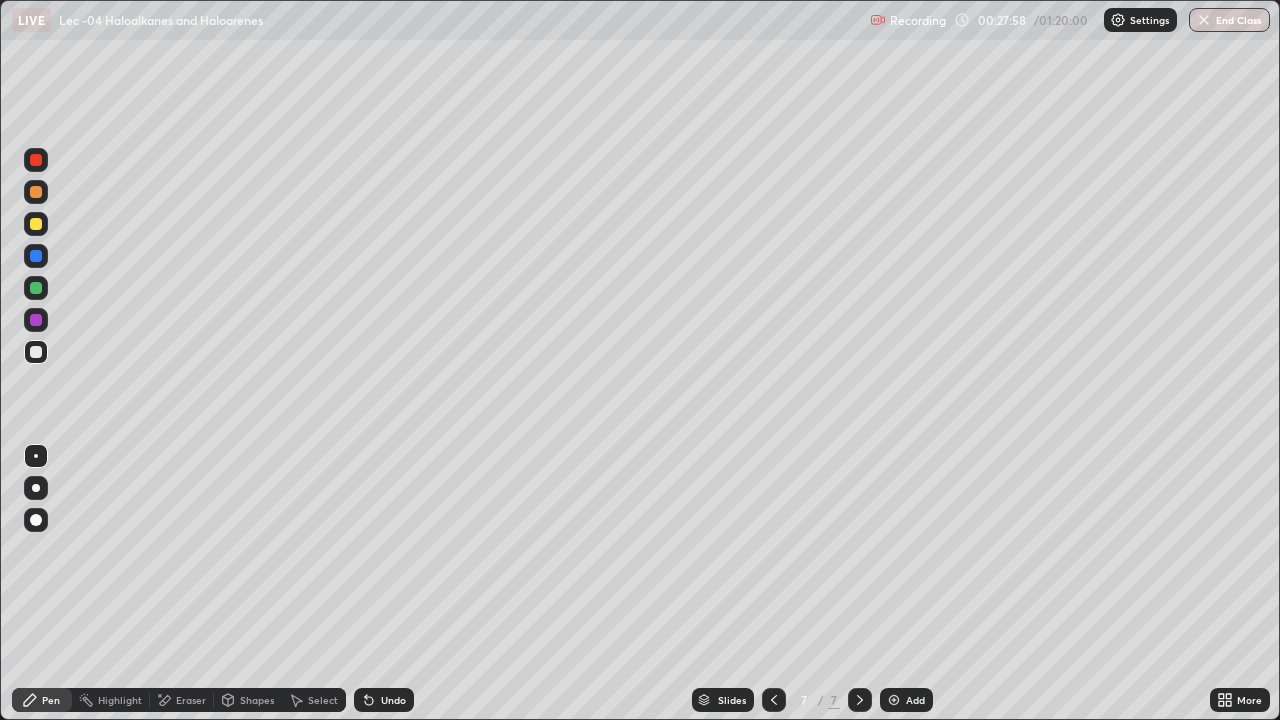click on "Undo" at bounding box center [393, 700] 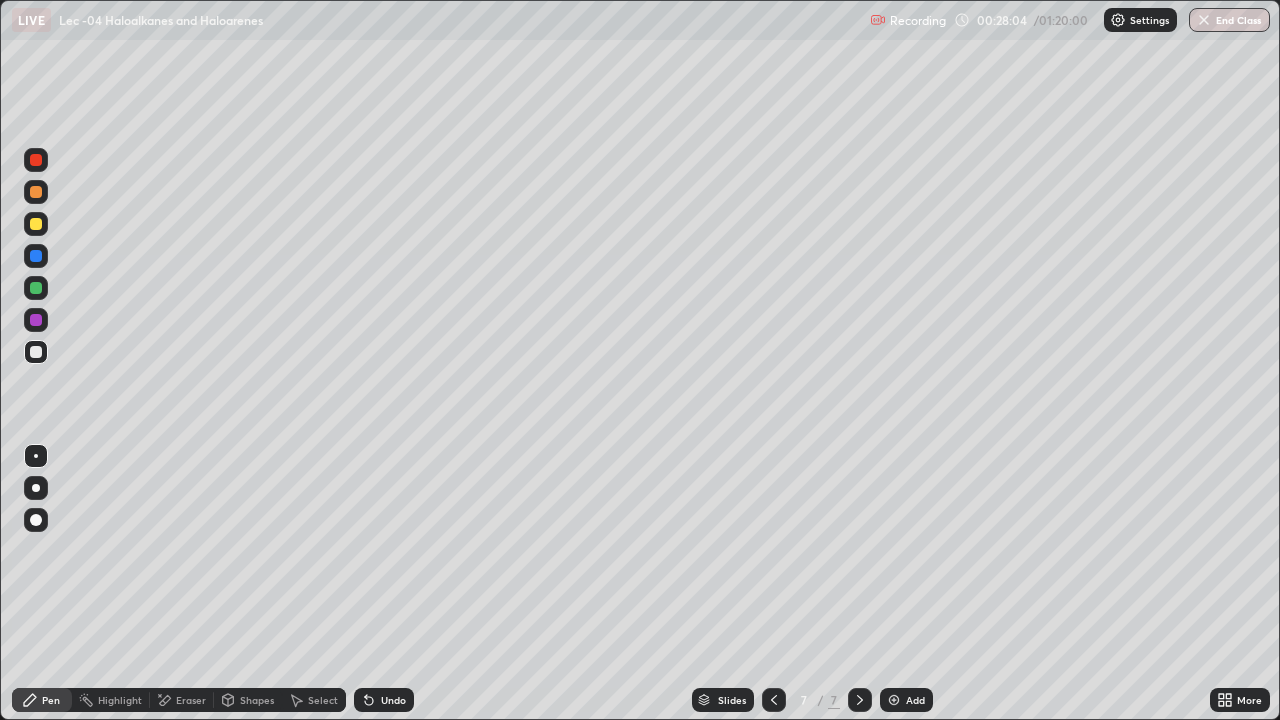 click 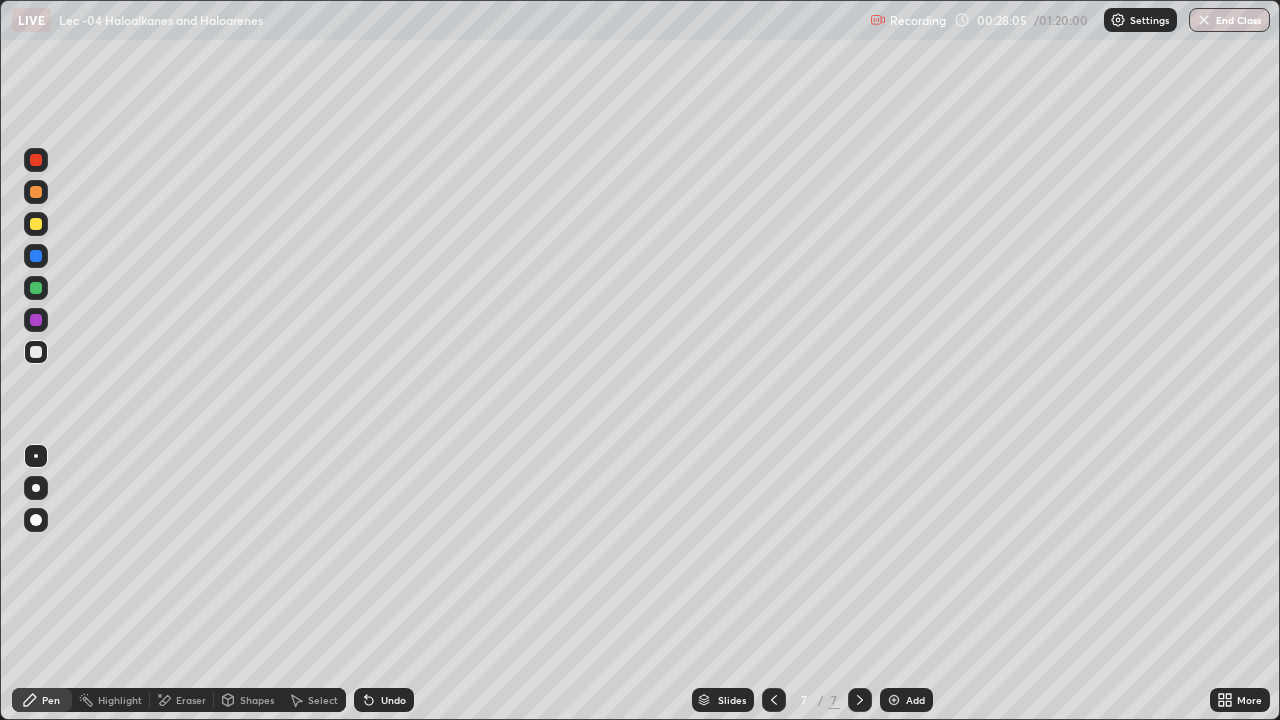 click 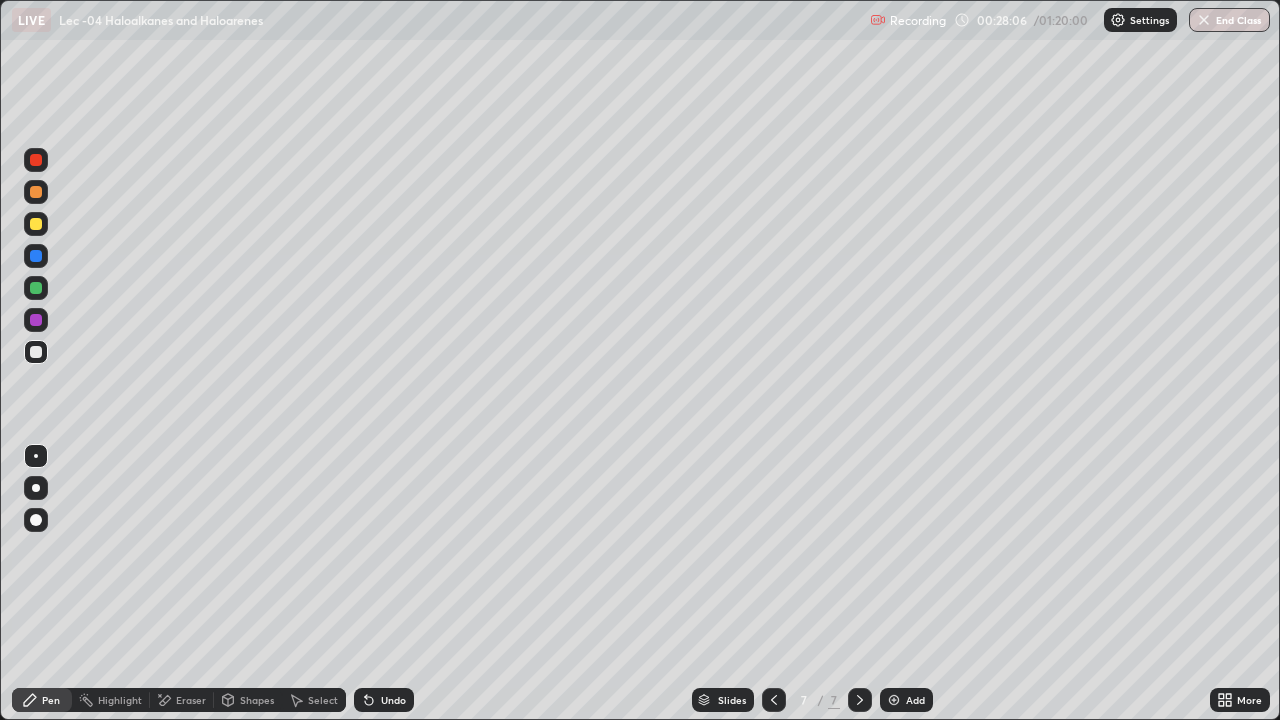click 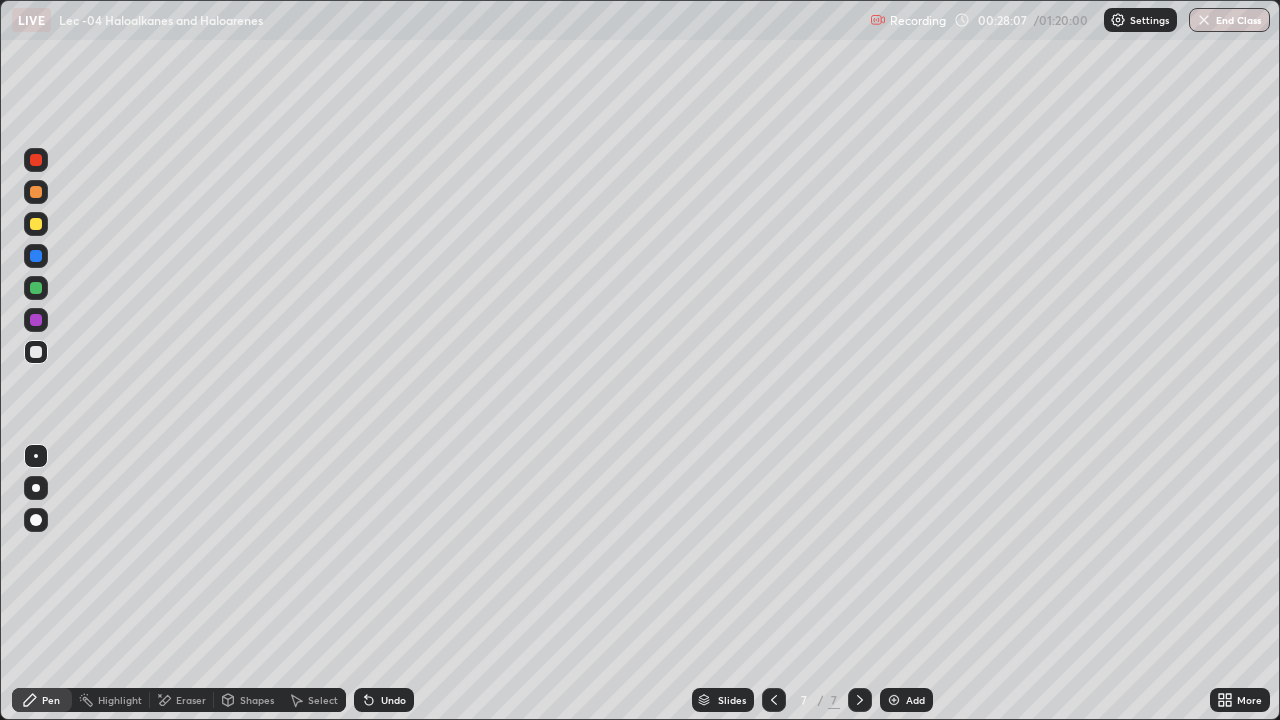 click on "Undo" at bounding box center (384, 700) 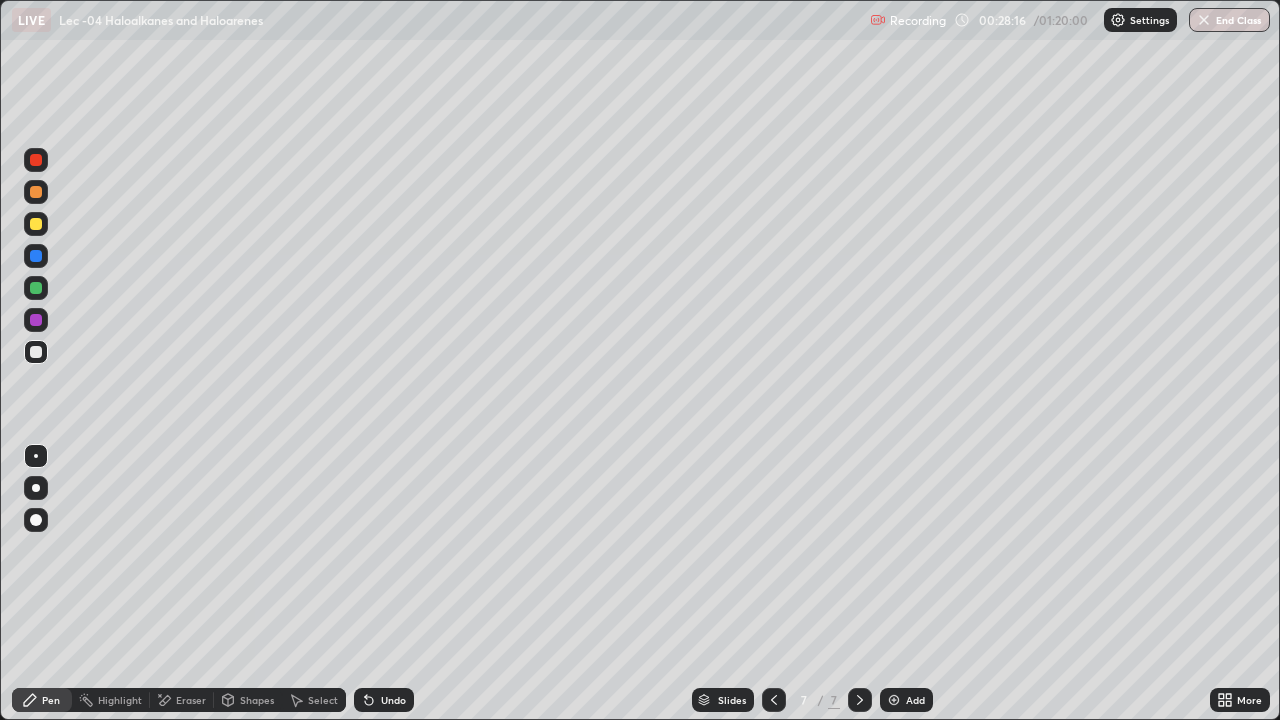 click at bounding box center [36, 320] 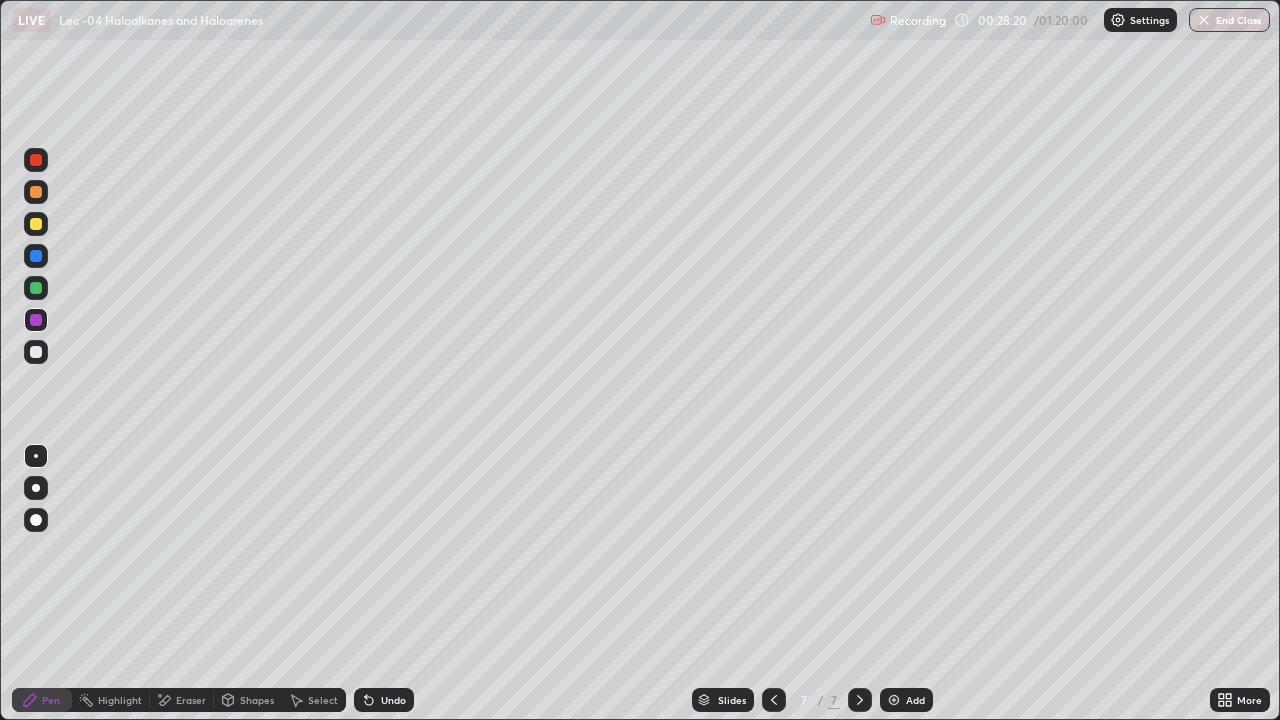 click at bounding box center [36, 352] 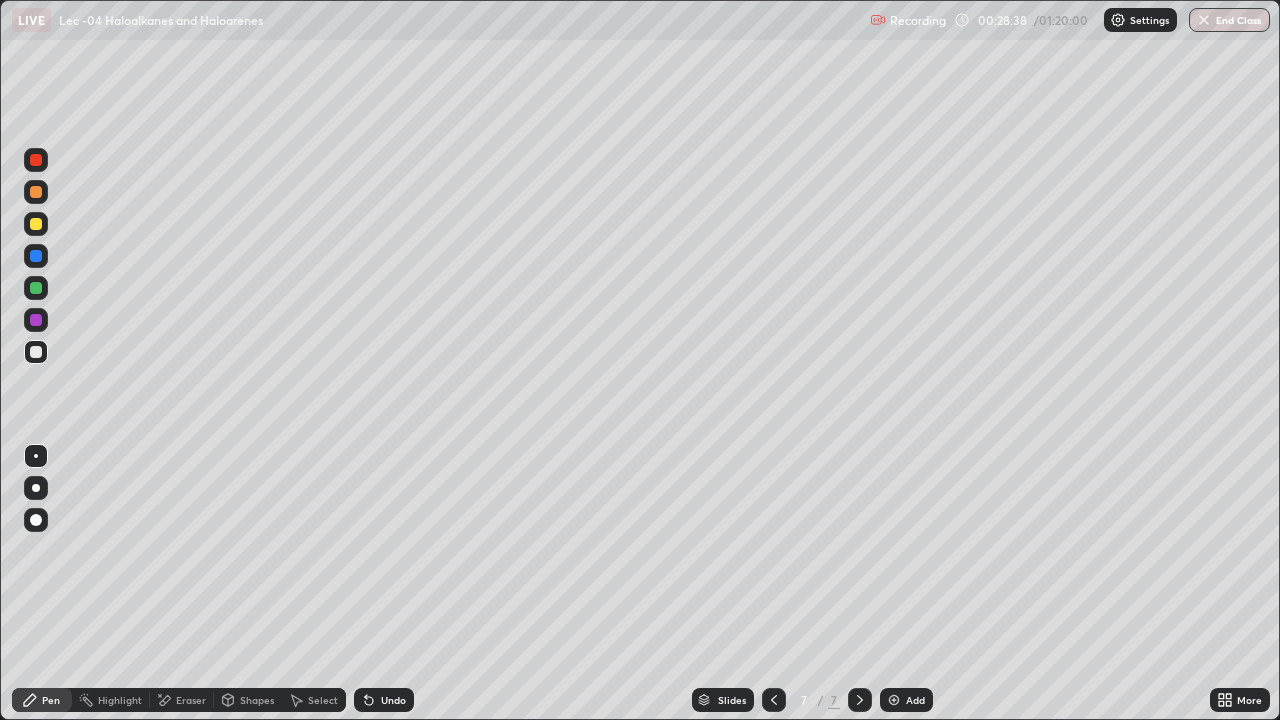 click at bounding box center (36, 320) 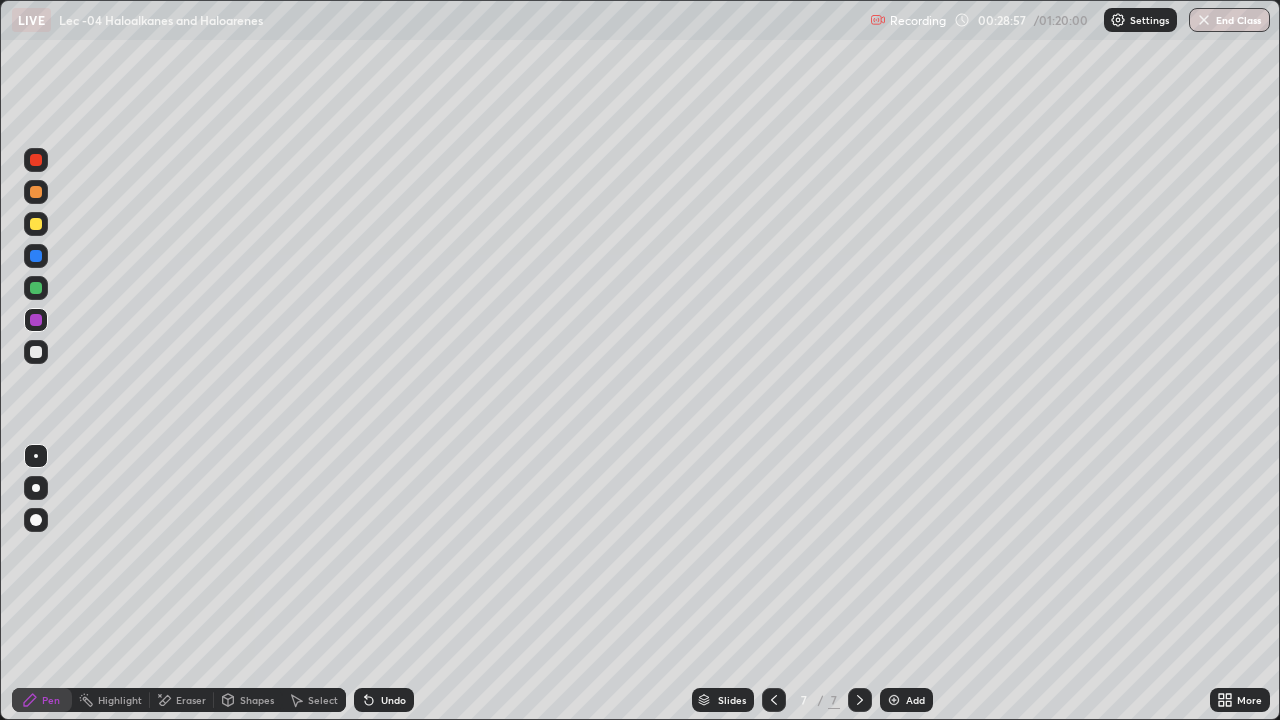 click at bounding box center [36, 288] 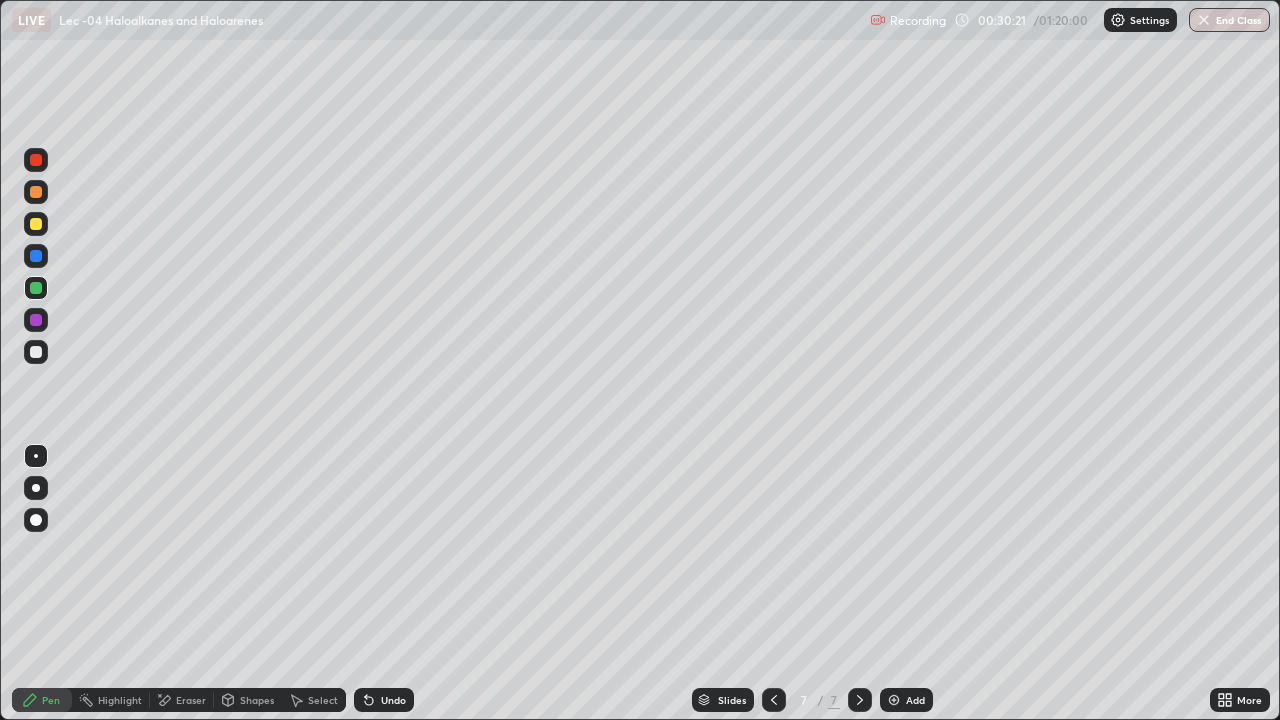 click at bounding box center (36, 352) 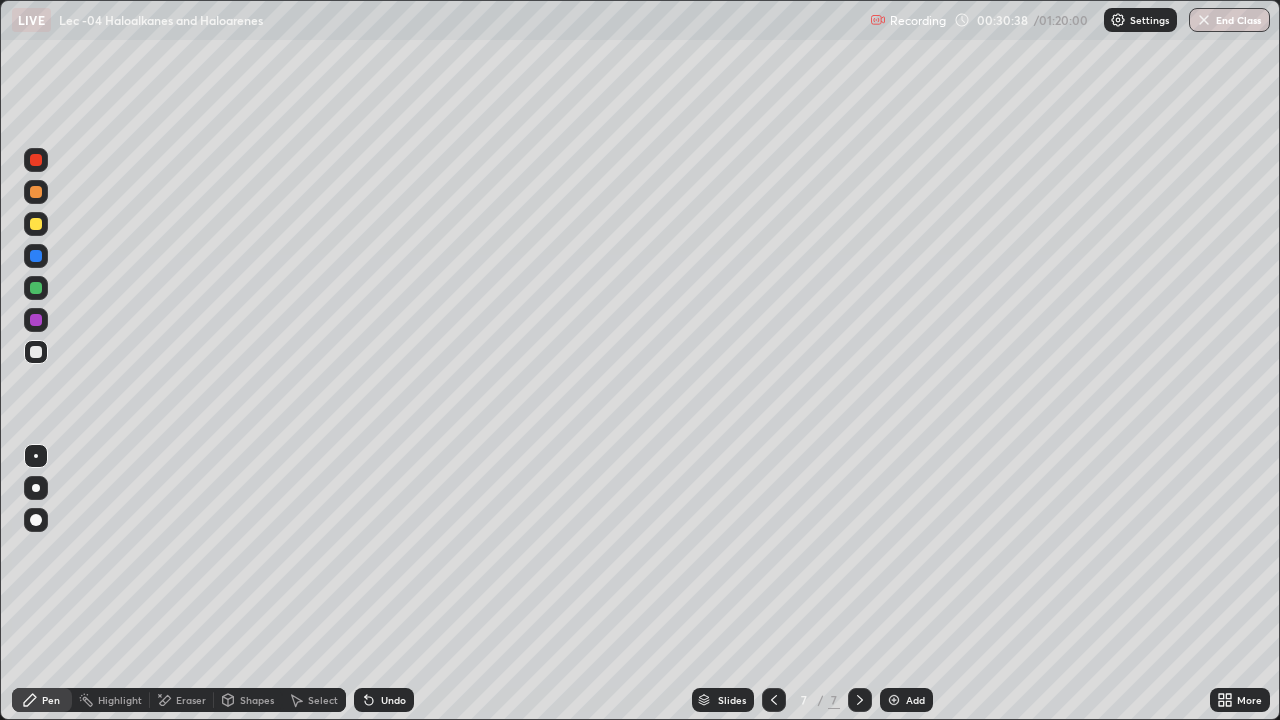 click on "Eraser" at bounding box center (182, 700) 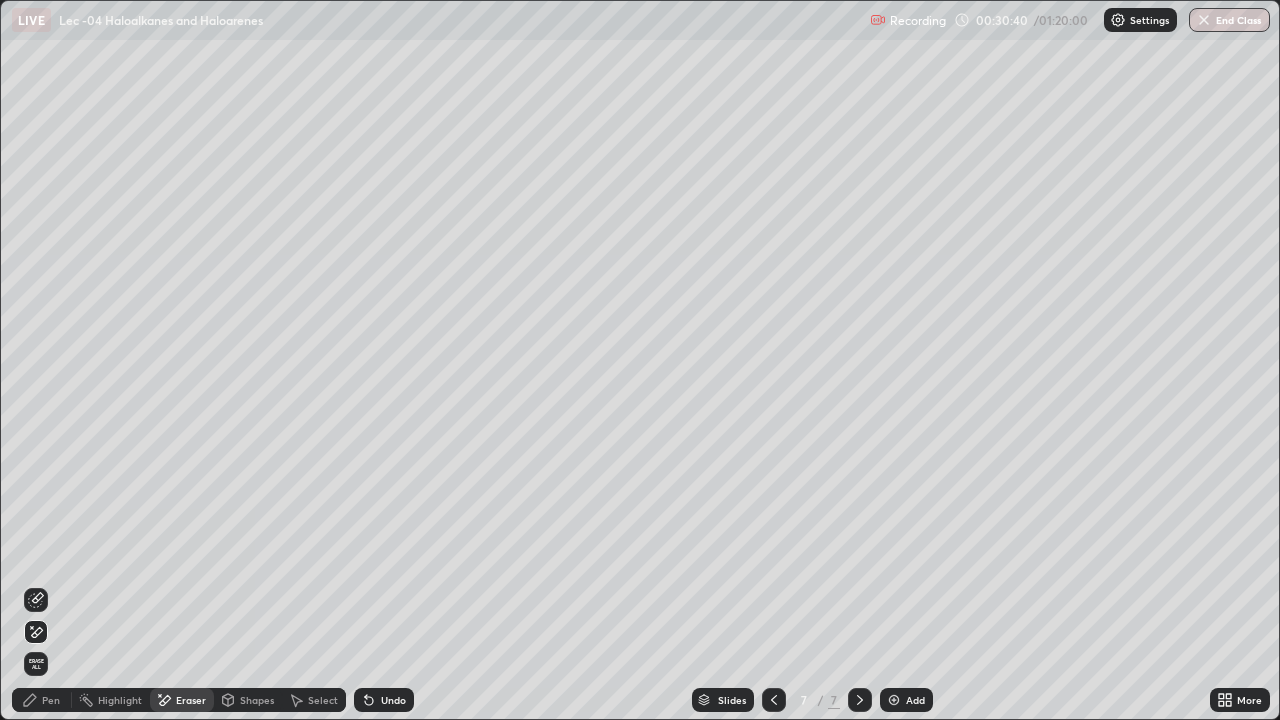click on "Pen" at bounding box center [42, 700] 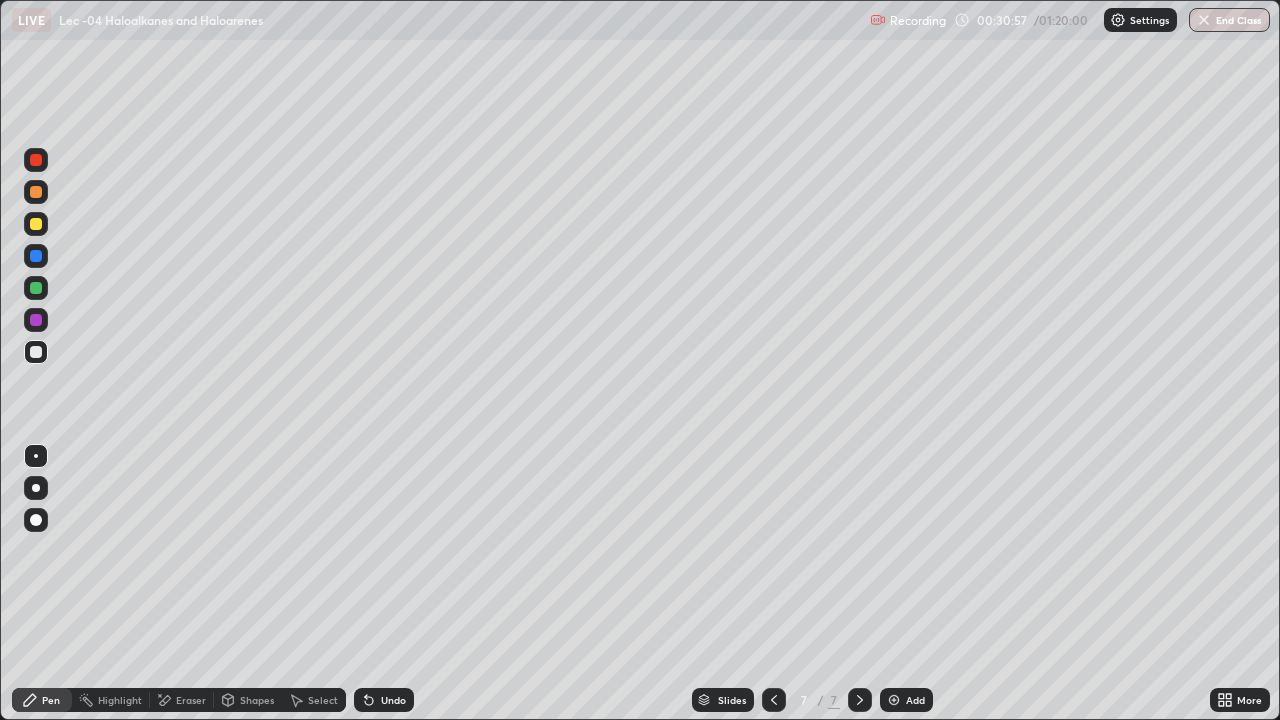 click on "Undo" at bounding box center (393, 700) 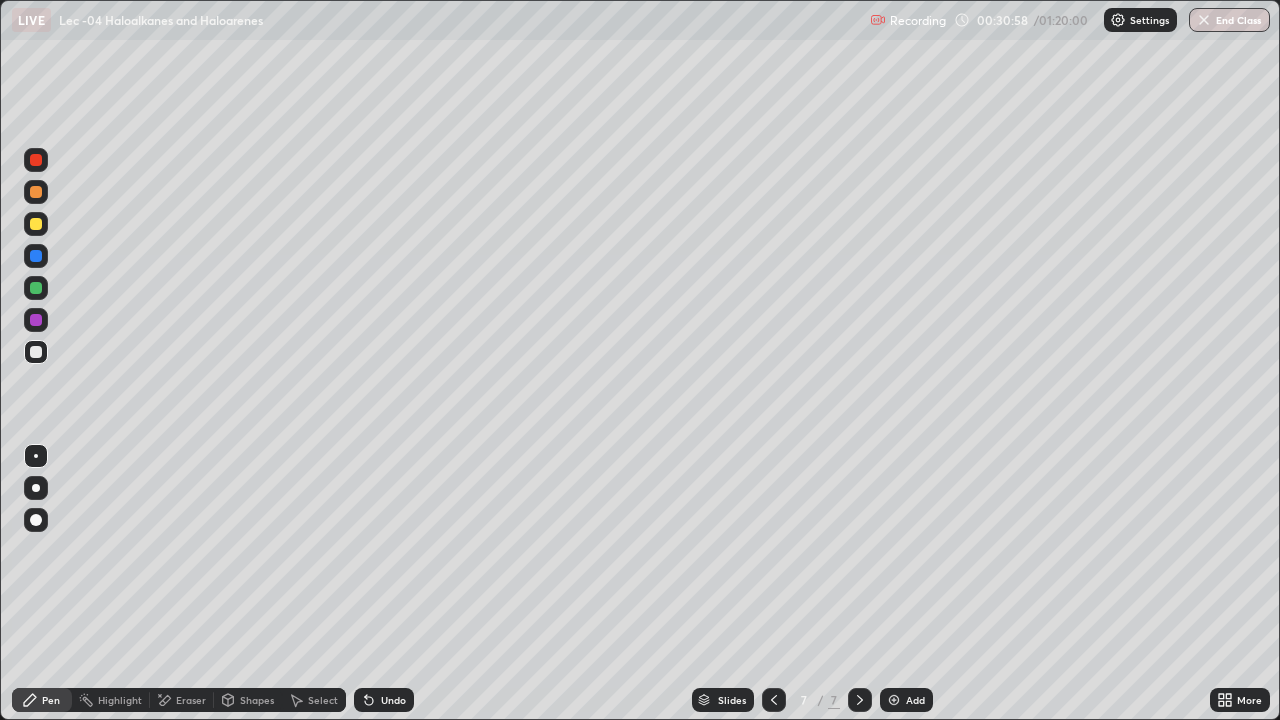 click on "Undo" at bounding box center [384, 700] 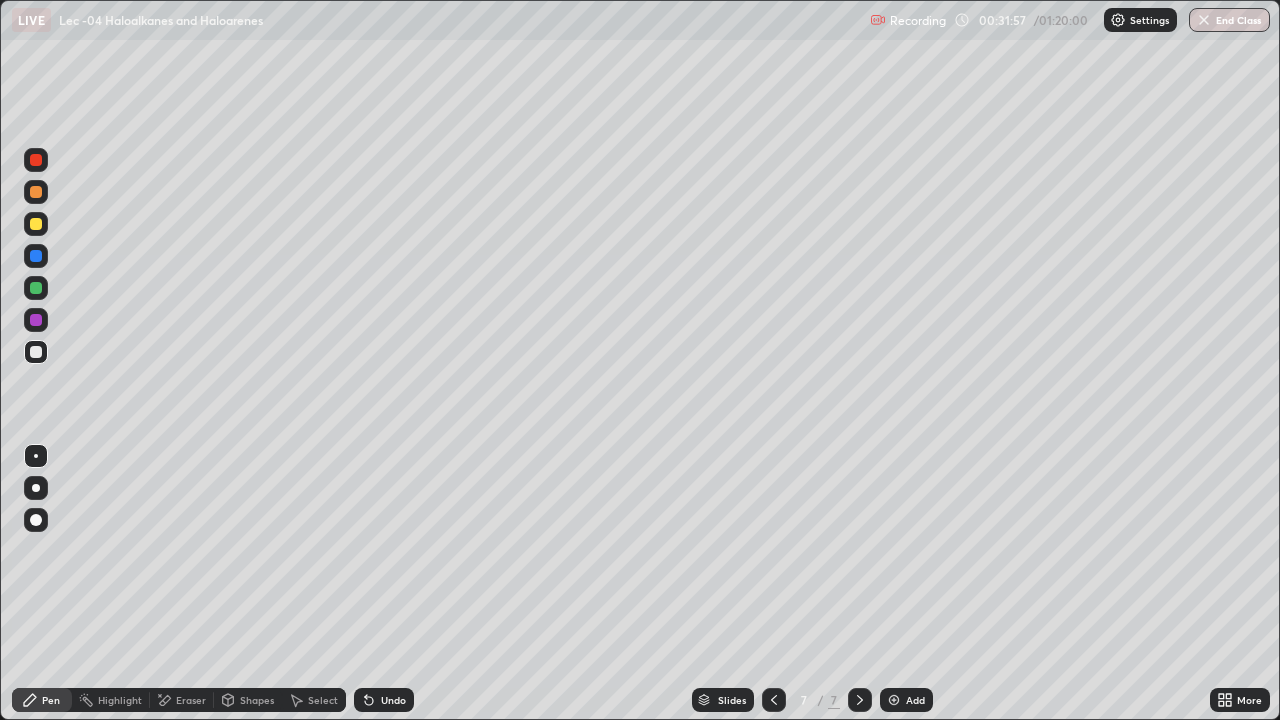 click at bounding box center (894, 700) 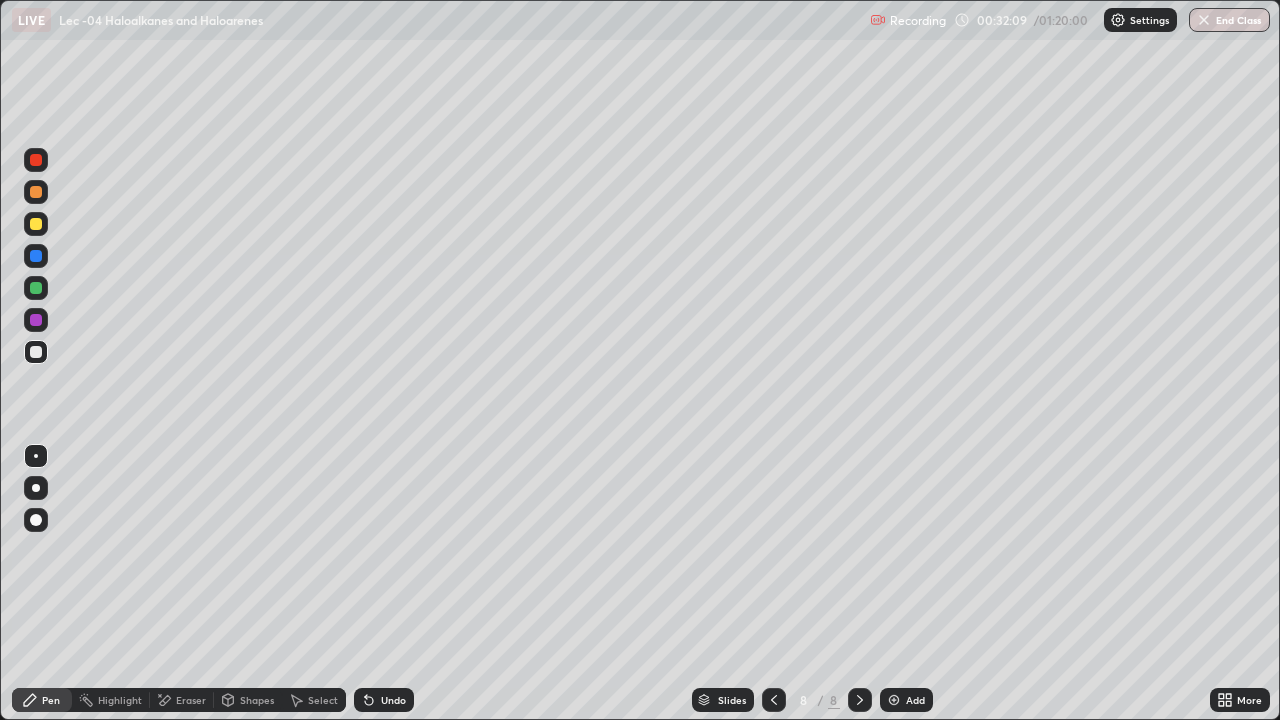 click at bounding box center (36, 224) 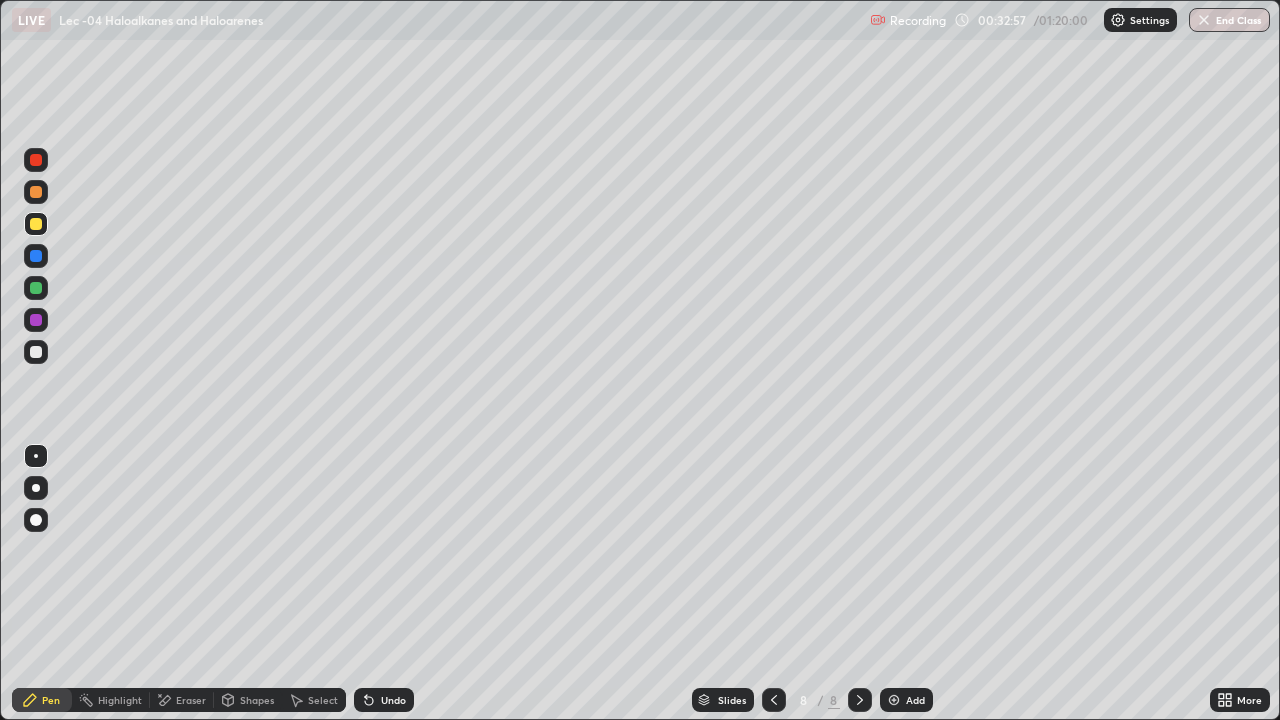 click at bounding box center (36, 320) 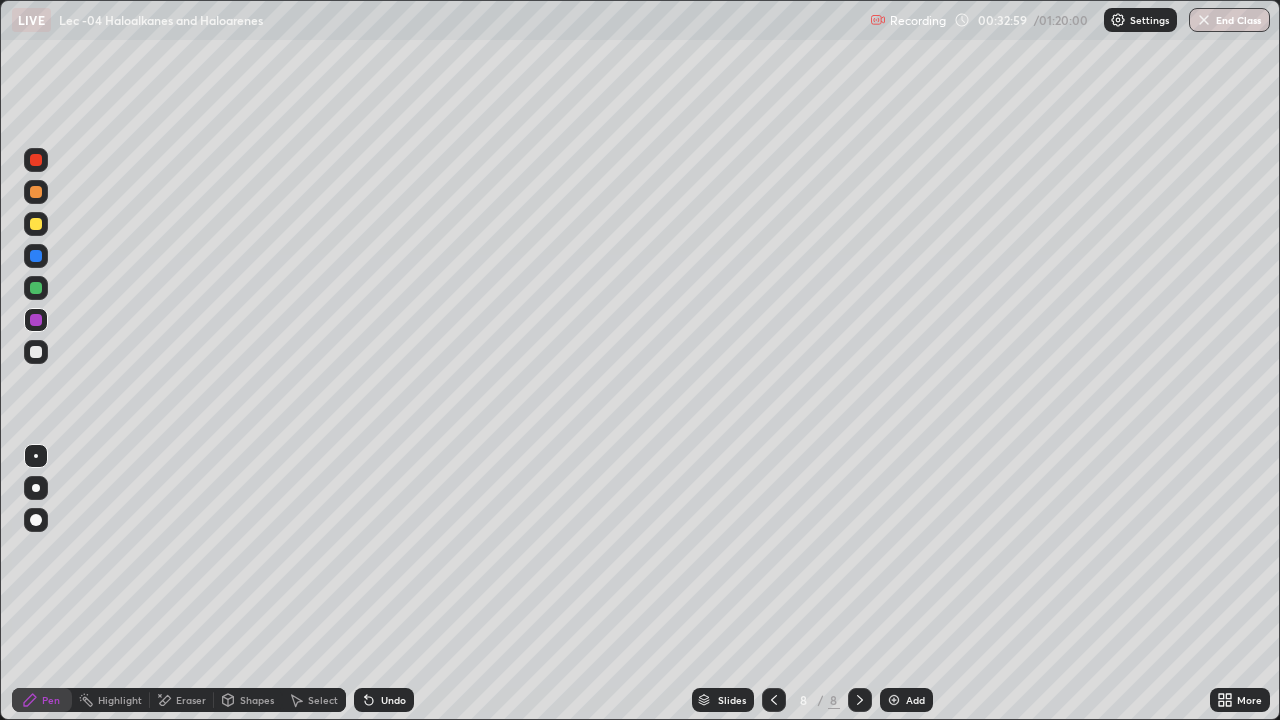 click on "Undo" at bounding box center (393, 700) 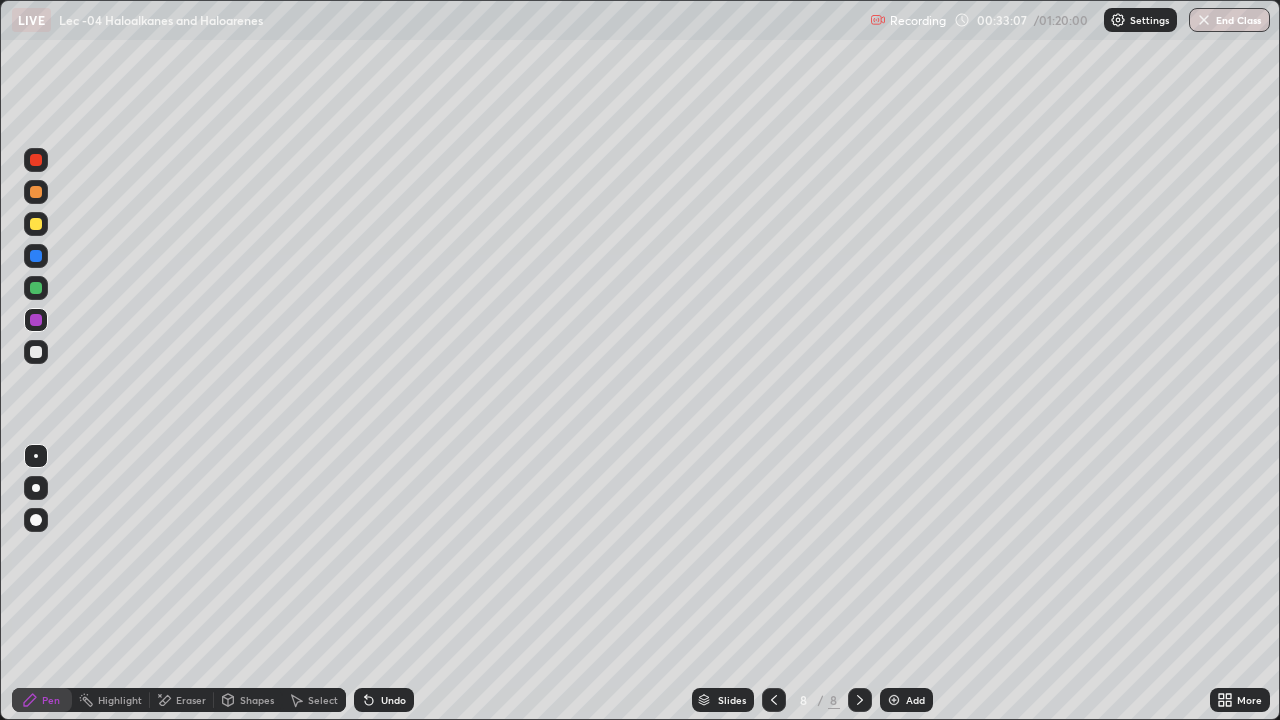 click on "Erase all" at bounding box center [36, 360] 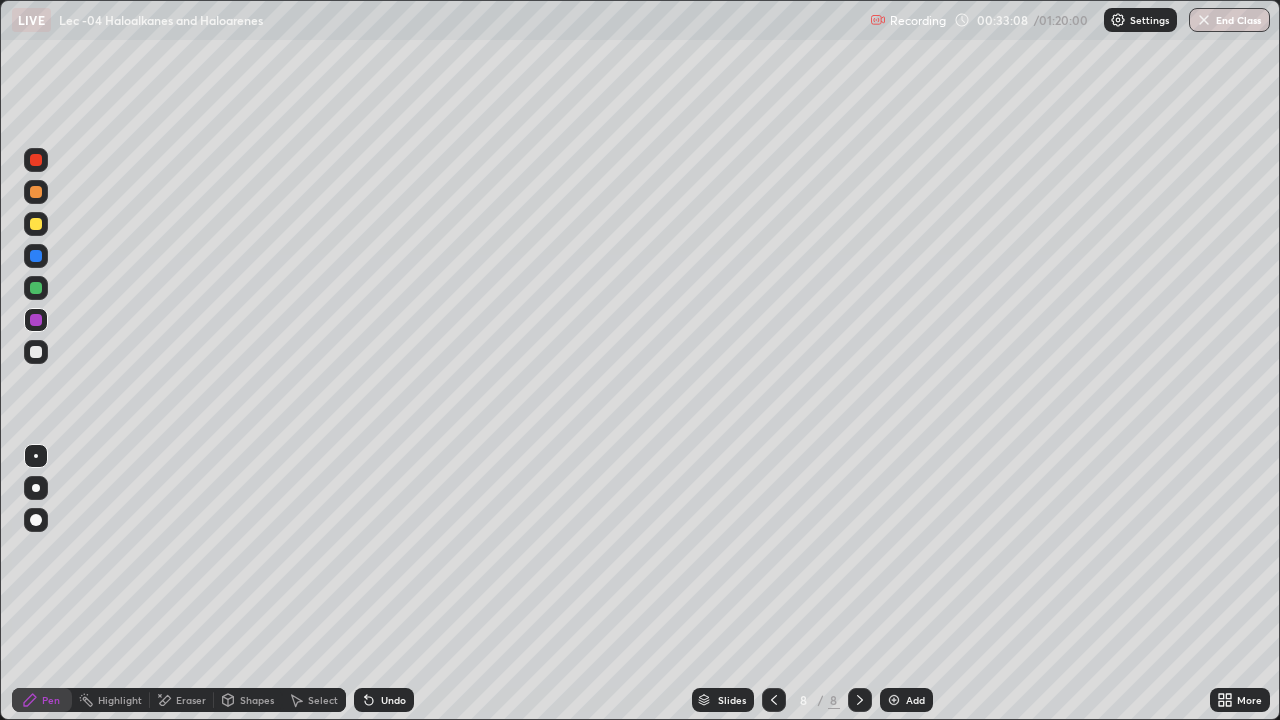 click at bounding box center (36, 288) 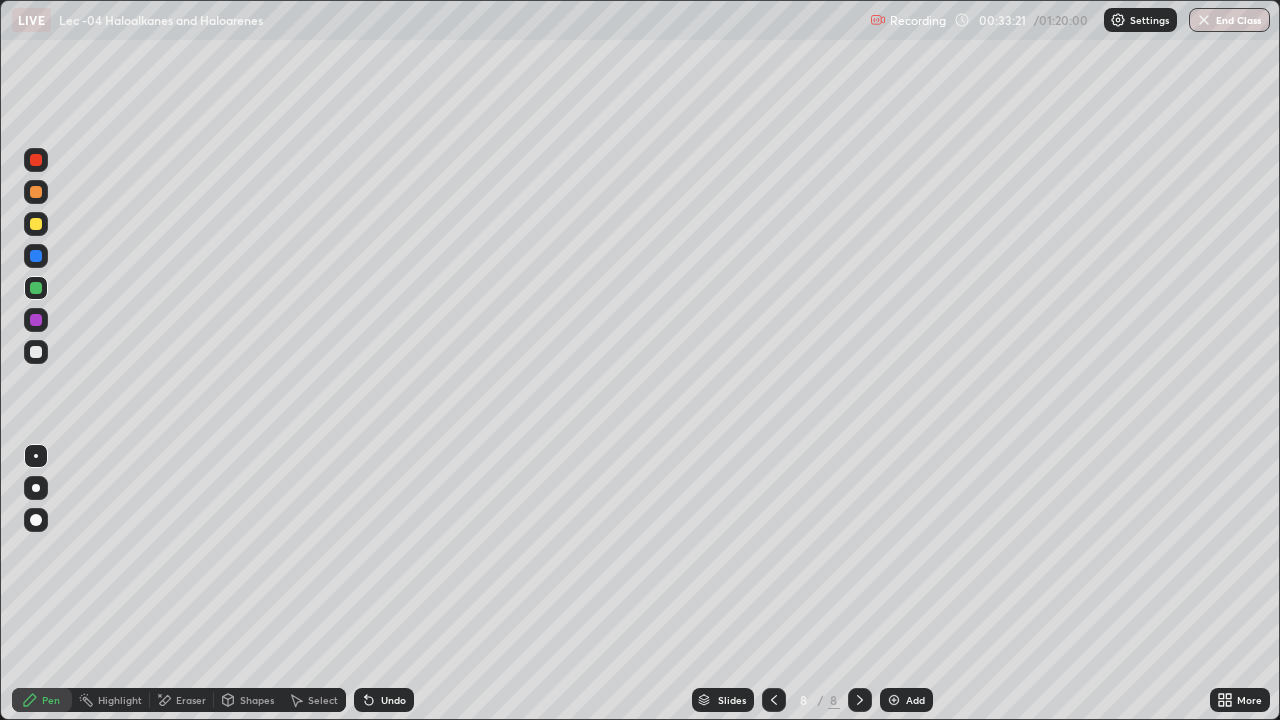 click on "Undo" at bounding box center (393, 700) 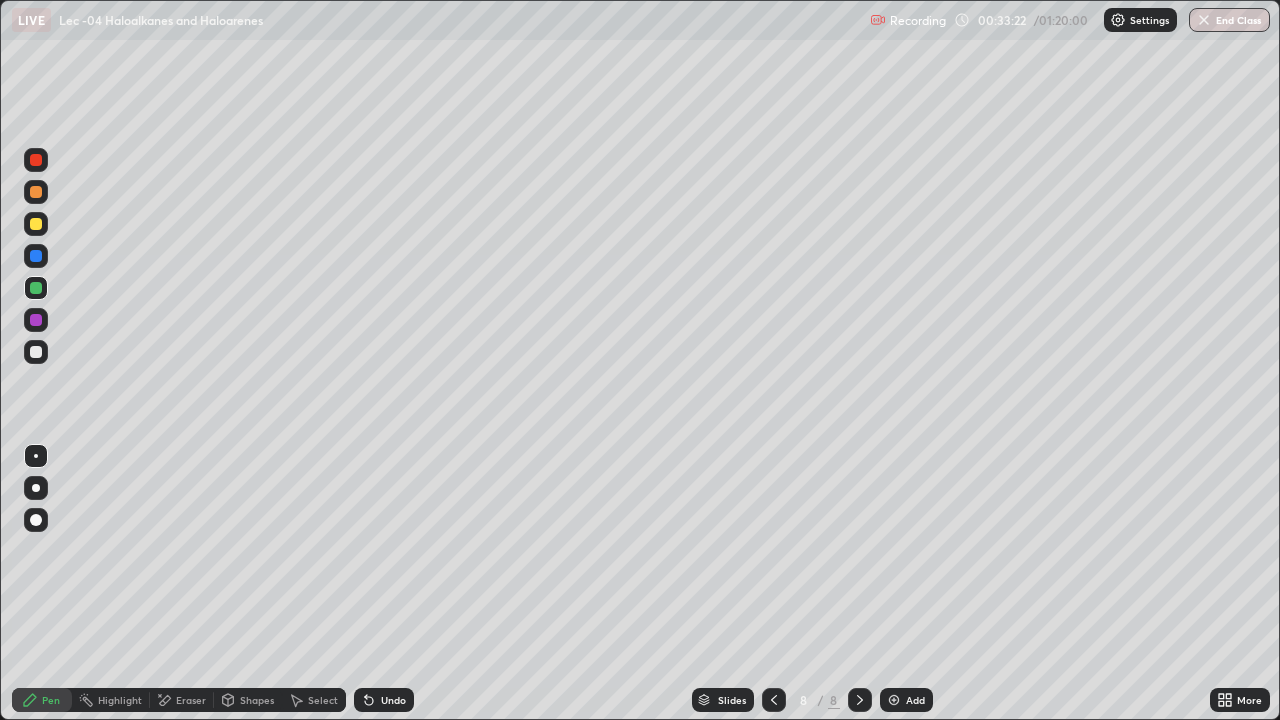 click on "Undo" at bounding box center (393, 700) 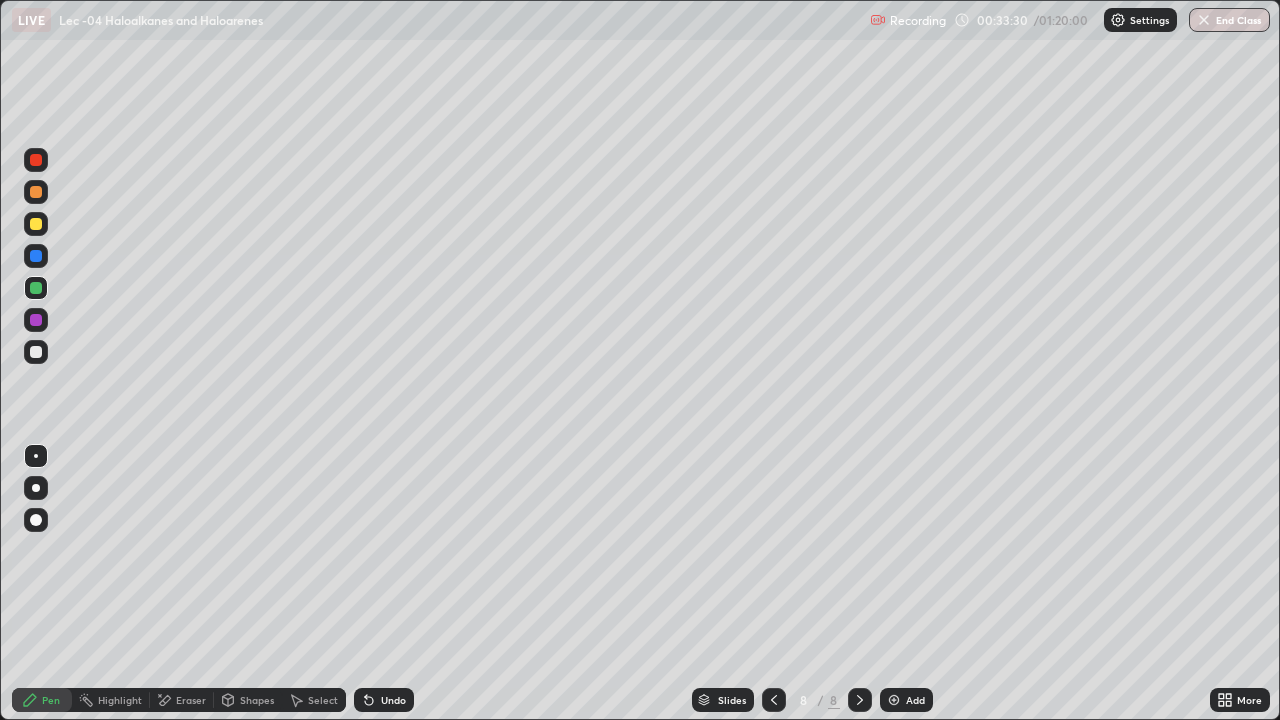 click on "Undo" at bounding box center [393, 700] 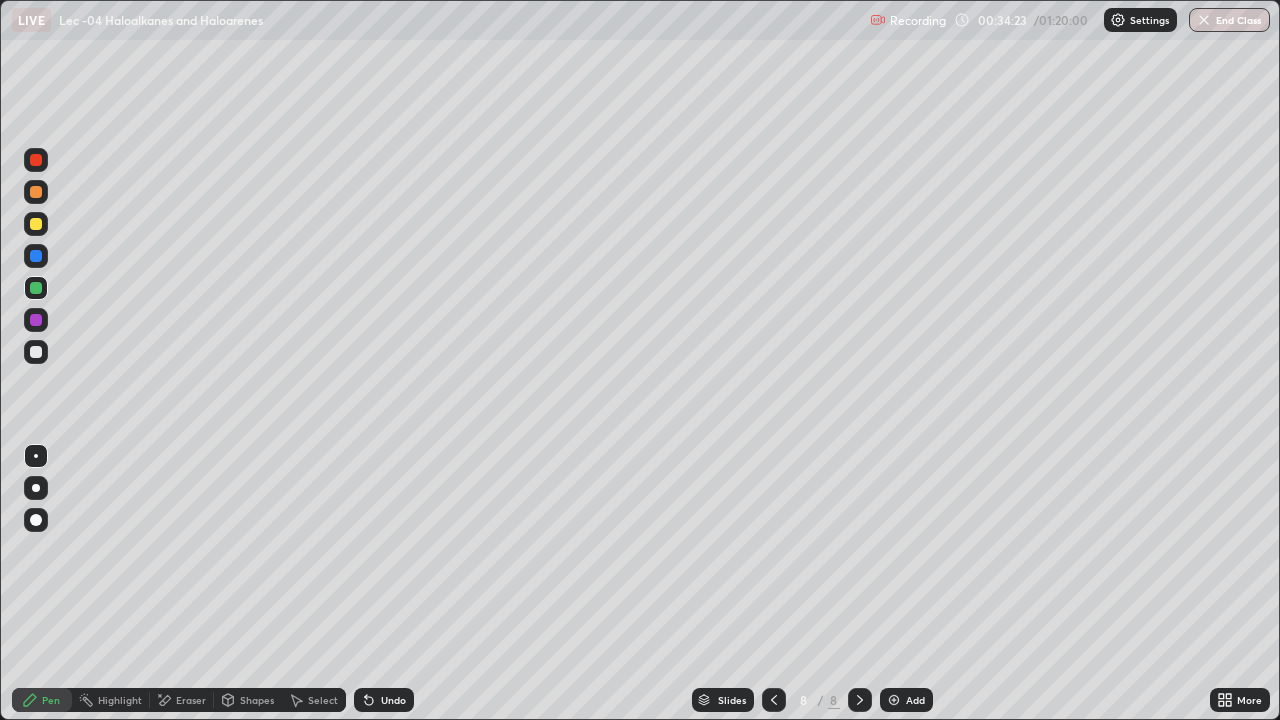 click on "Eraser" at bounding box center [191, 700] 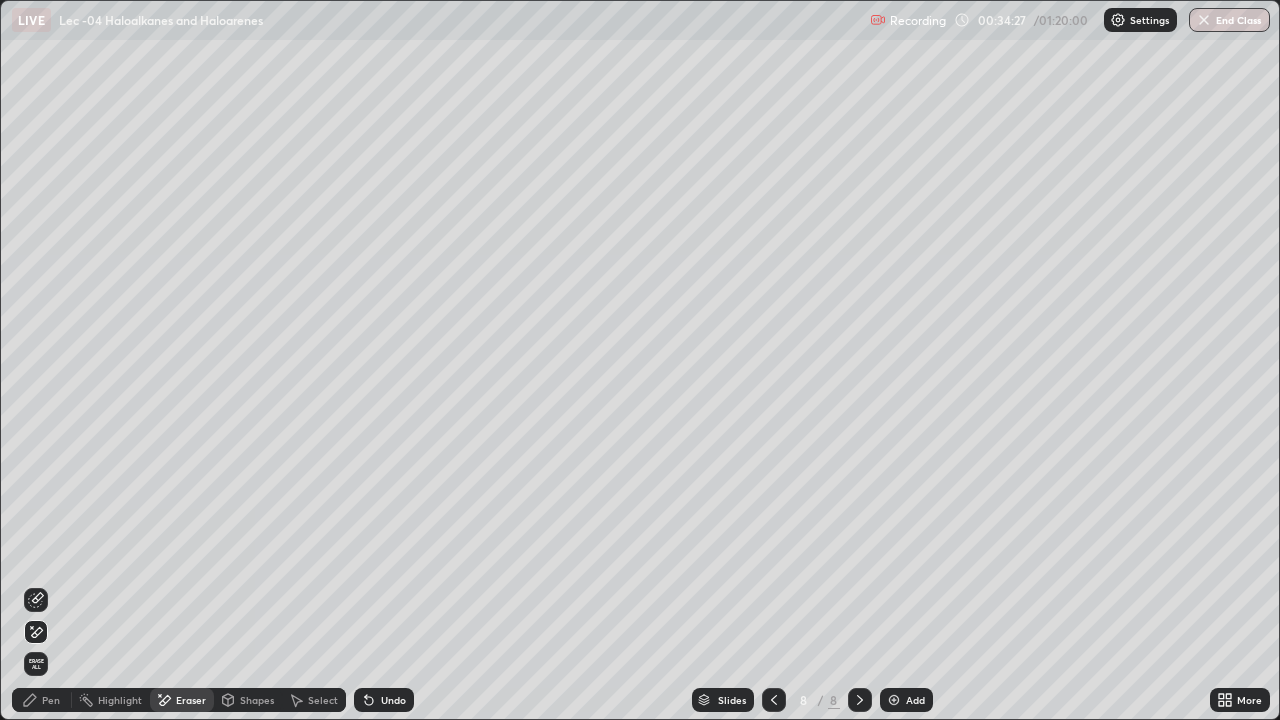 click on "Pen" at bounding box center [42, 700] 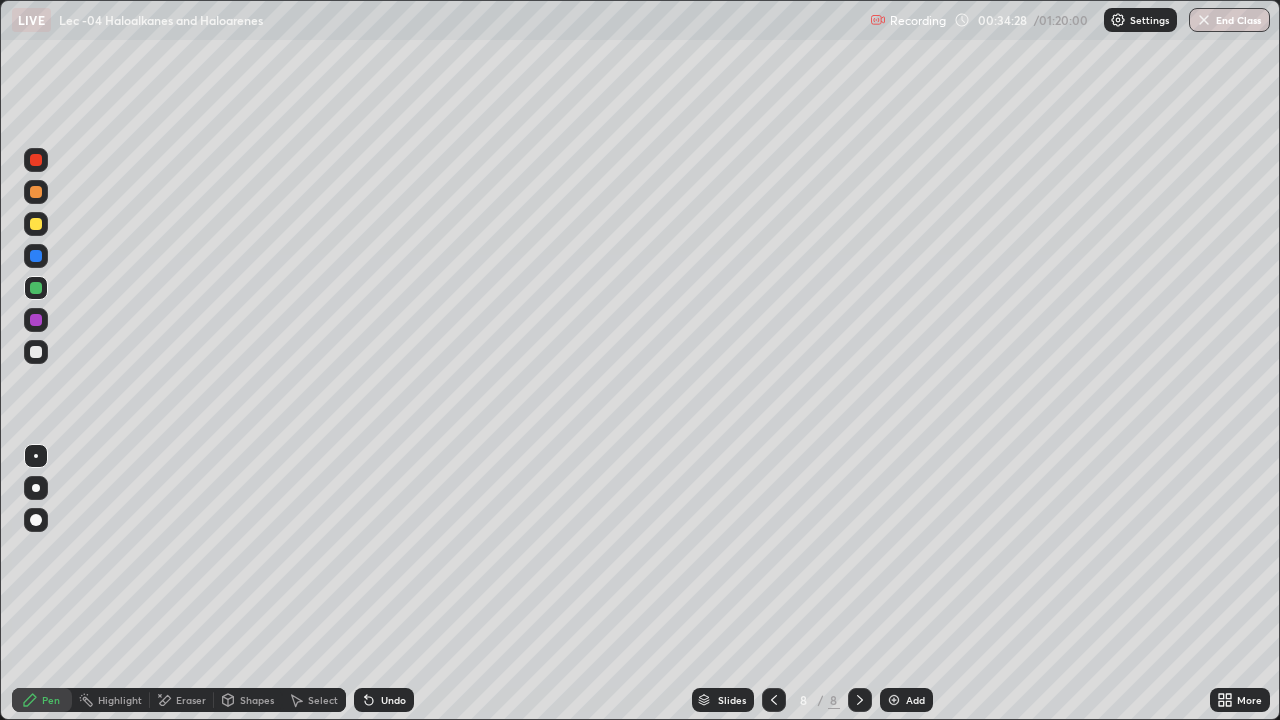 click at bounding box center [36, 352] 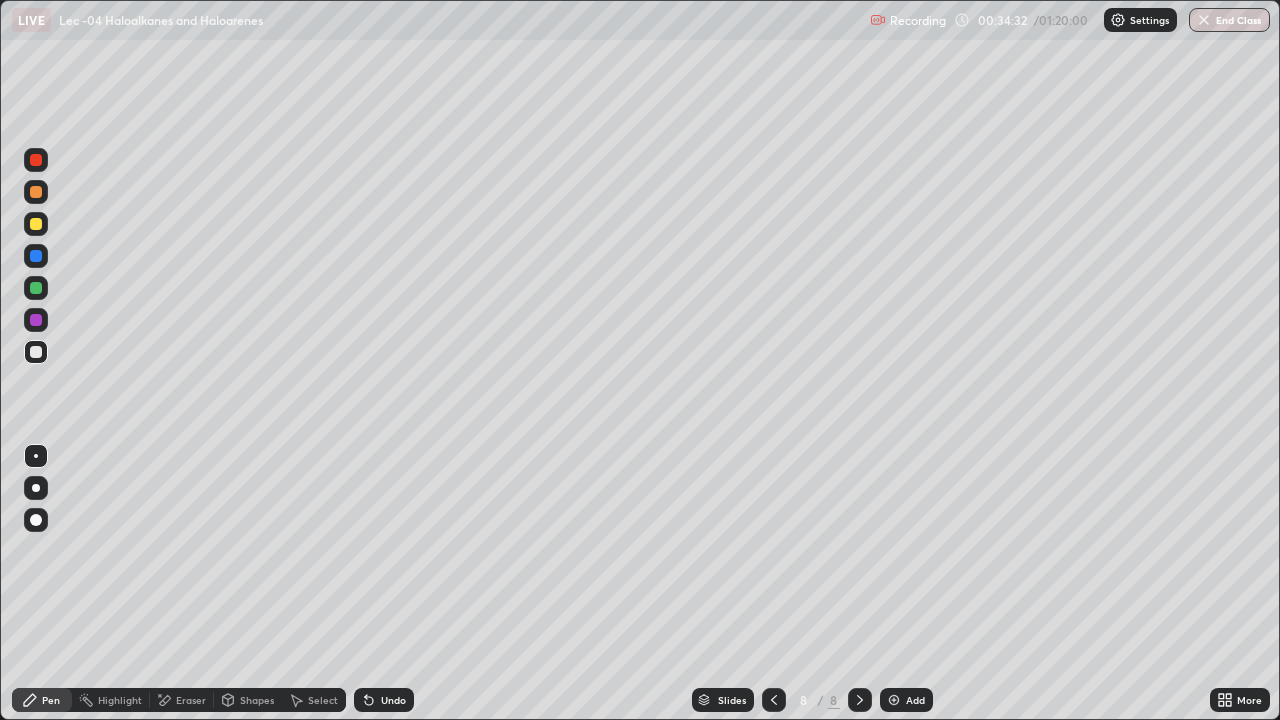 click at bounding box center (36, 160) 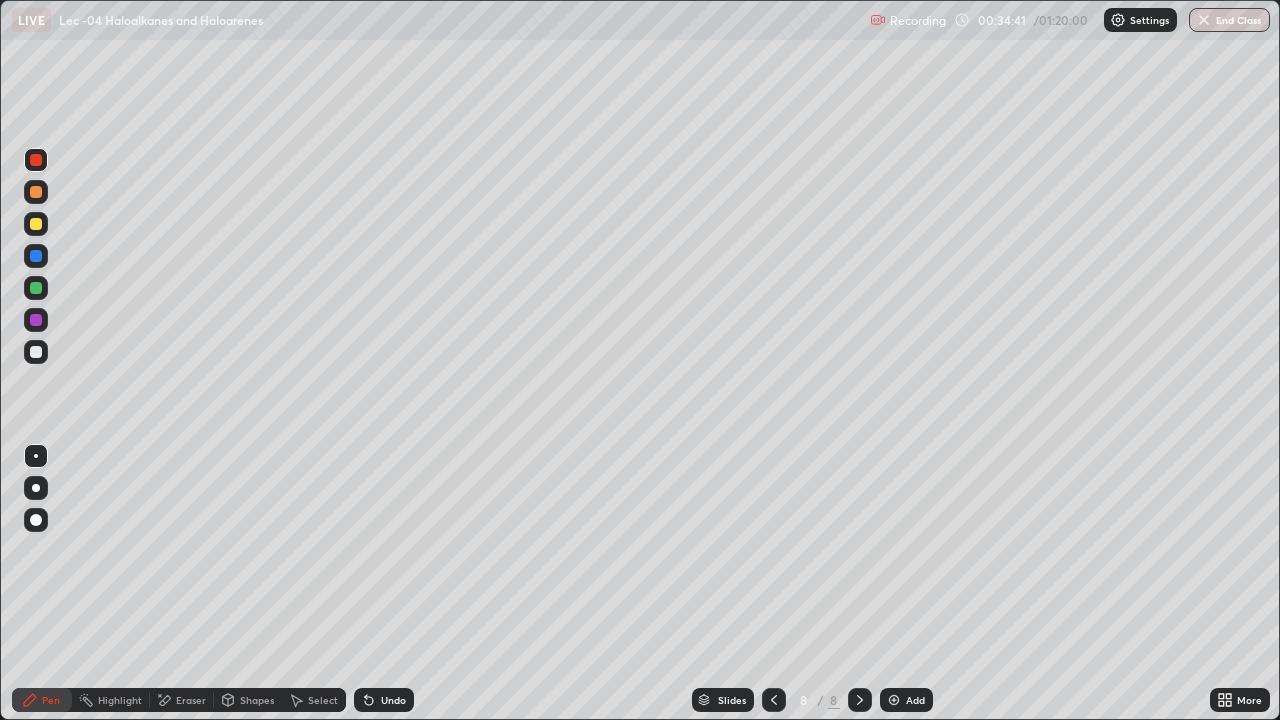 click at bounding box center (36, 320) 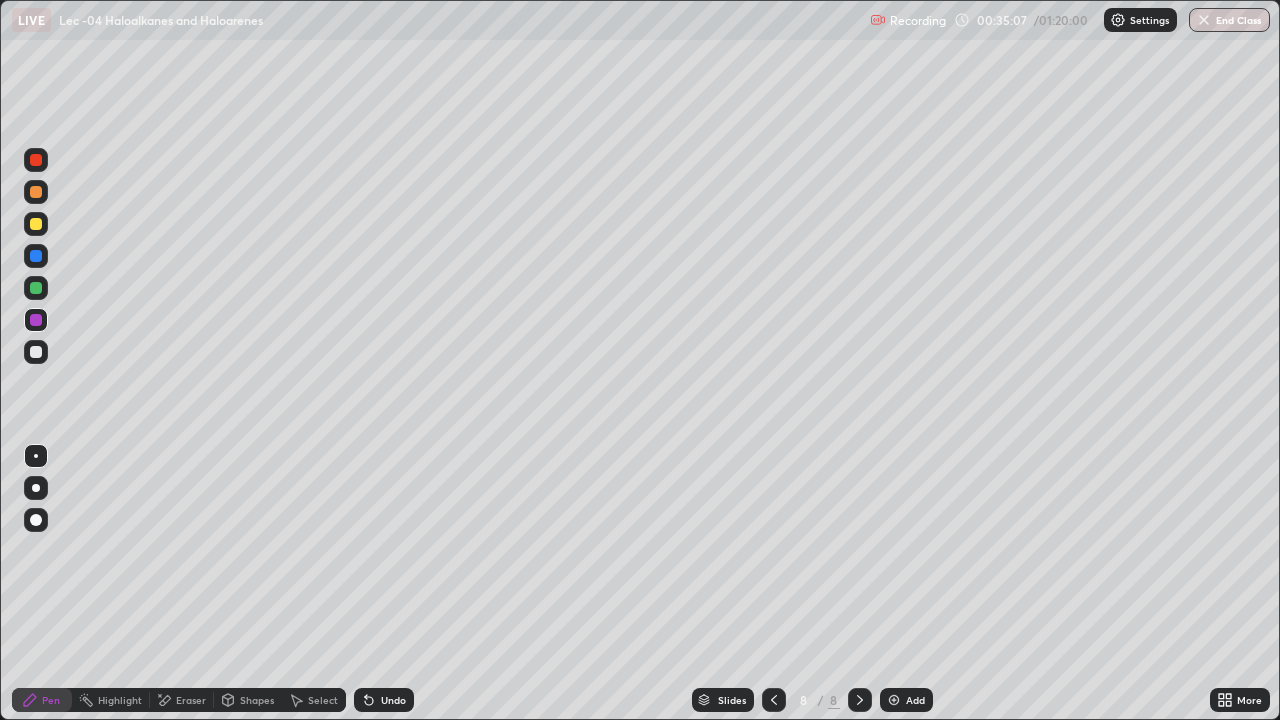 click at bounding box center [36, 288] 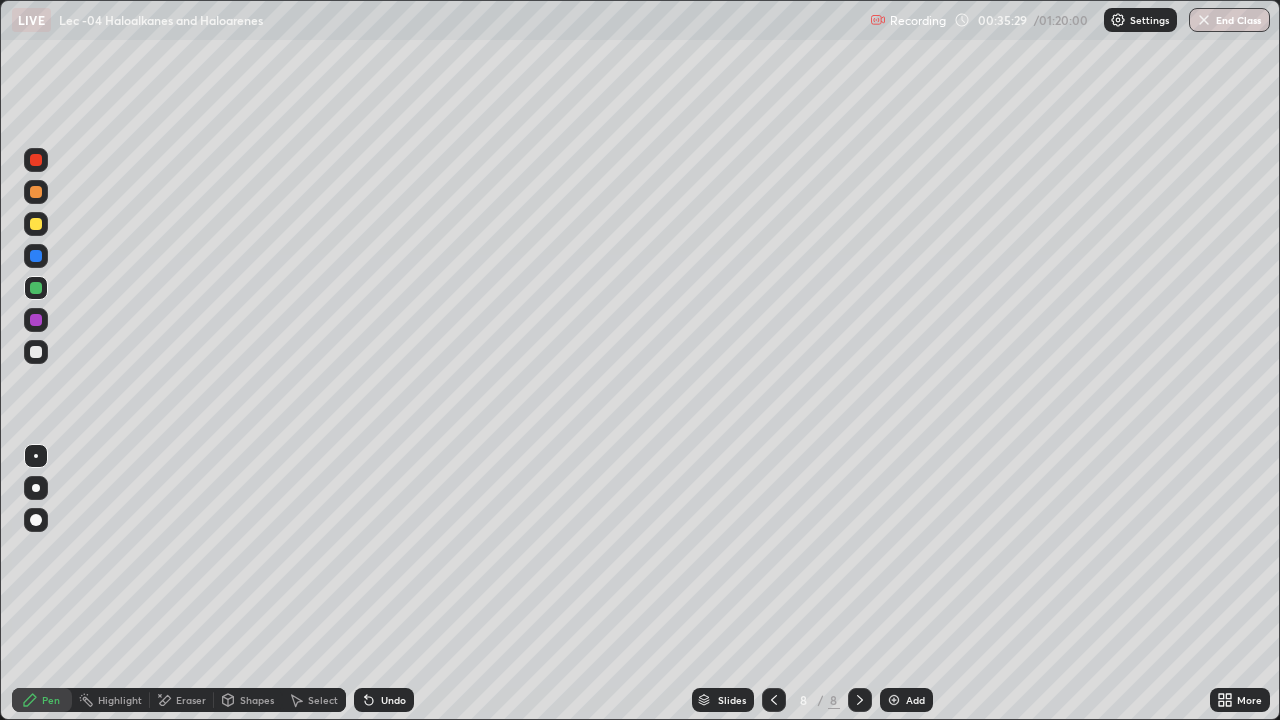 click at bounding box center (36, 320) 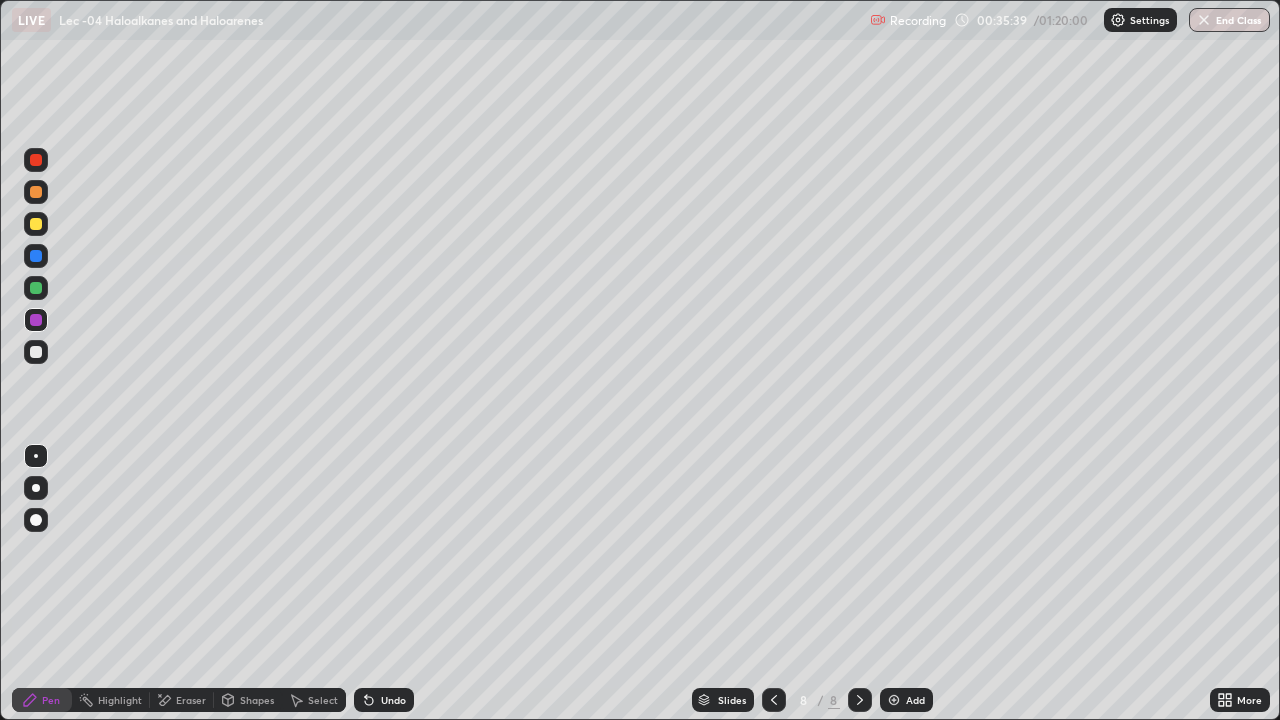 click at bounding box center (36, 352) 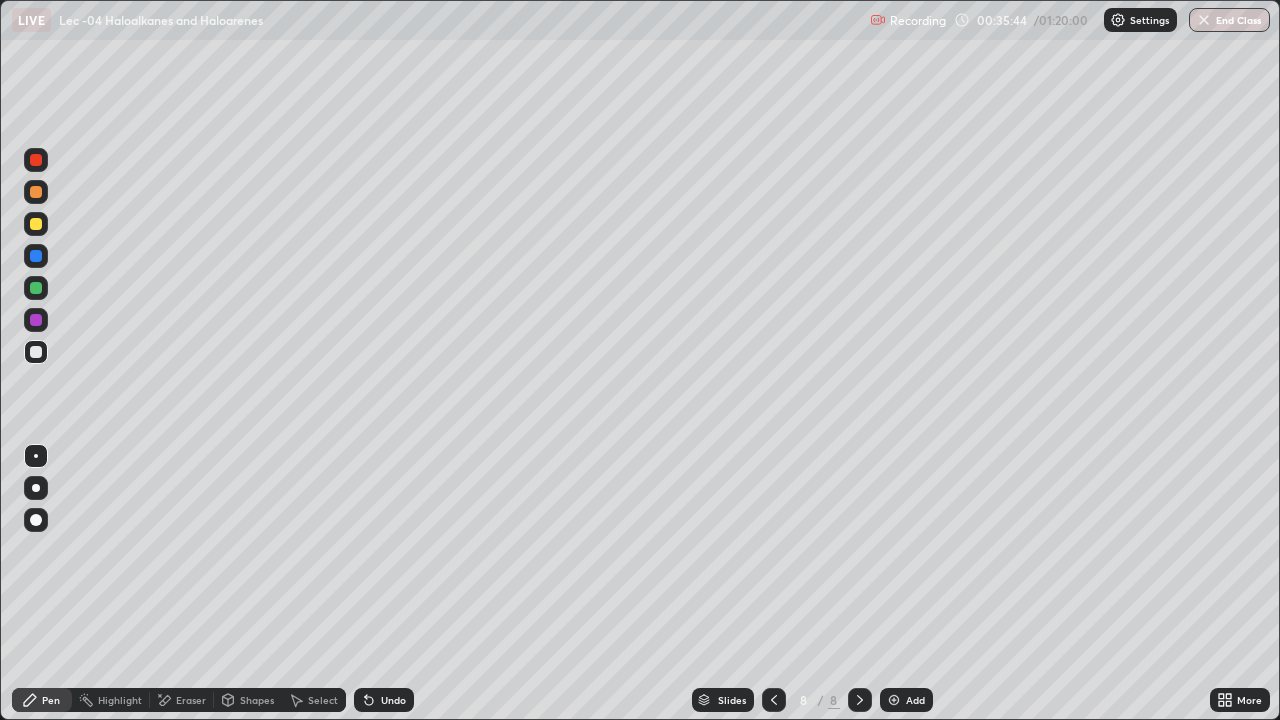 click on "Undo" at bounding box center [393, 700] 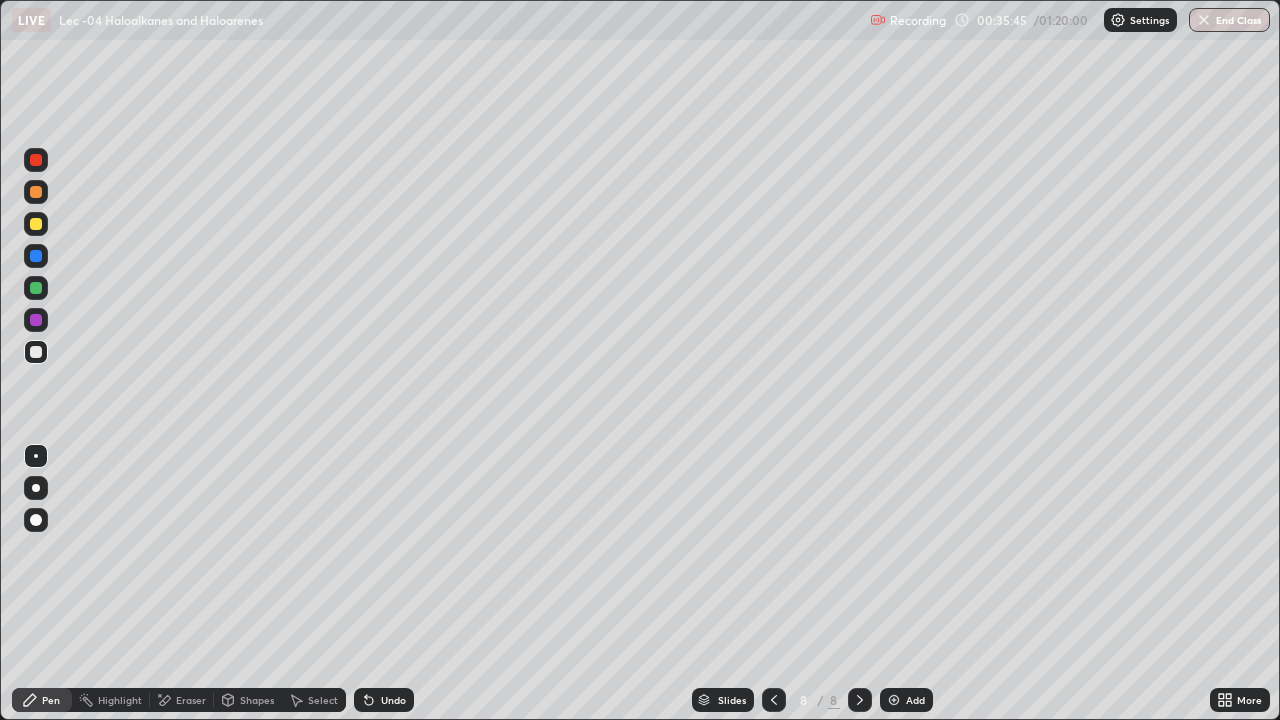 click on "Undo" at bounding box center [393, 700] 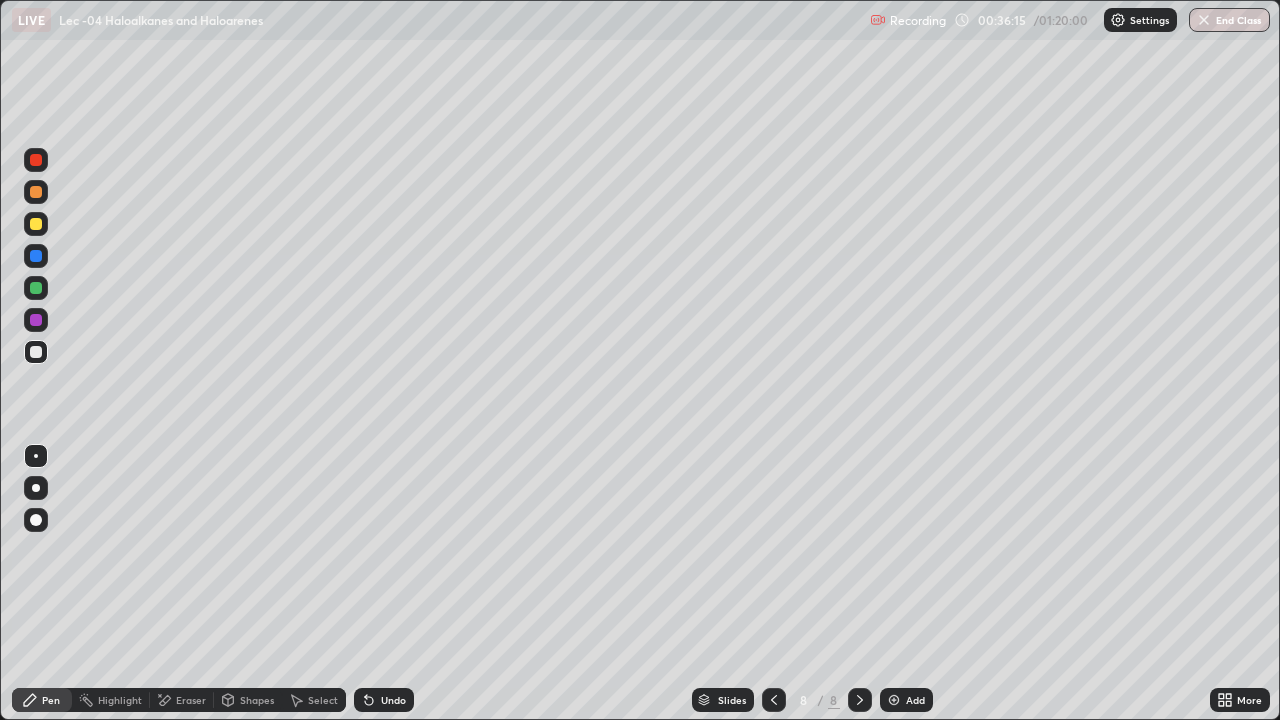 click on "Undo" at bounding box center [393, 700] 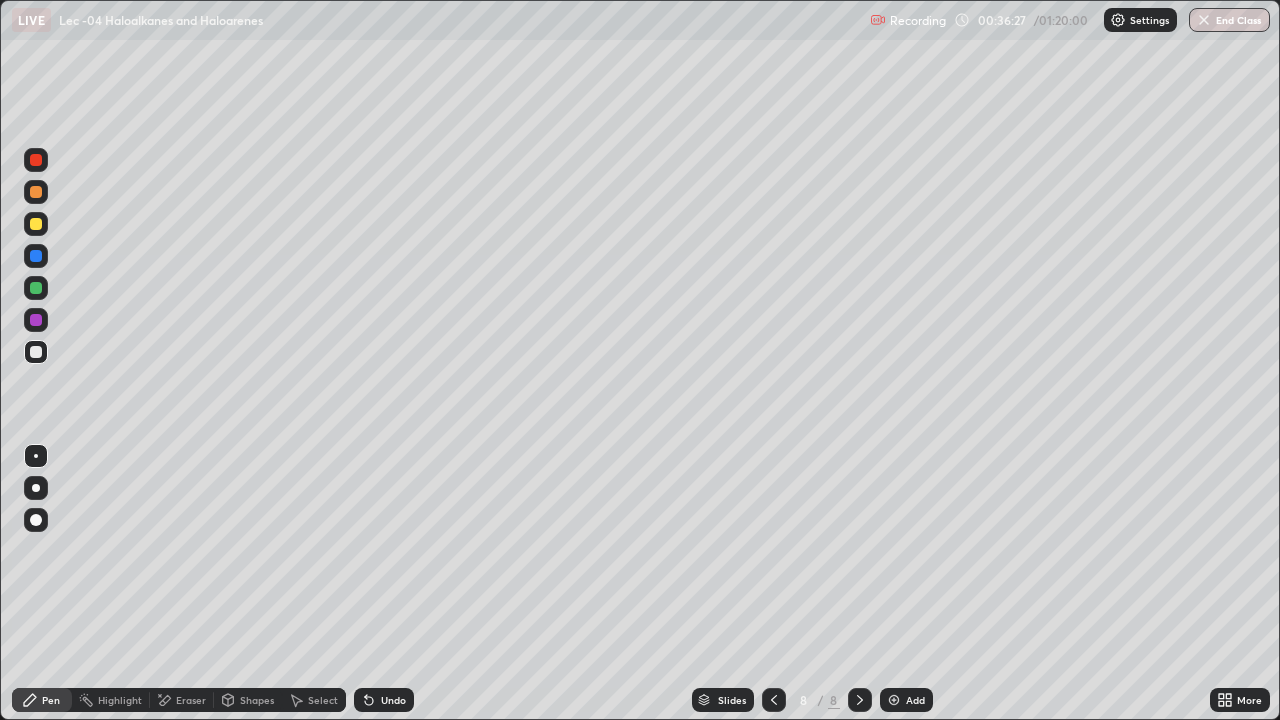 click at bounding box center [36, 160] 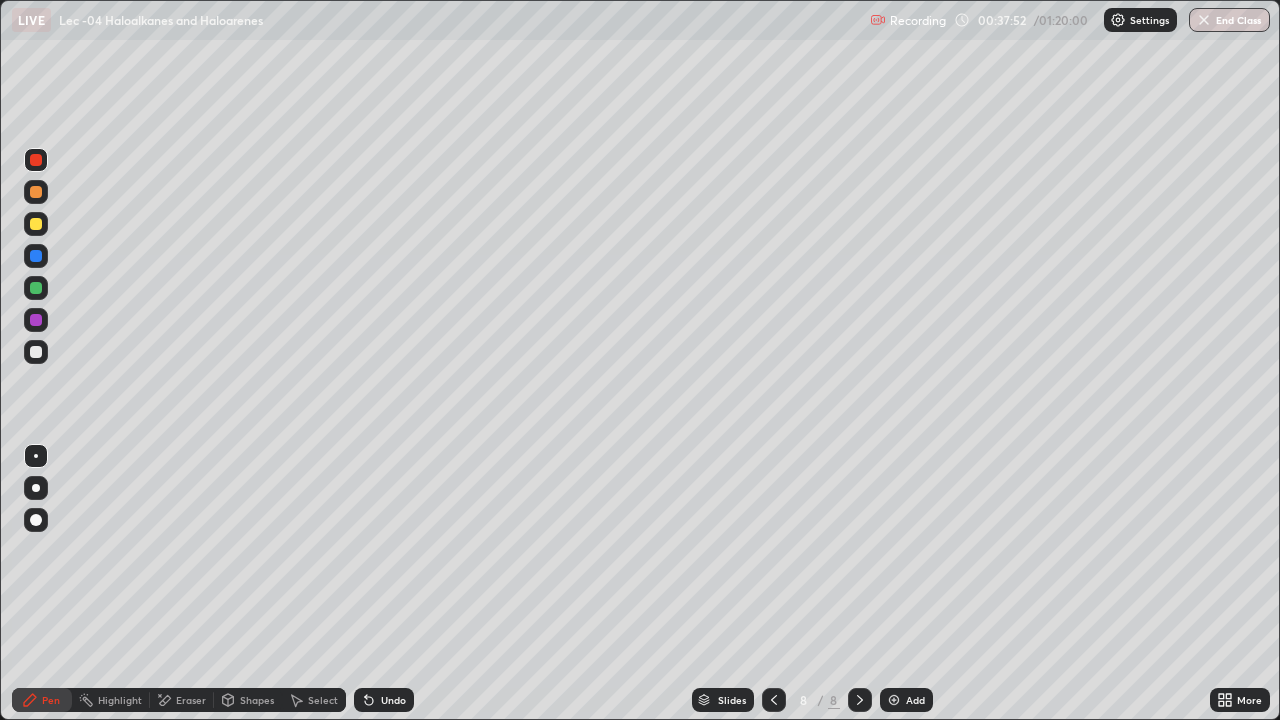 click at bounding box center (36, 288) 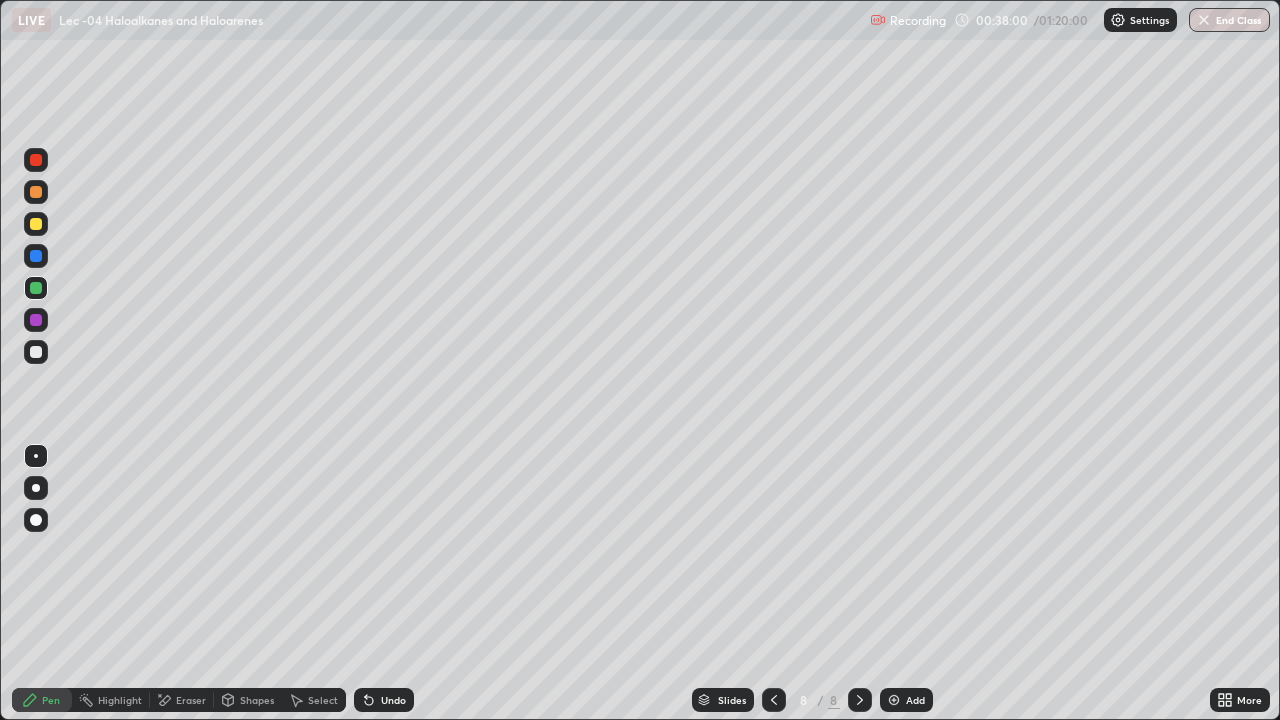 click on "Setting up your live class" at bounding box center (640, 360) 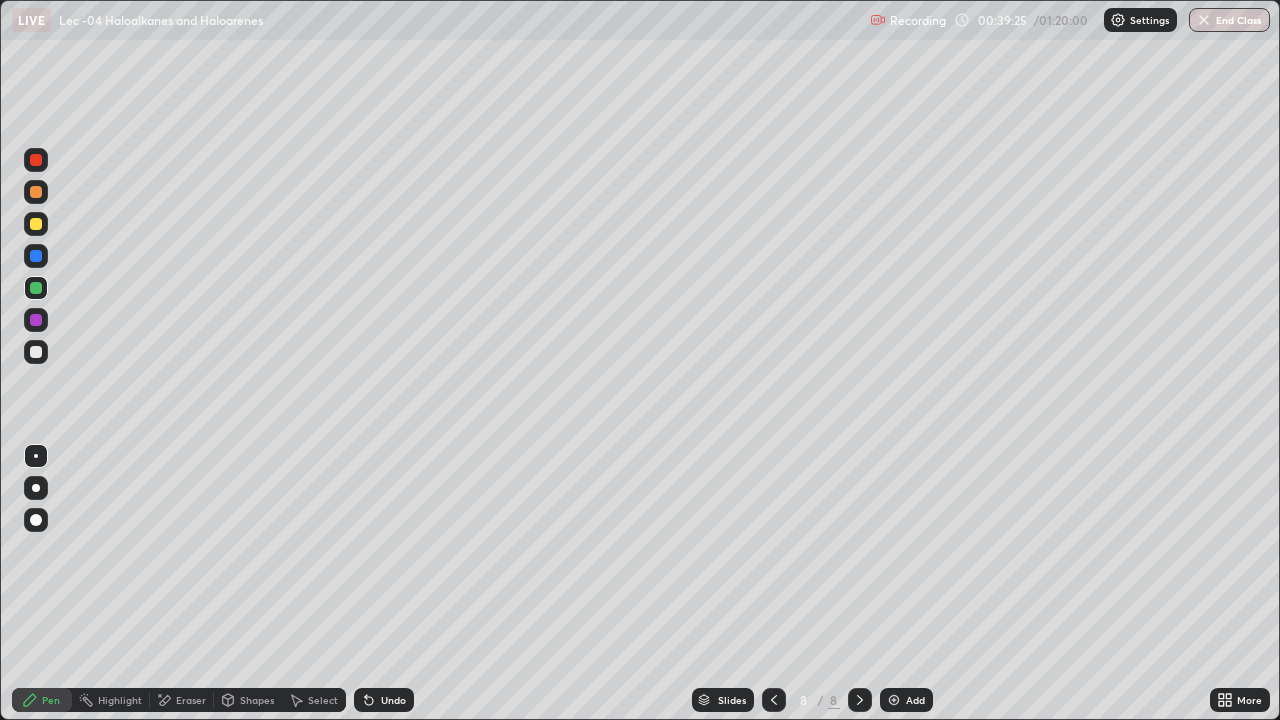 click at bounding box center (894, 700) 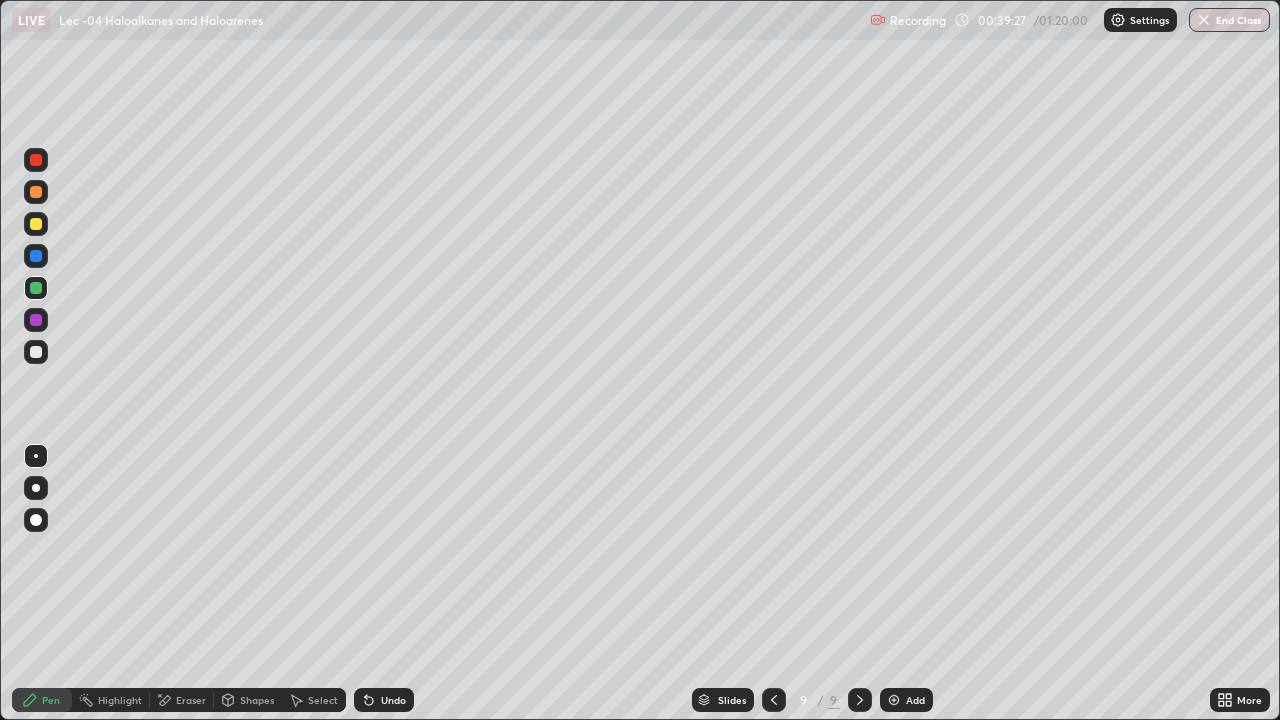 click at bounding box center (36, 352) 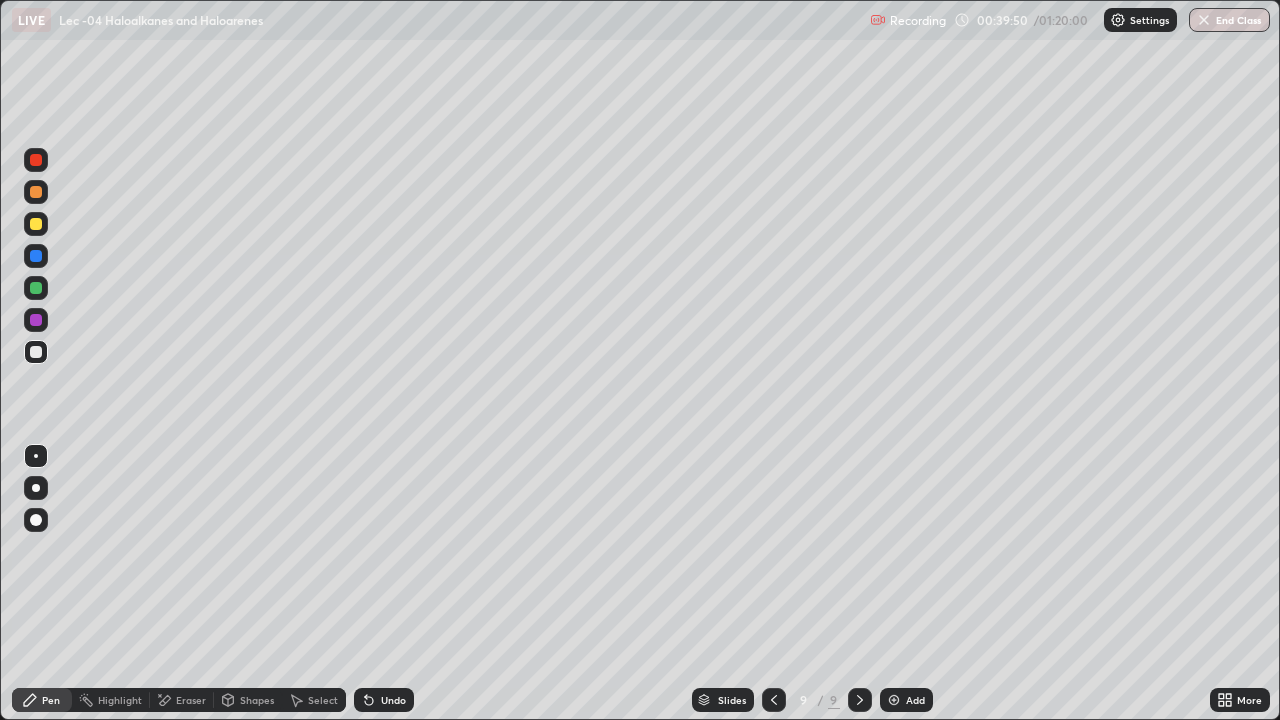 click on "Eraser" at bounding box center (182, 700) 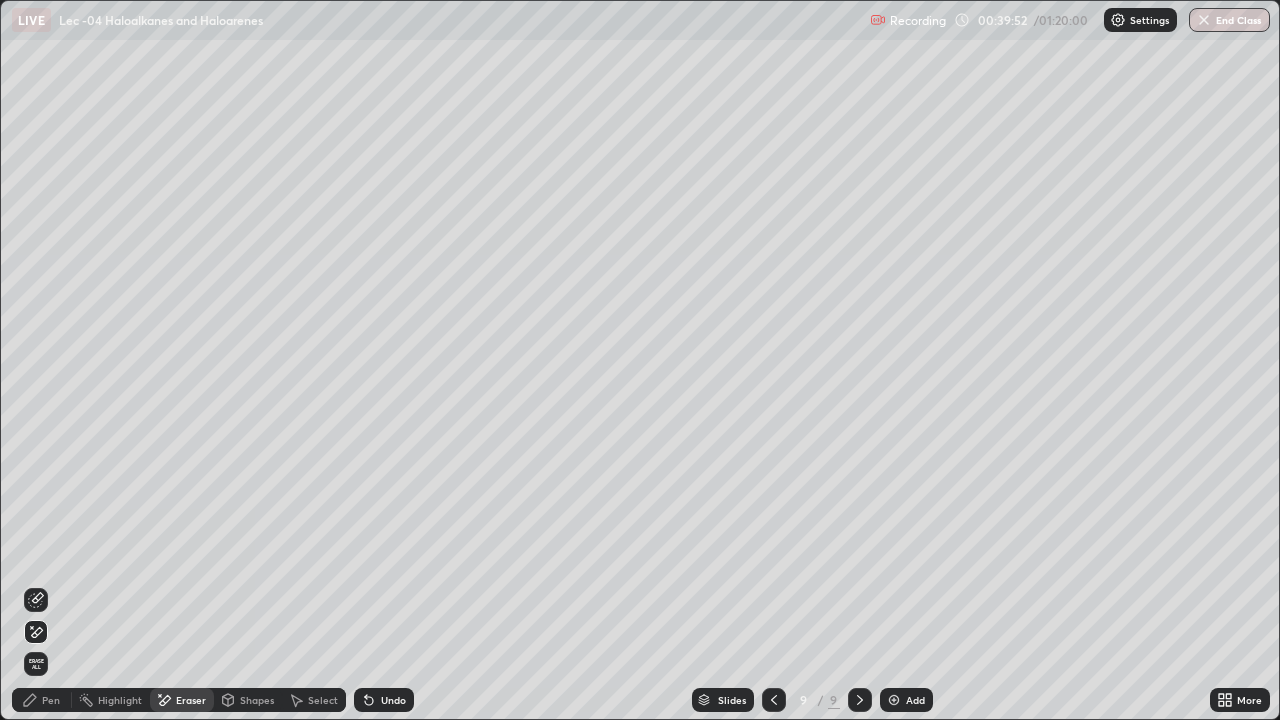 click on "Pen" at bounding box center [42, 700] 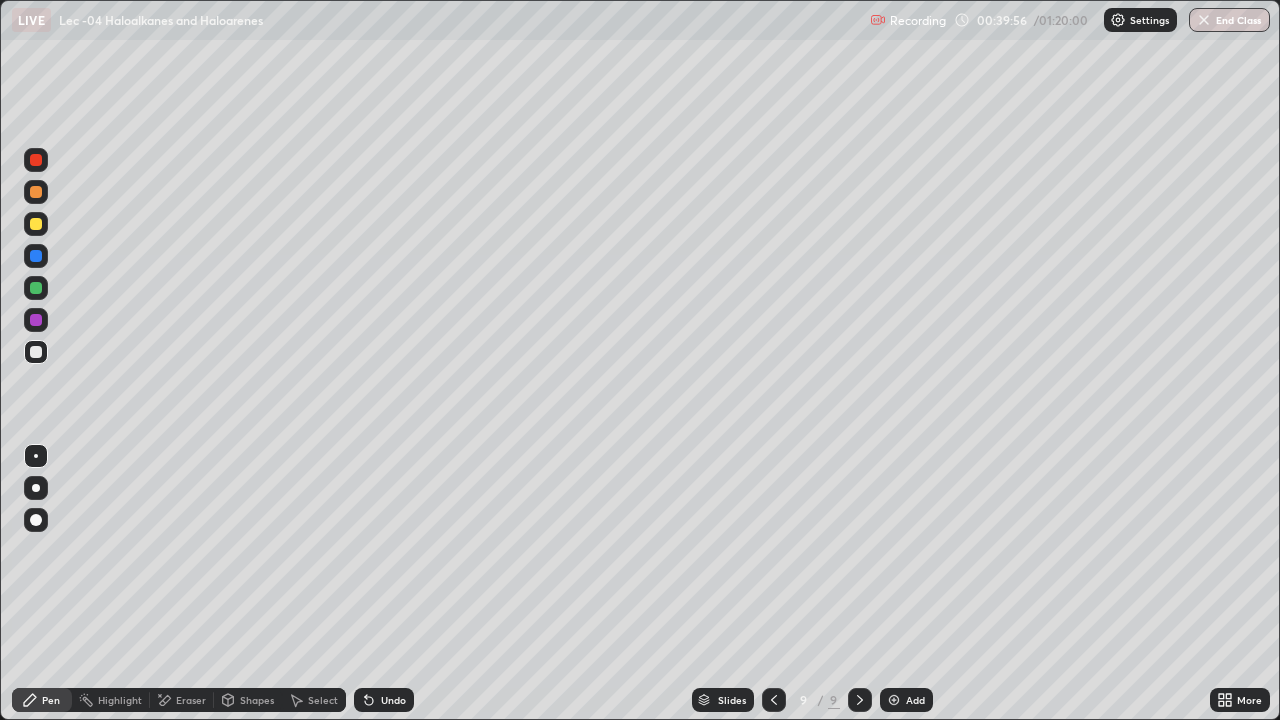 click on "Undo" at bounding box center (380, 700) 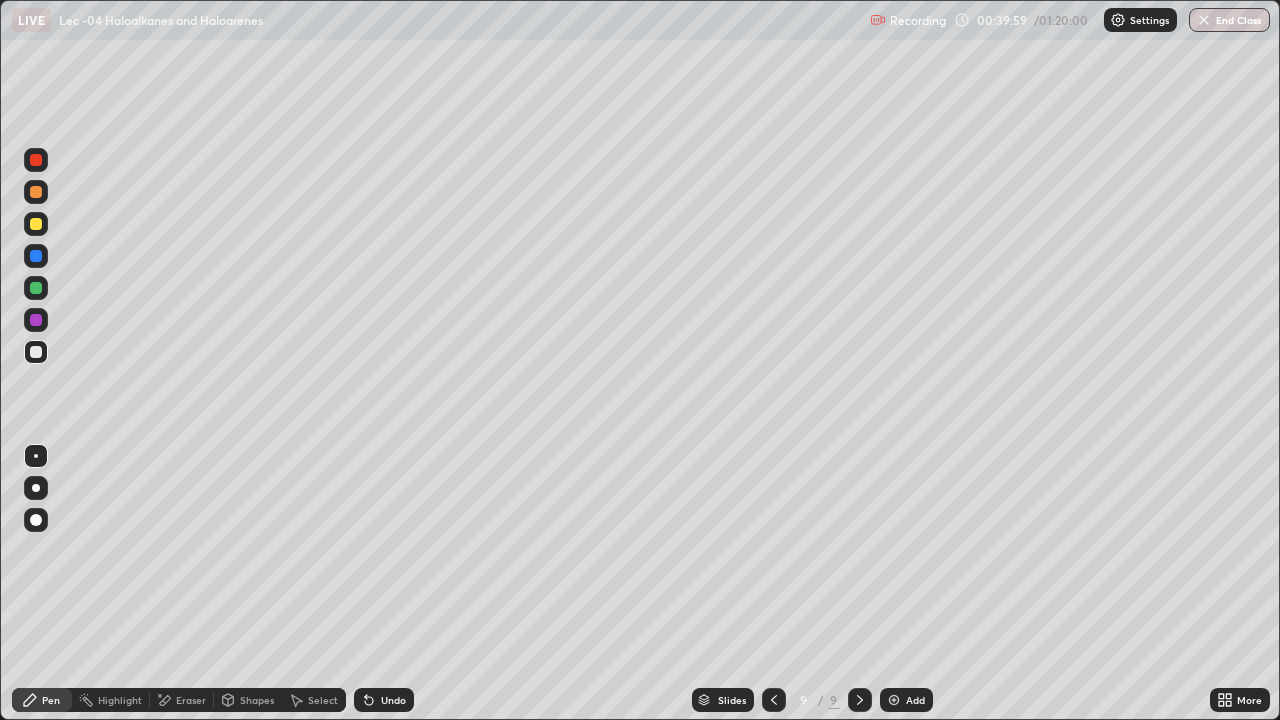 click at bounding box center (36, 288) 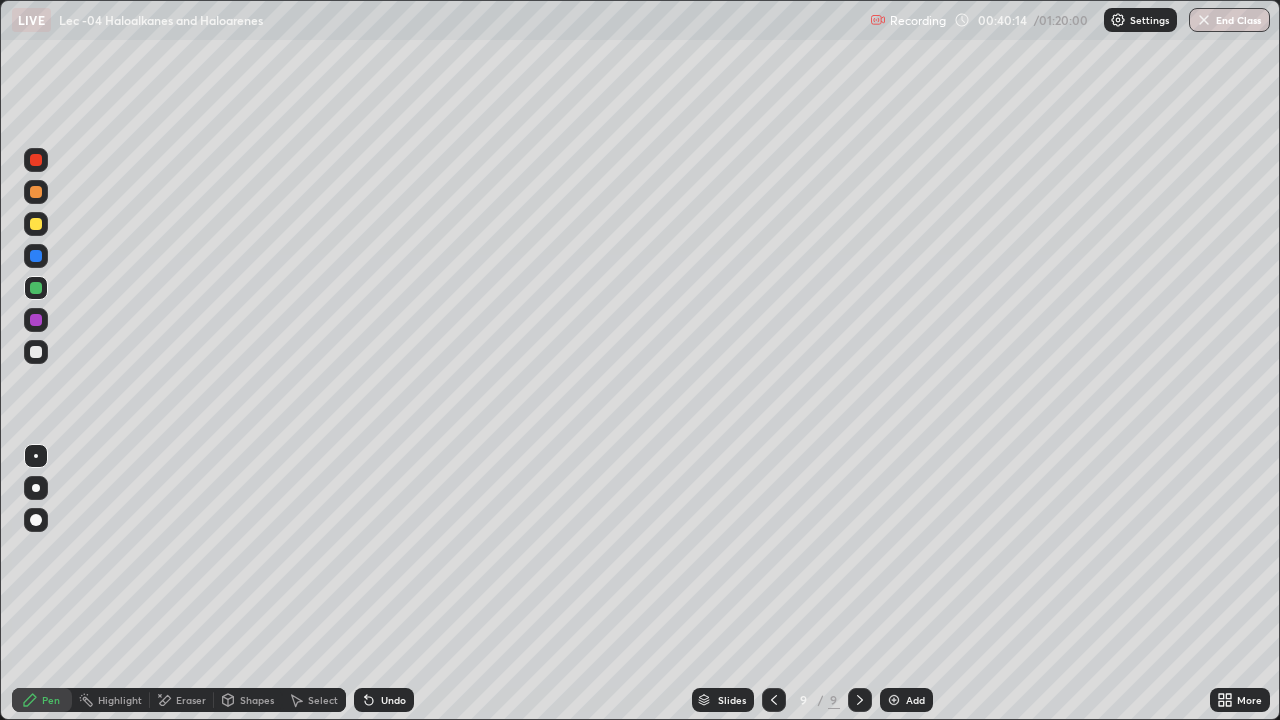 click at bounding box center (36, 320) 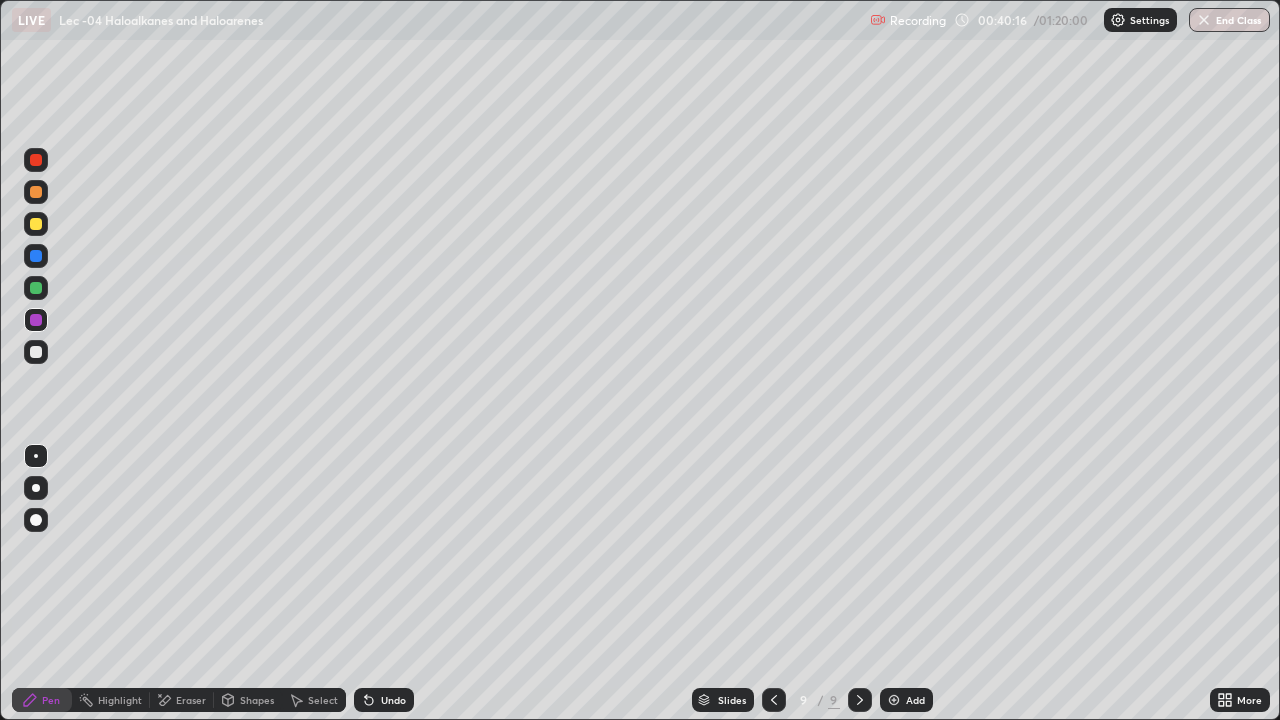 click on "Undo" at bounding box center (393, 700) 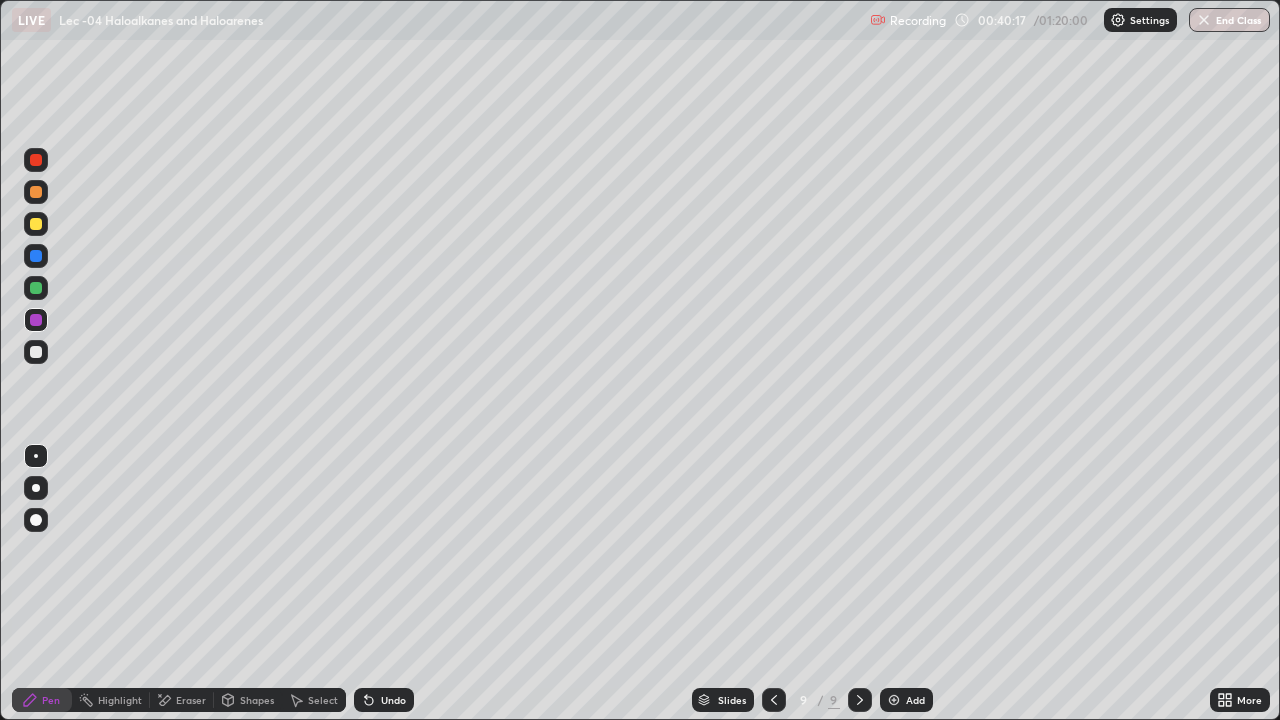 click on "Undo" at bounding box center (393, 700) 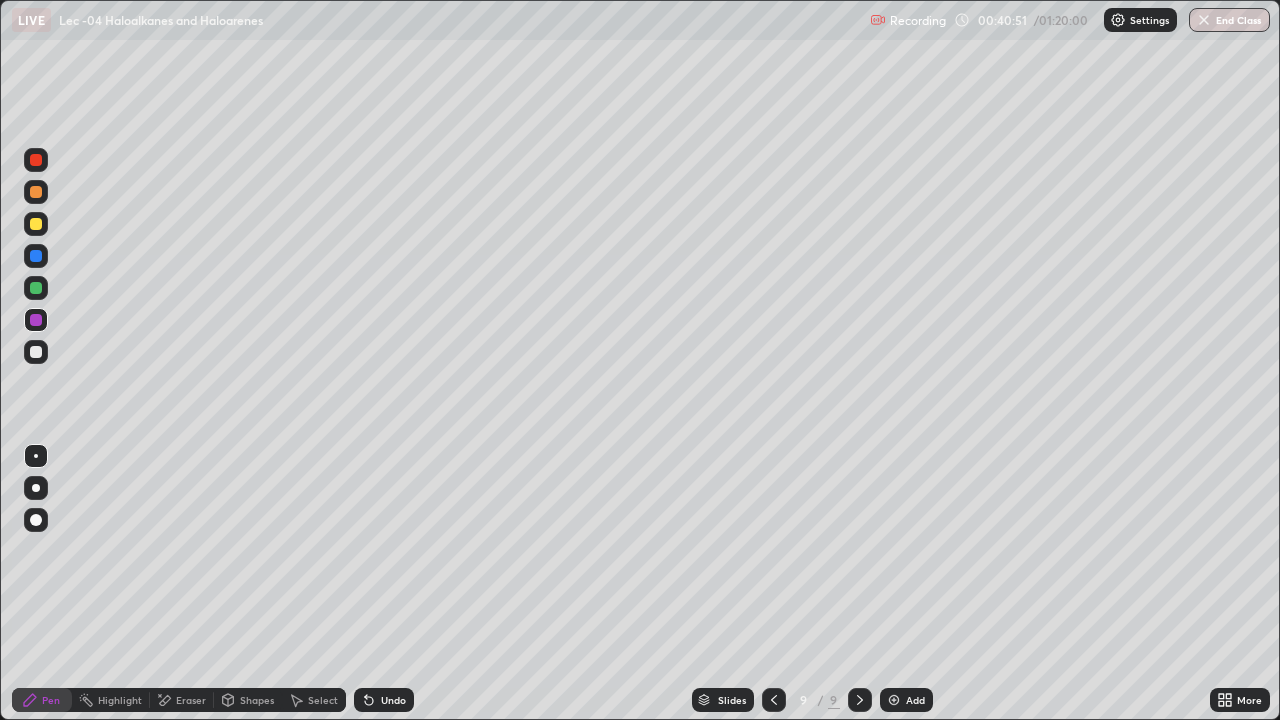 click on "Select" at bounding box center (314, 700) 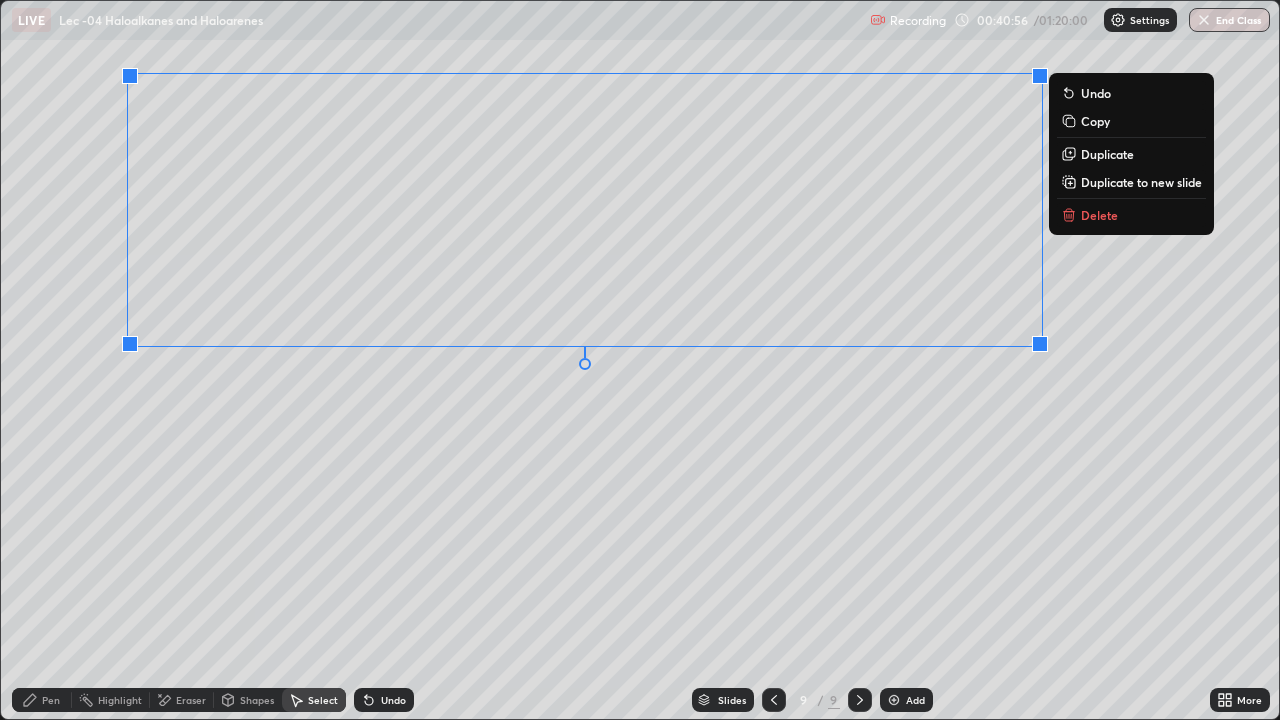 click on "0 ° Undo Copy Duplicate Duplicate to new slide Delete" at bounding box center [640, 360] 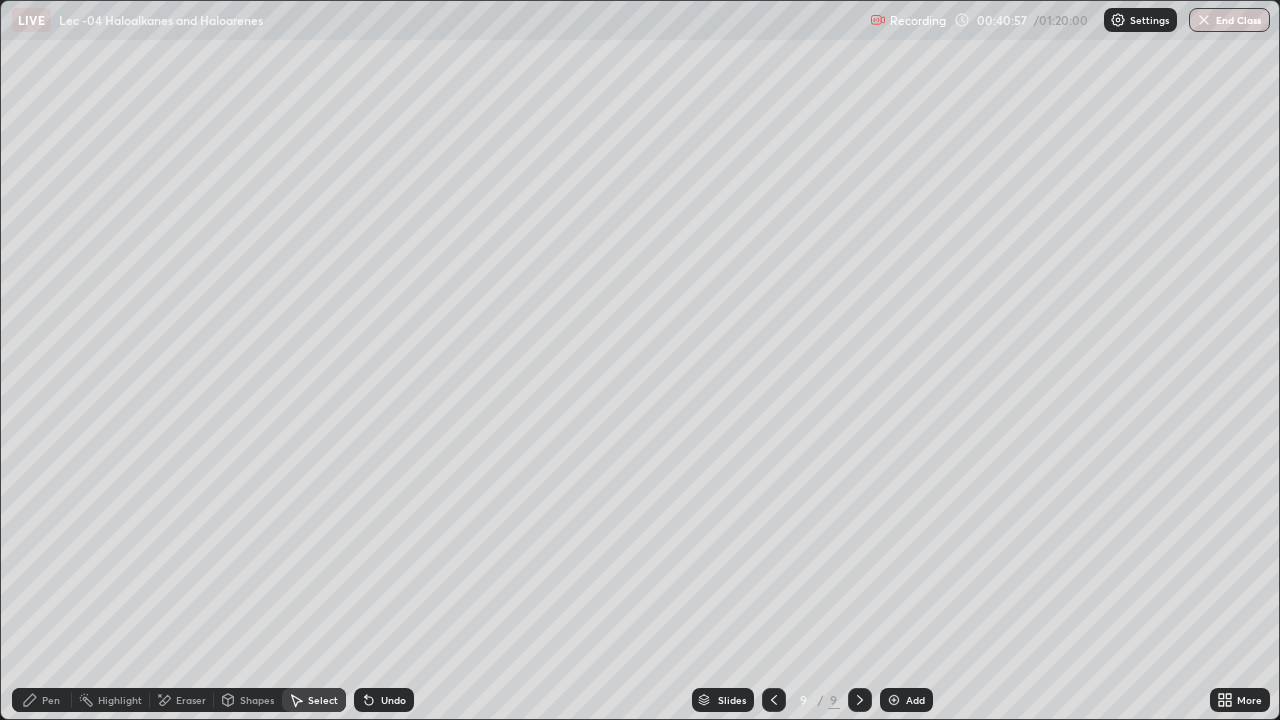 click on "Pen" at bounding box center (51, 700) 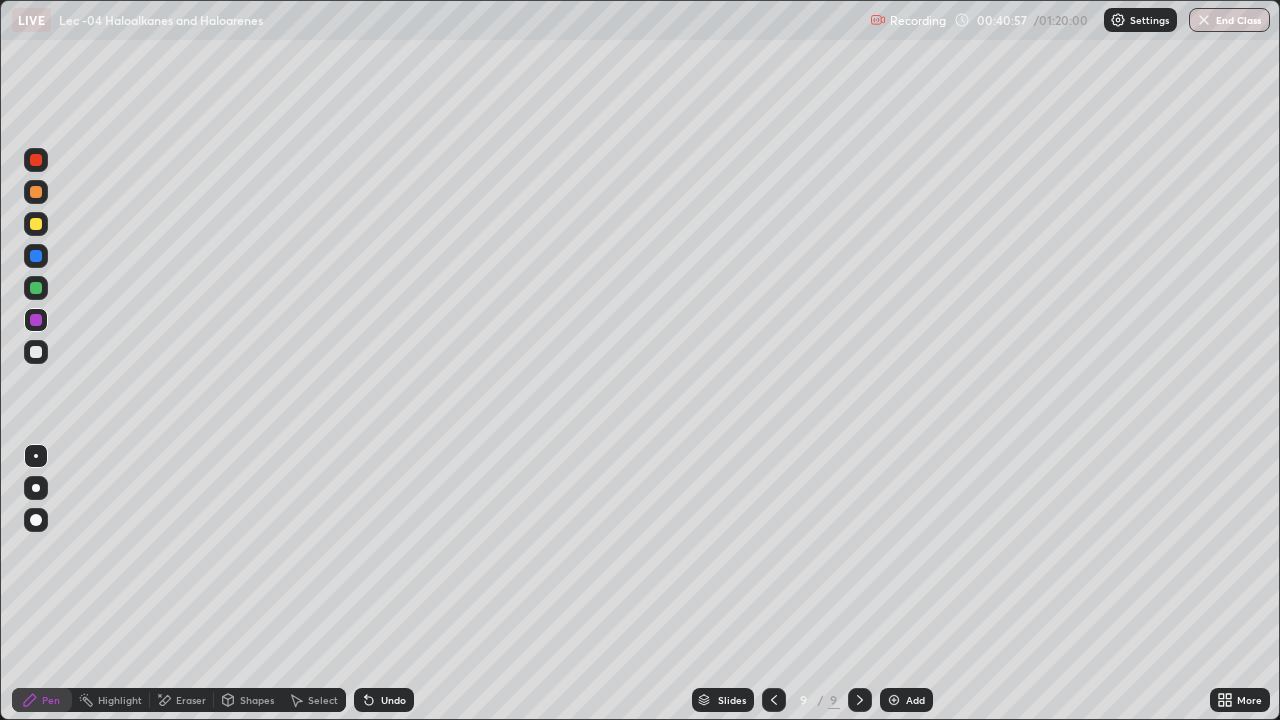 click at bounding box center [36, 288] 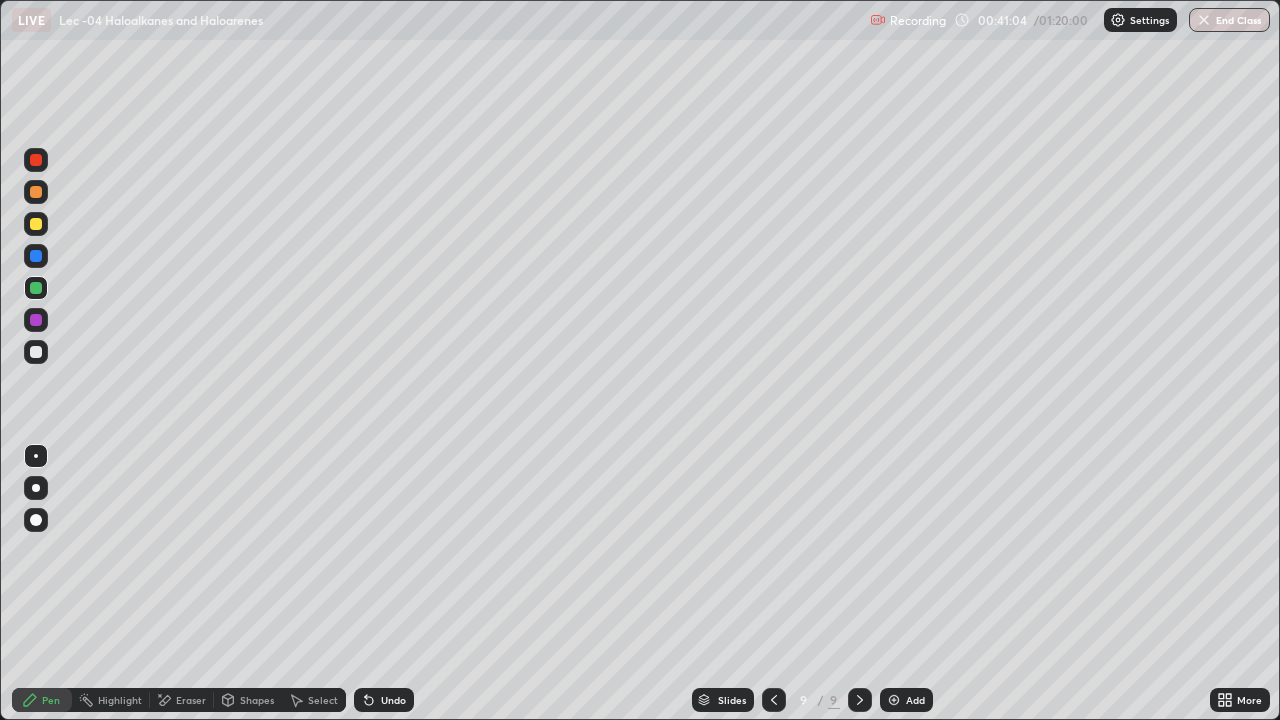 click on "Select" at bounding box center (323, 700) 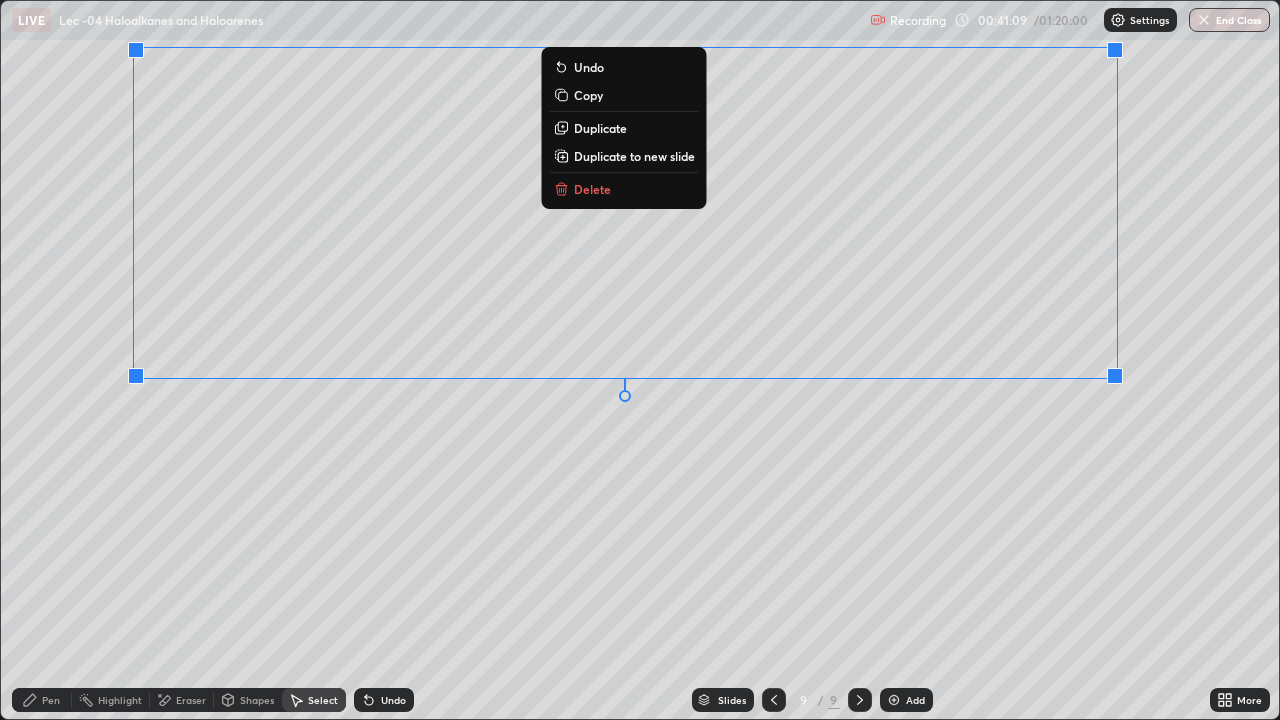 click on "0 ° Undo Copy Duplicate Duplicate to new slide Delete" at bounding box center [640, 360] 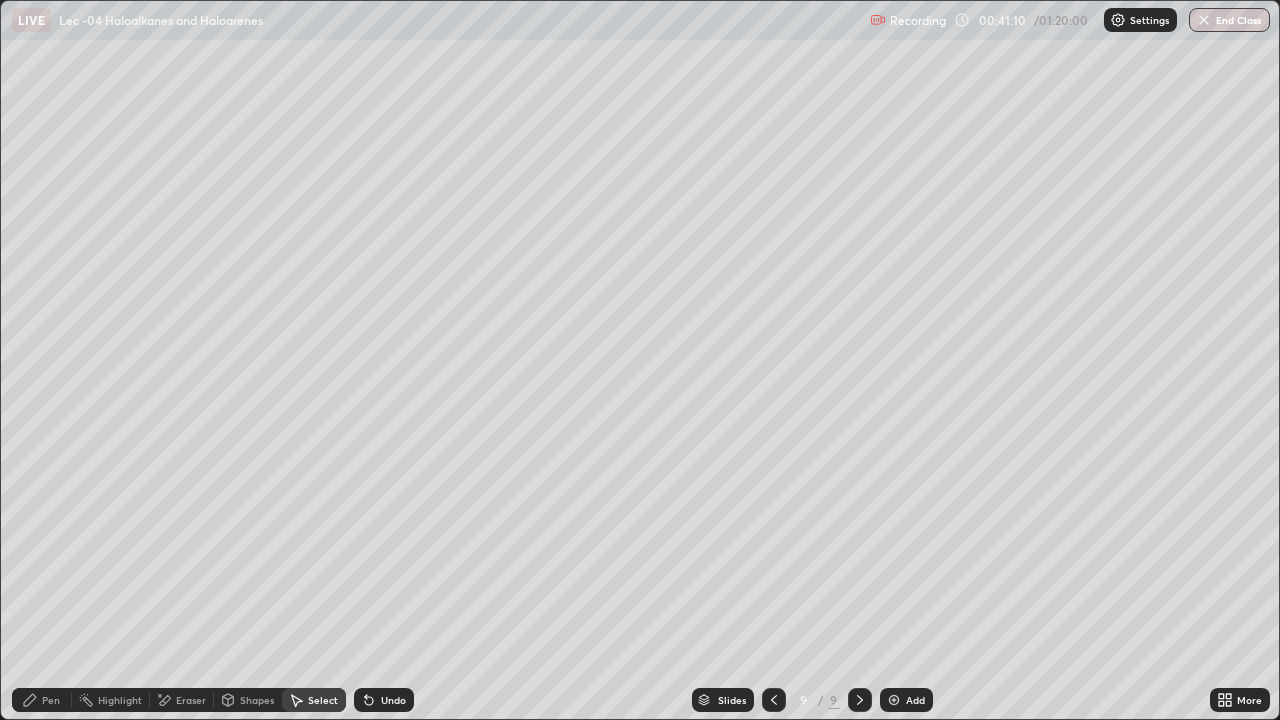 click on "Pen" at bounding box center (42, 700) 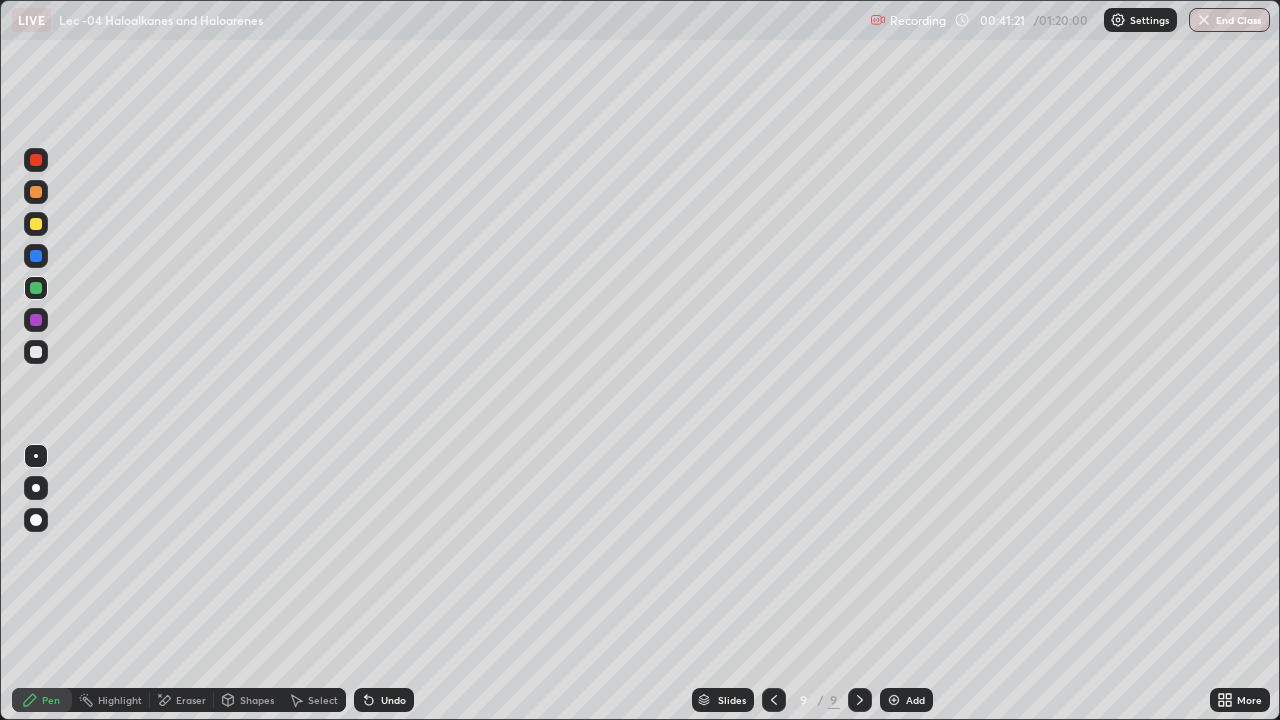 click 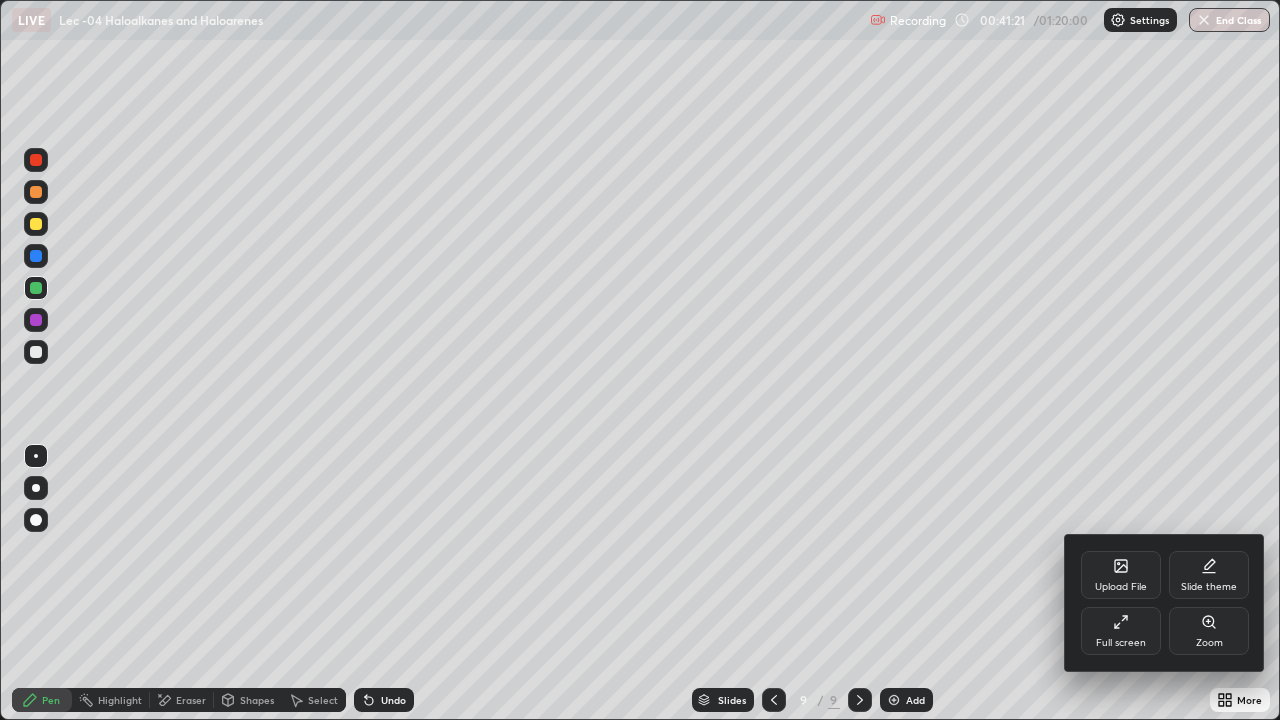 click on "Full screen" at bounding box center [1121, 643] 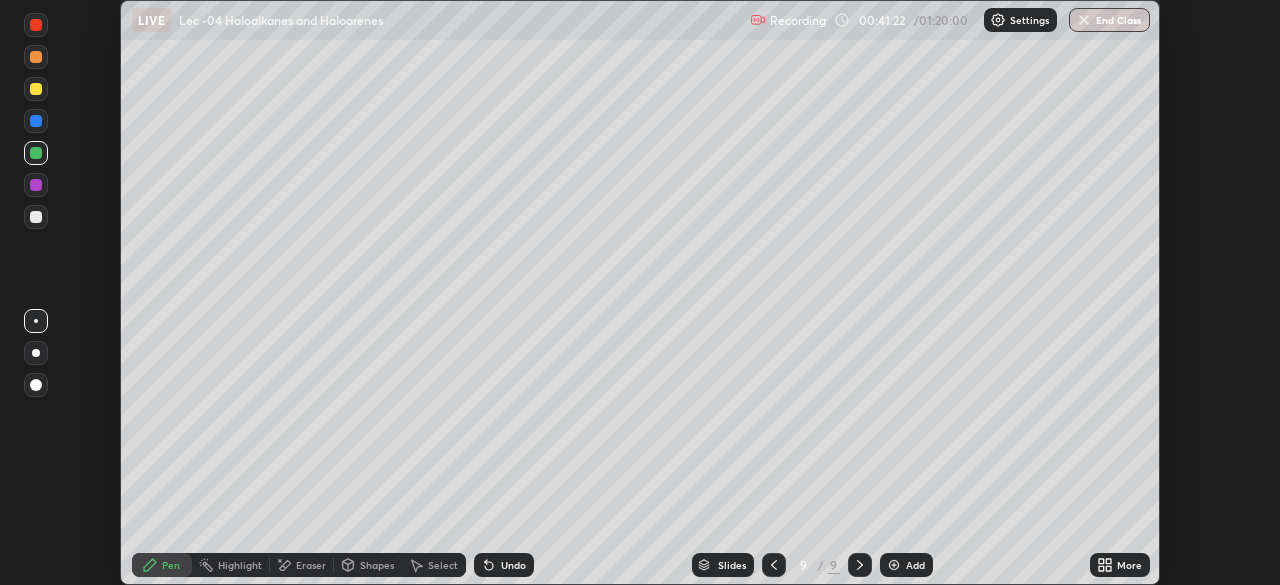 scroll, scrollTop: 585, scrollLeft: 1280, axis: both 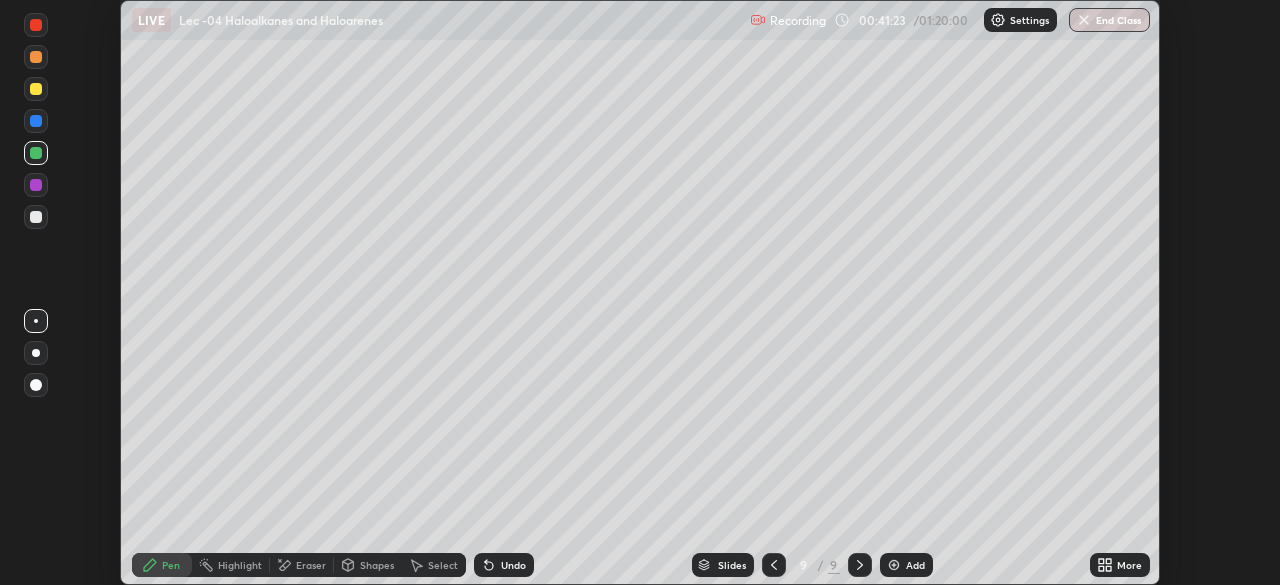 click on "Slides 9 / 9 Add" at bounding box center [812, 565] 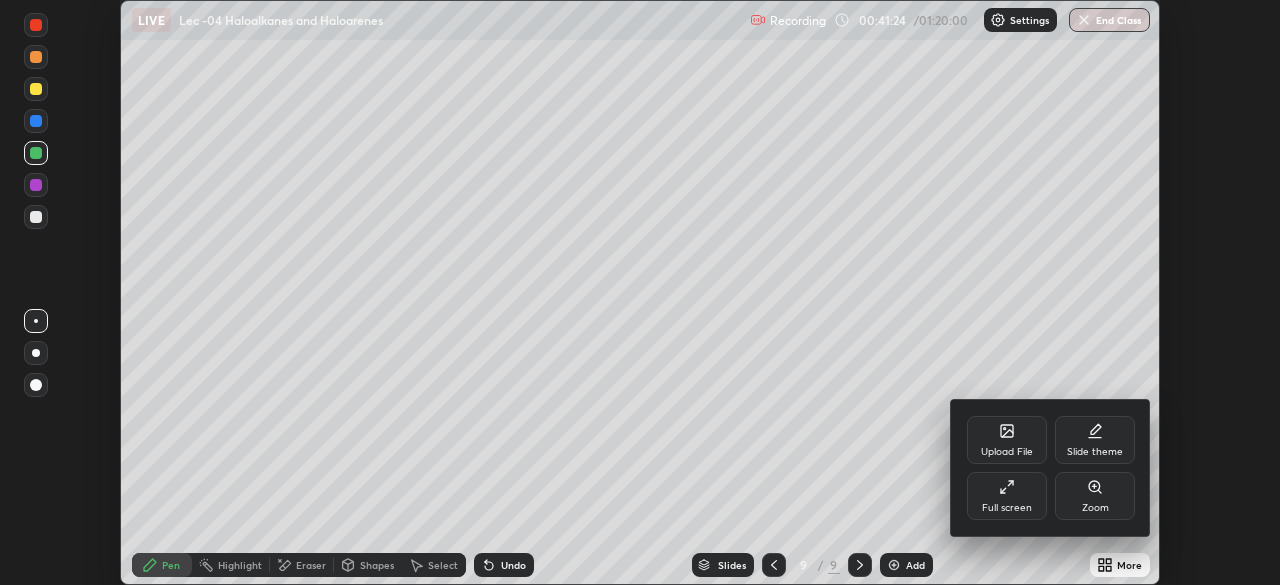click on "Full screen" at bounding box center [1007, 496] 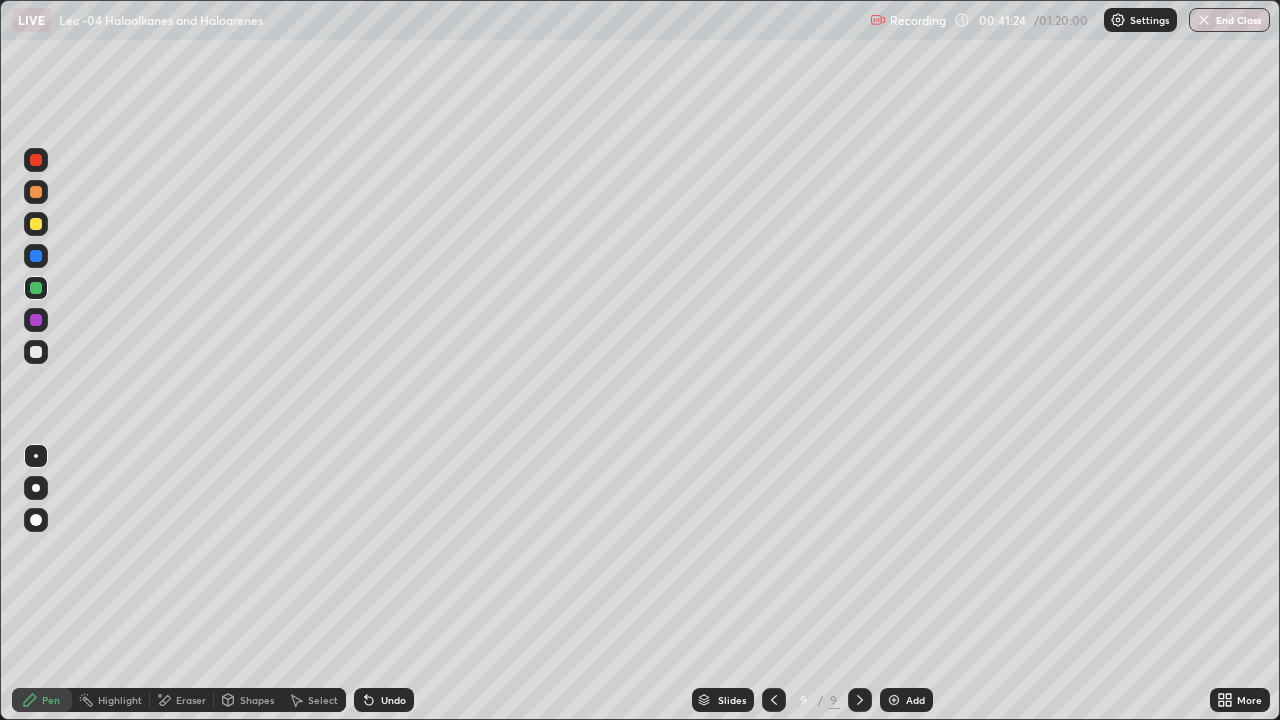 scroll, scrollTop: 99280, scrollLeft: 98720, axis: both 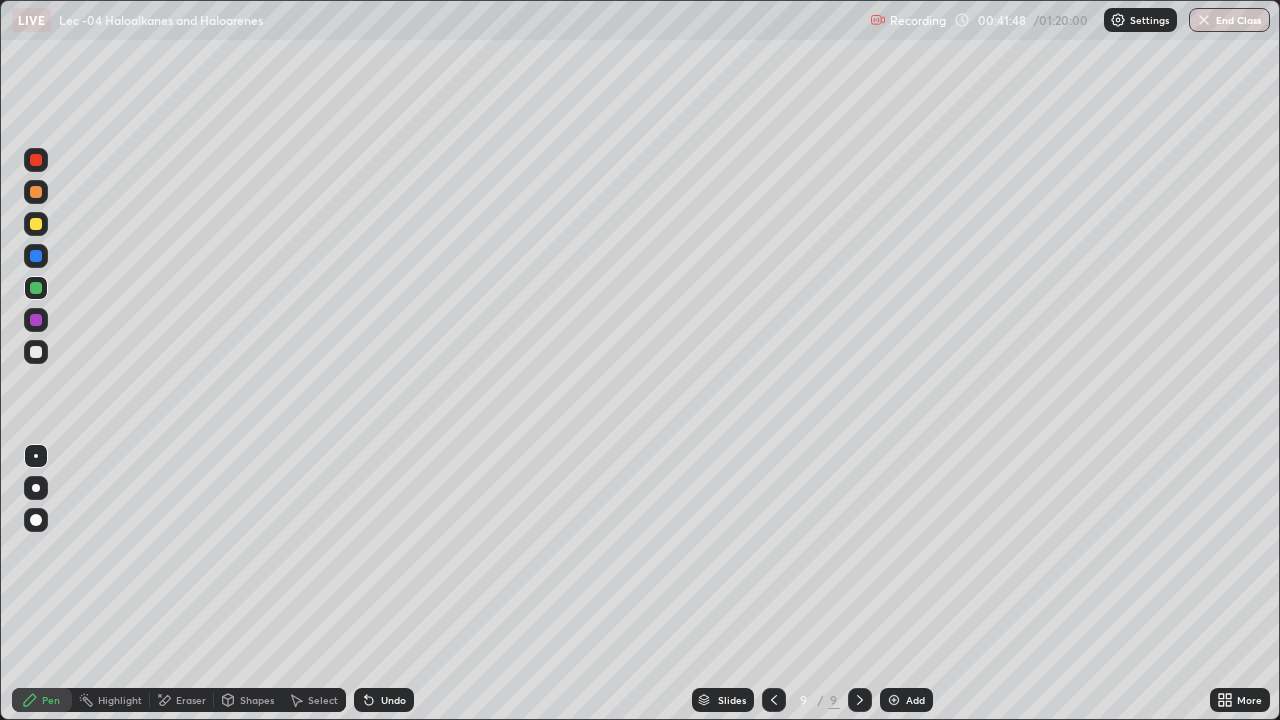 click at bounding box center [36, 256] 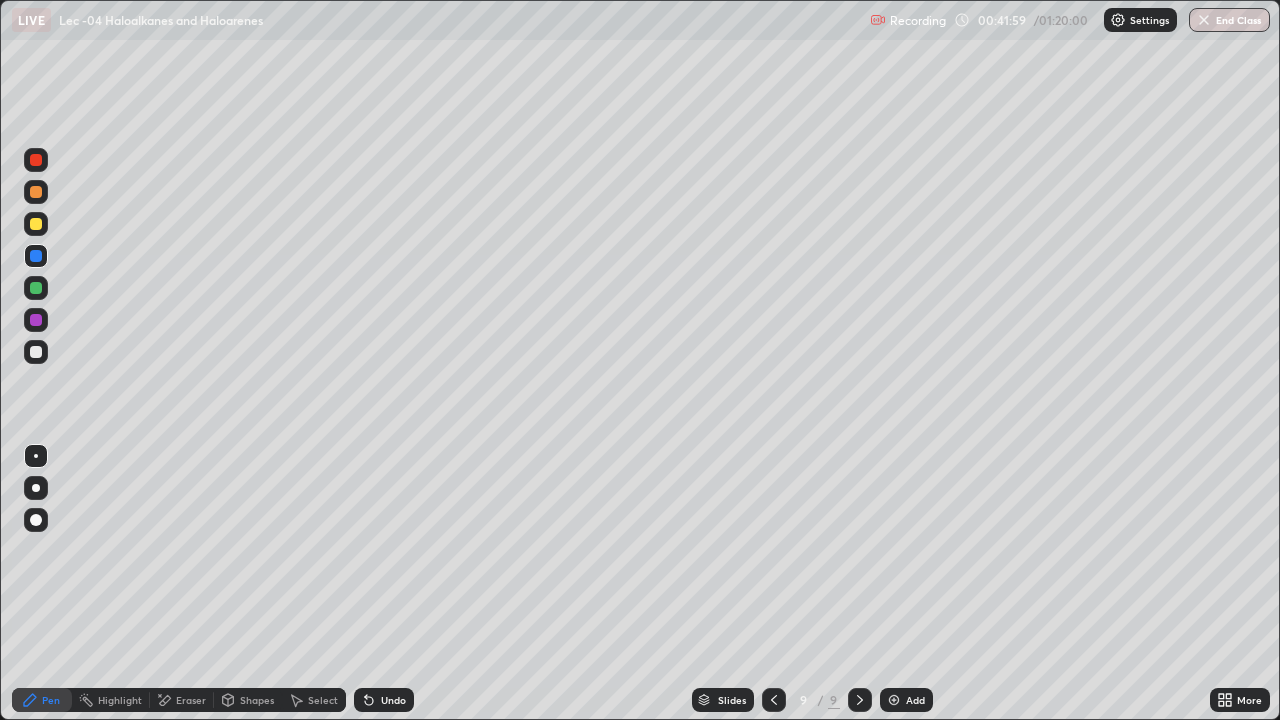 click on "Eraser" at bounding box center [182, 700] 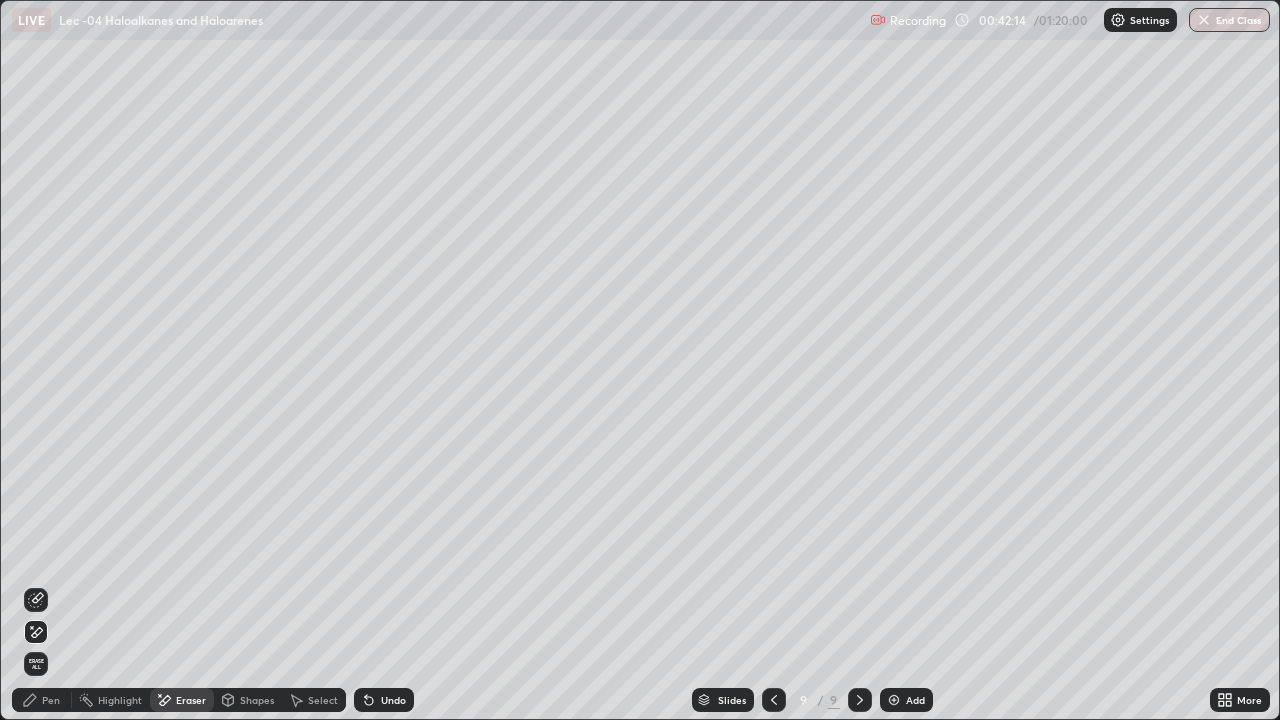 click on "Undo" at bounding box center [384, 700] 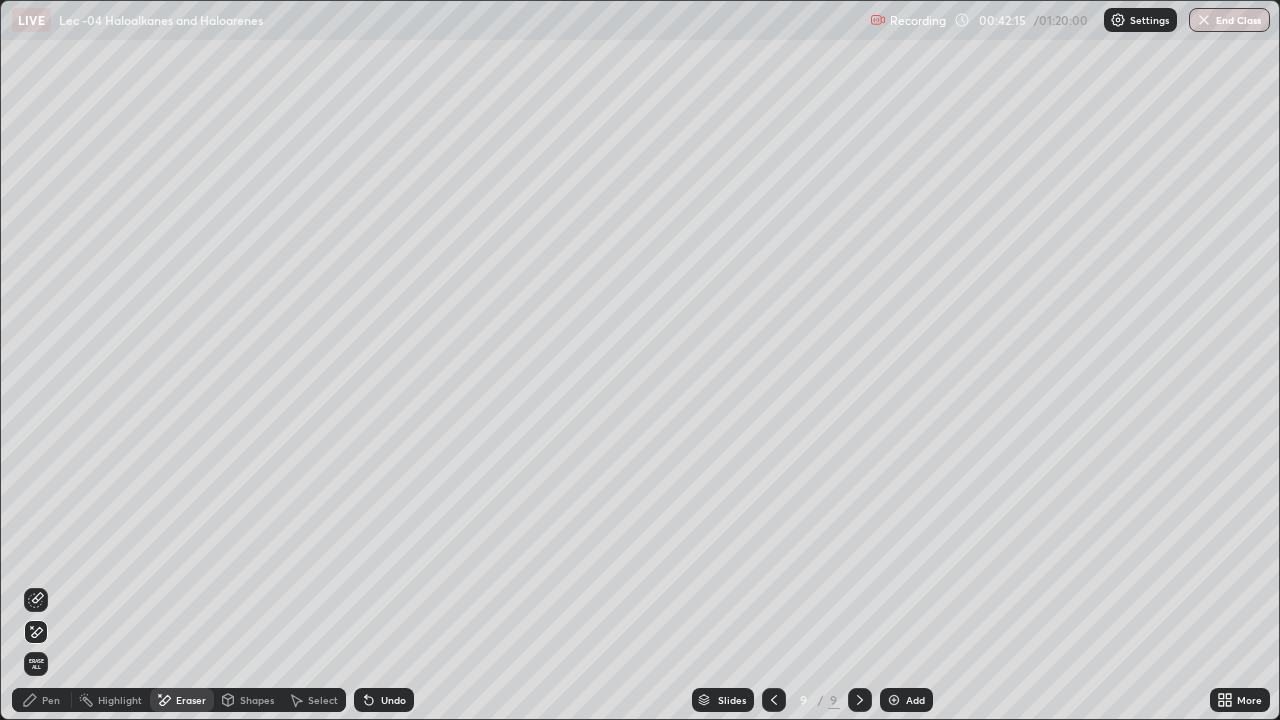 click on "Undo" at bounding box center [393, 700] 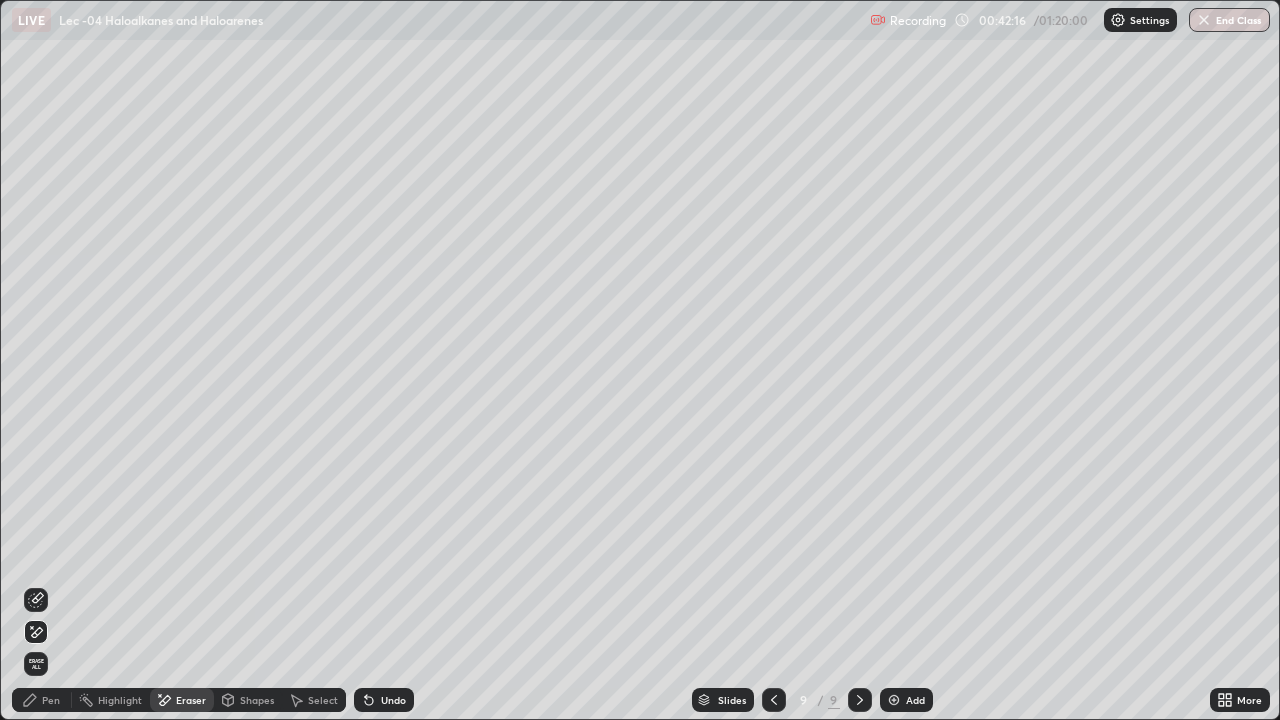 click on "Undo" at bounding box center [393, 700] 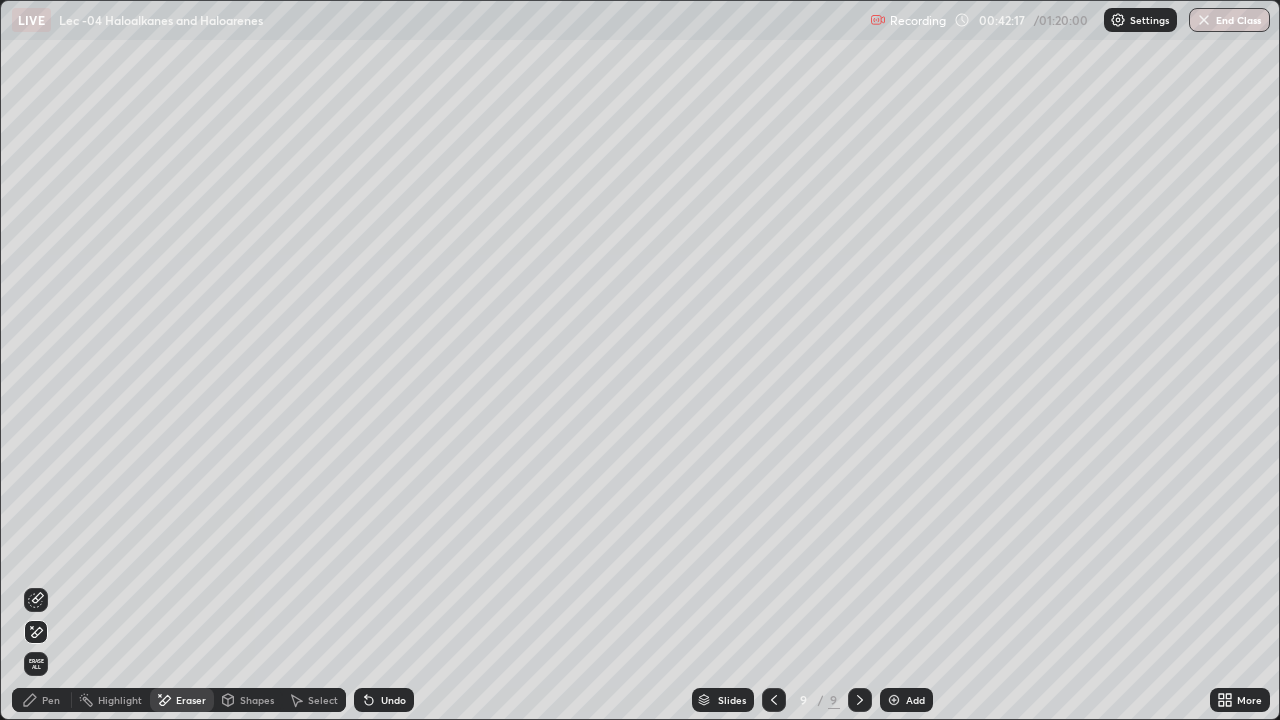 click on "Undo" at bounding box center (393, 700) 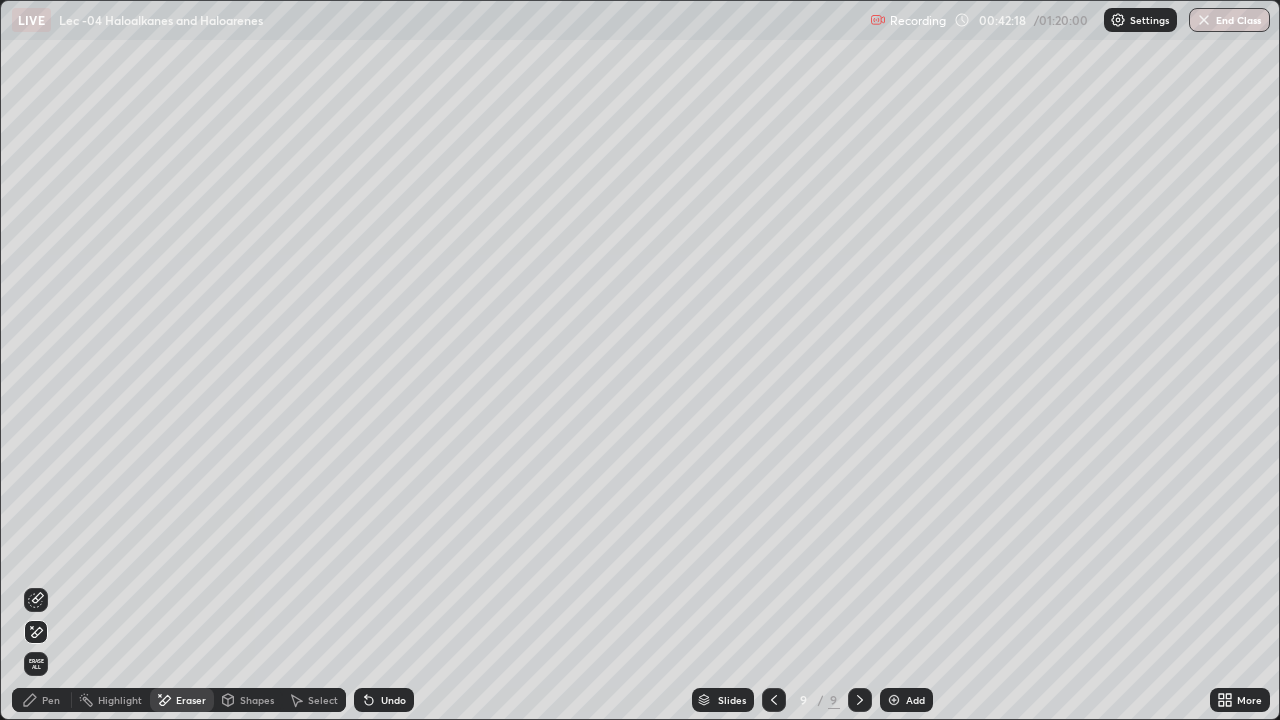 click on "Undo" at bounding box center [393, 700] 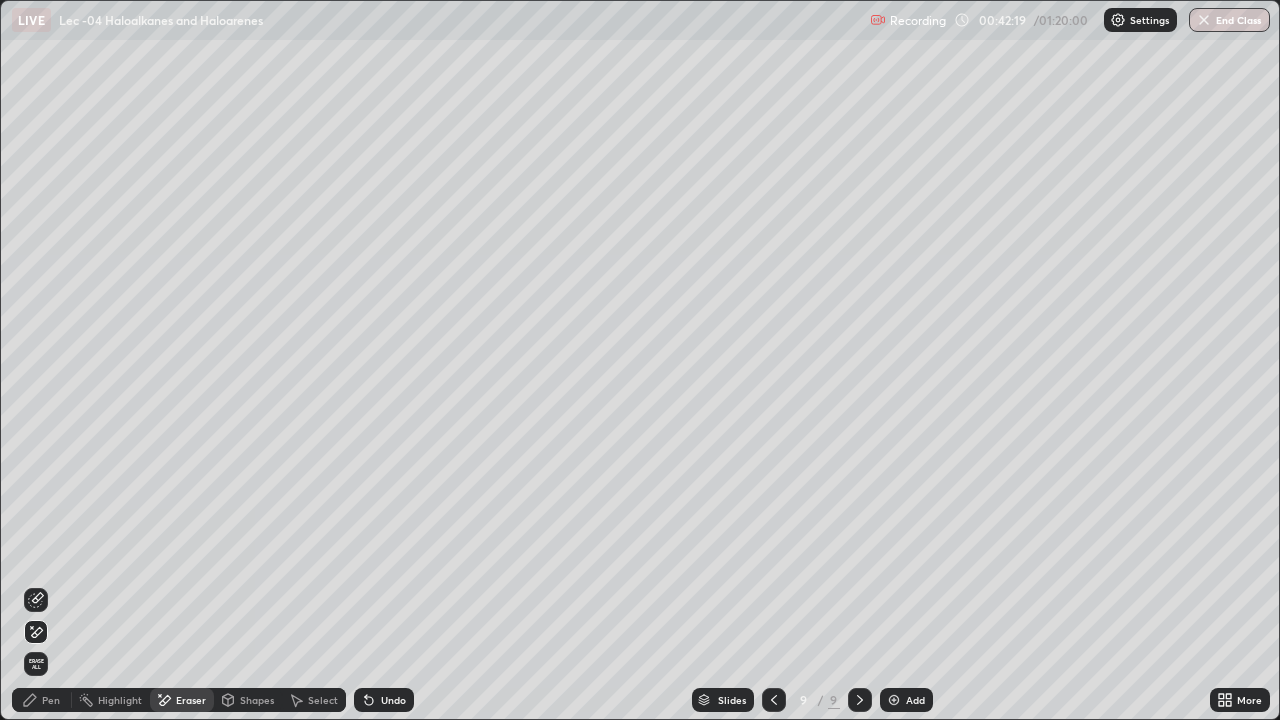 click on "Undo" at bounding box center (393, 700) 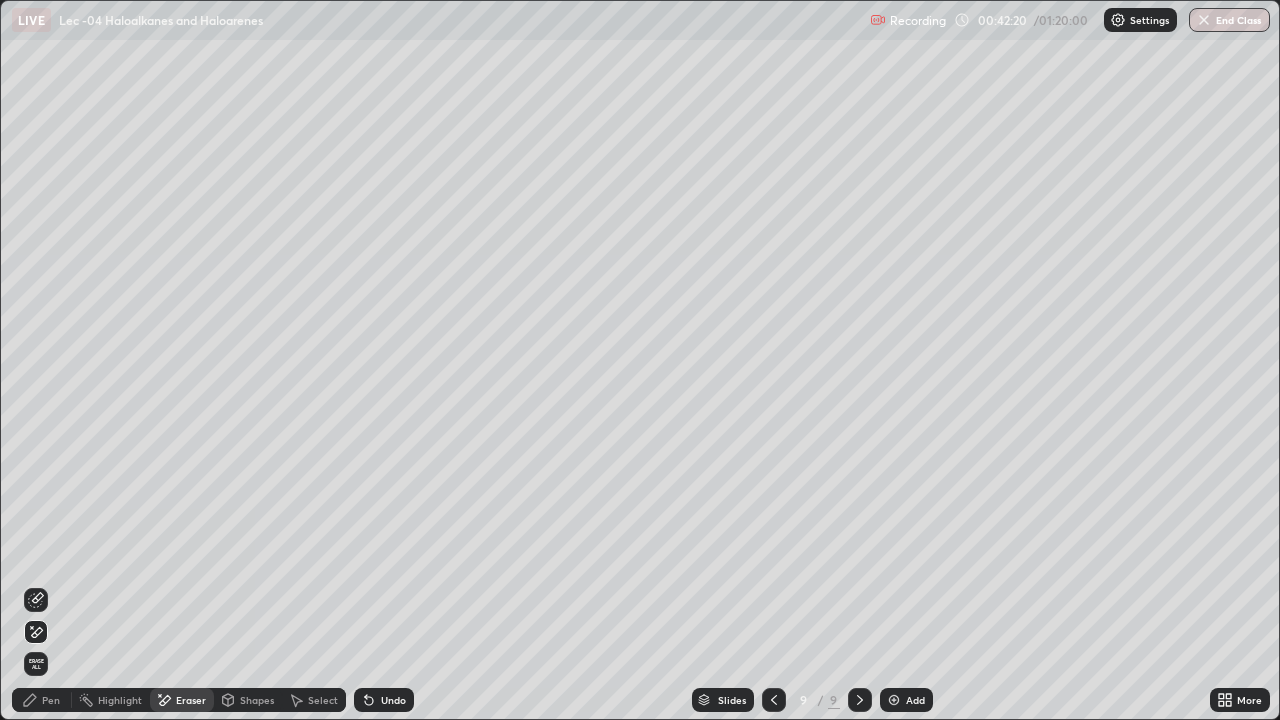 click on "Undo" at bounding box center [393, 700] 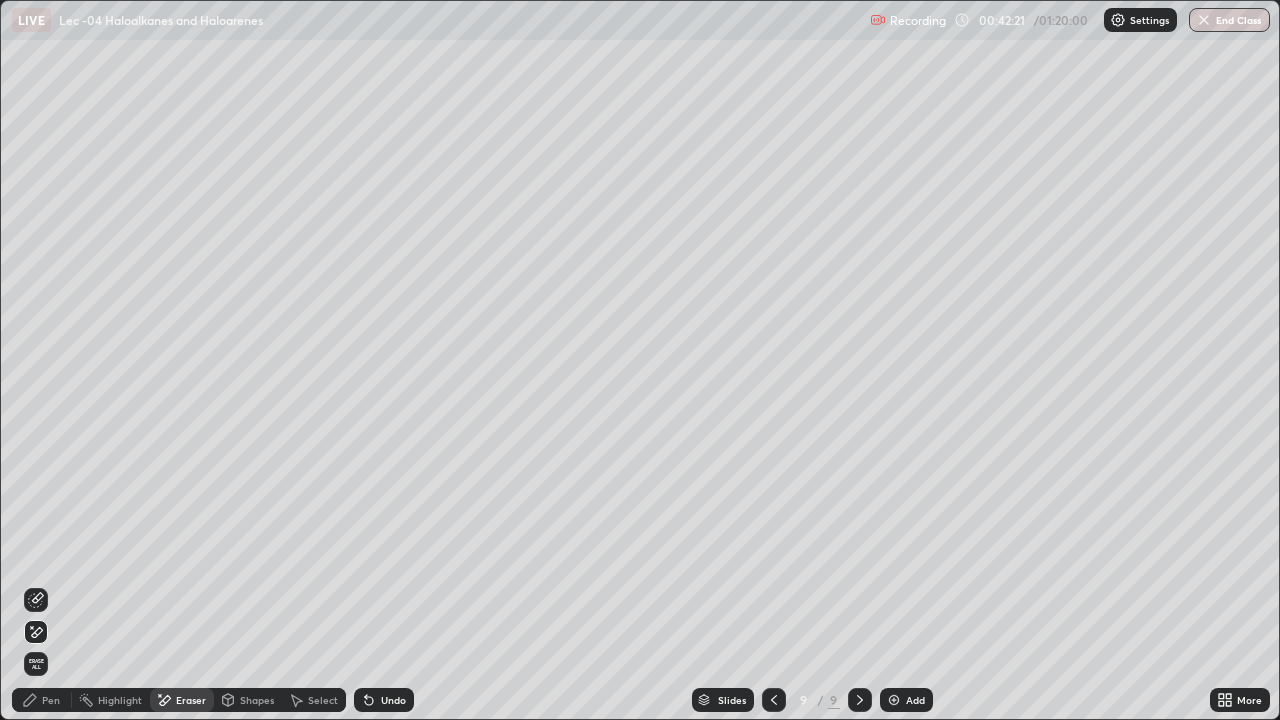 click on "Undo" at bounding box center (384, 700) 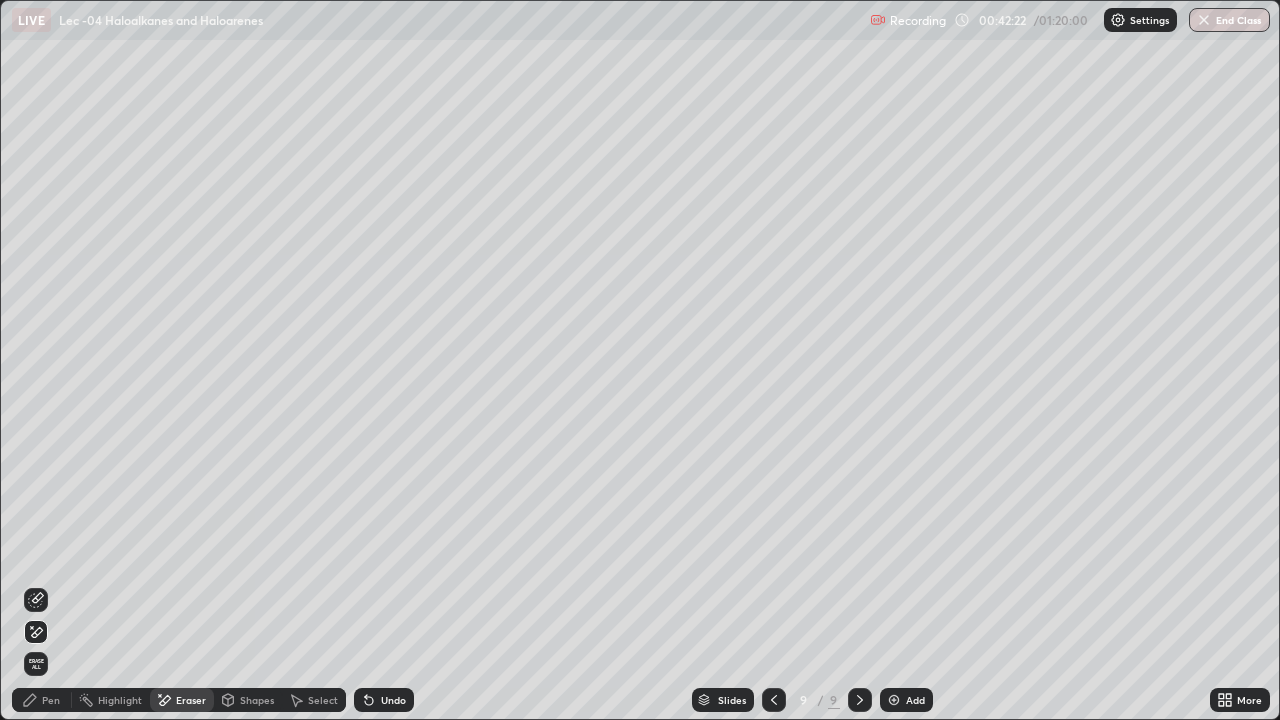 click on "Undo" at bounding box center (384, 700) 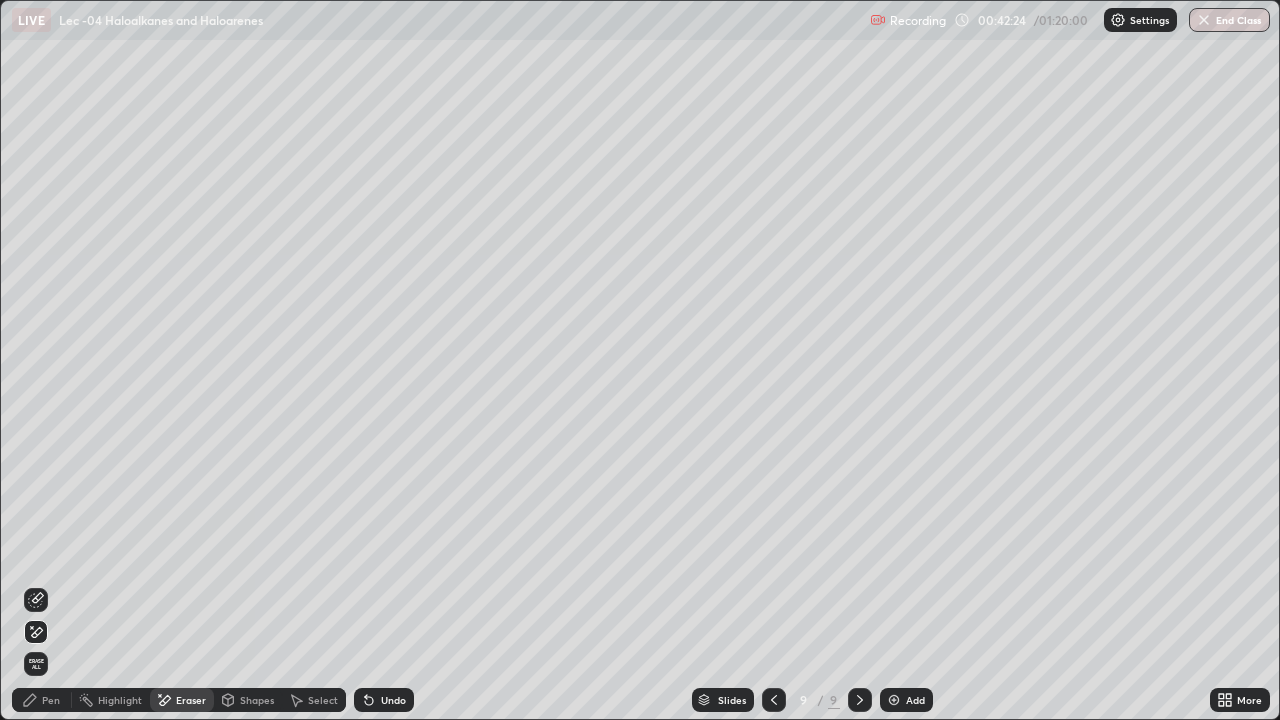 click on "Pen" at bounding box center (42, 700) 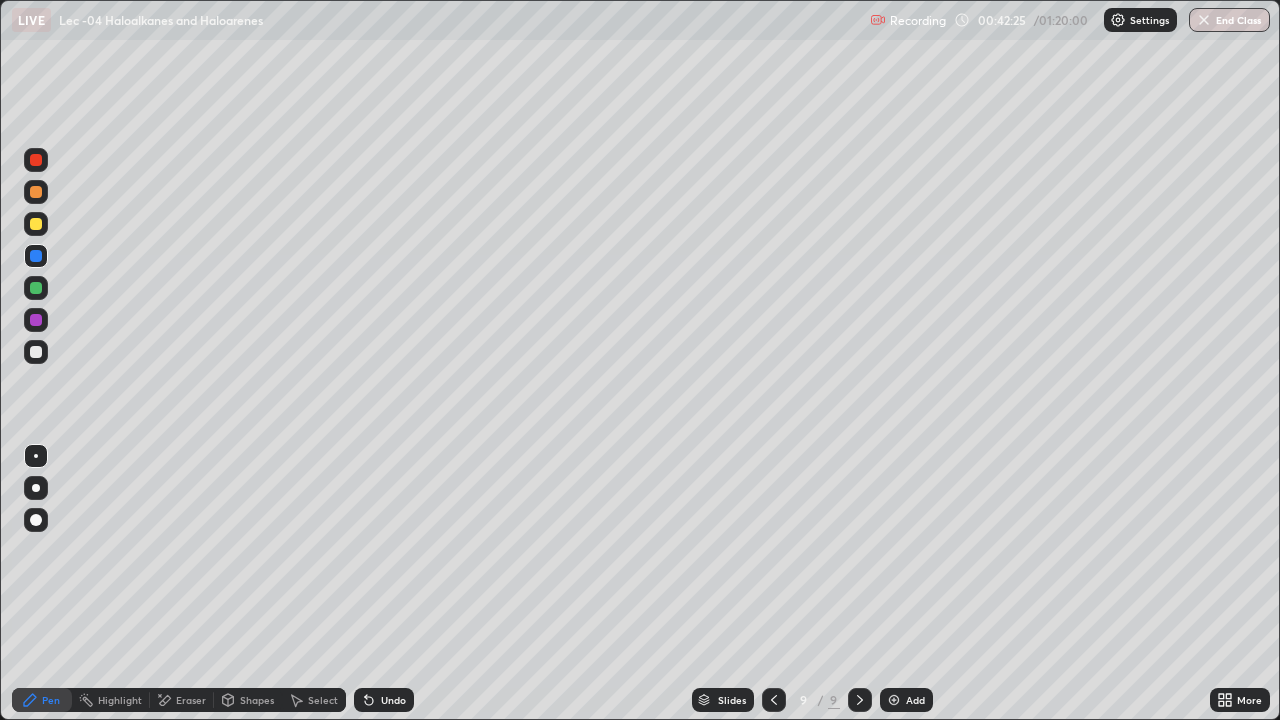 click at bounding box center [36, 224] 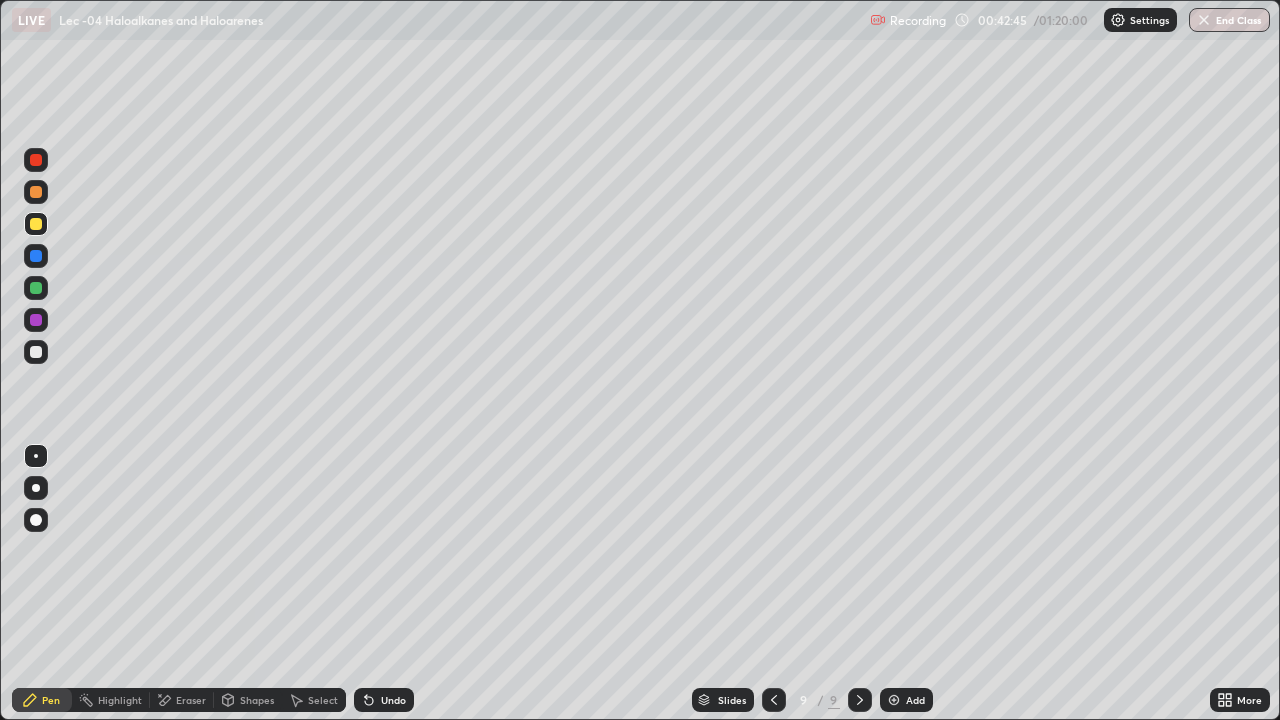 click at bounding box center (36, 288) 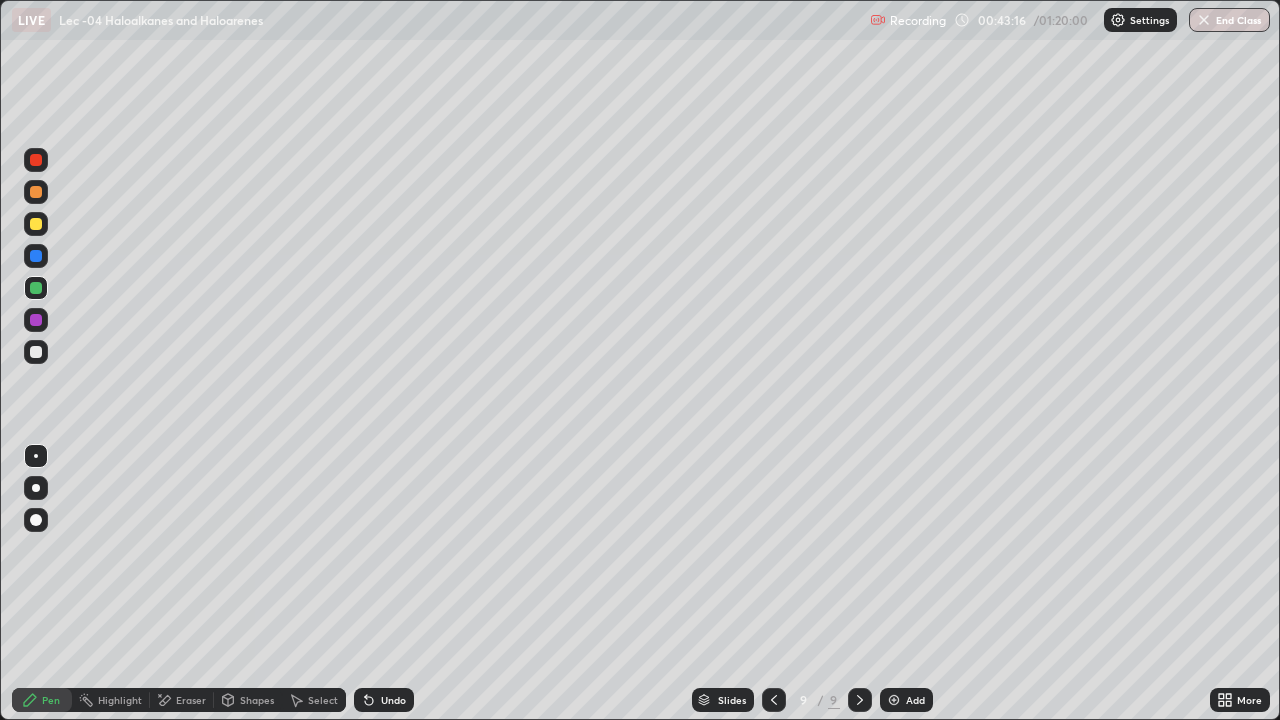 click on "Undo" at bounding box center (384, 700) 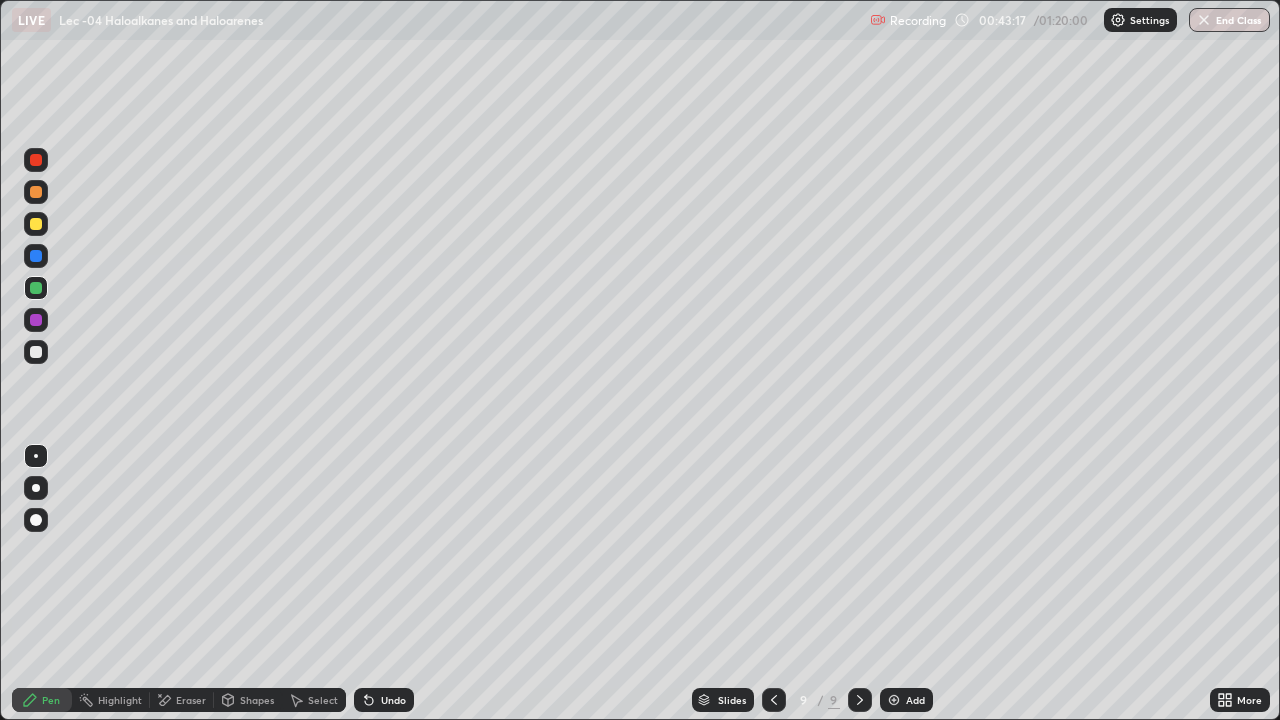 click on "Undo" at bounding box center [384, 700] 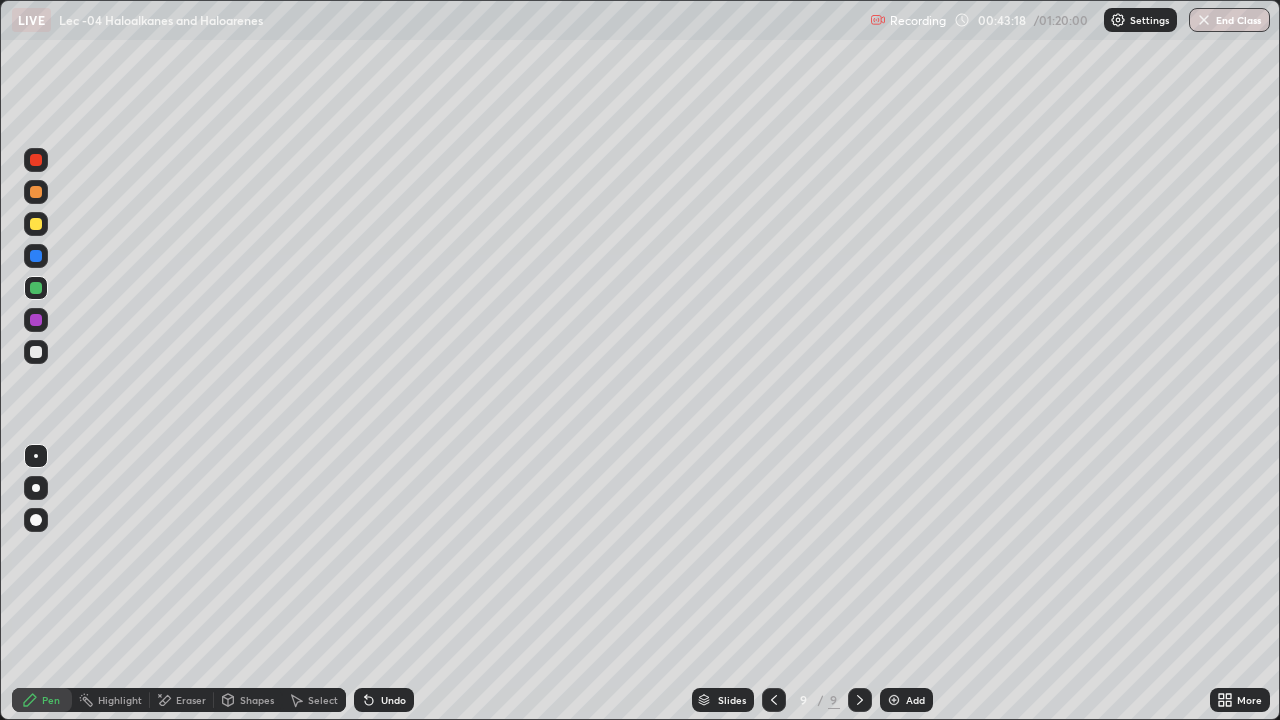 click on "Undo" at bounding box center [393, 700] 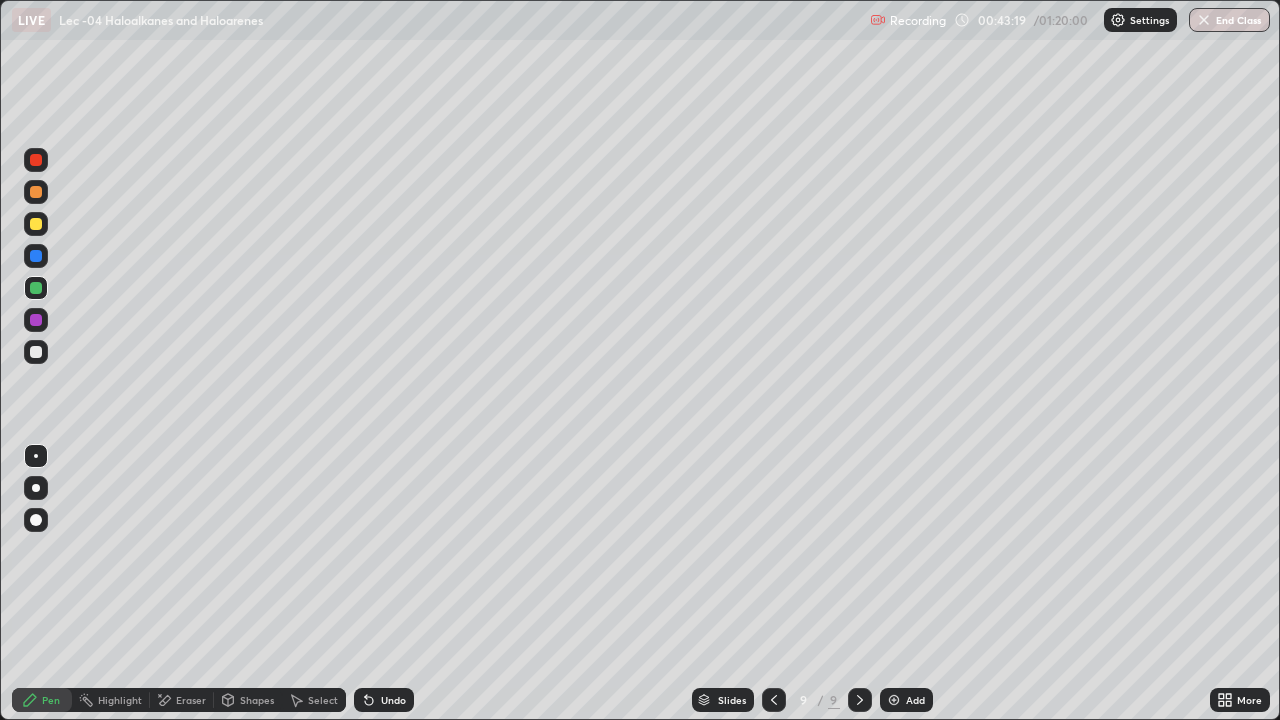 click on "Undo" at bounding box center (384, 700) 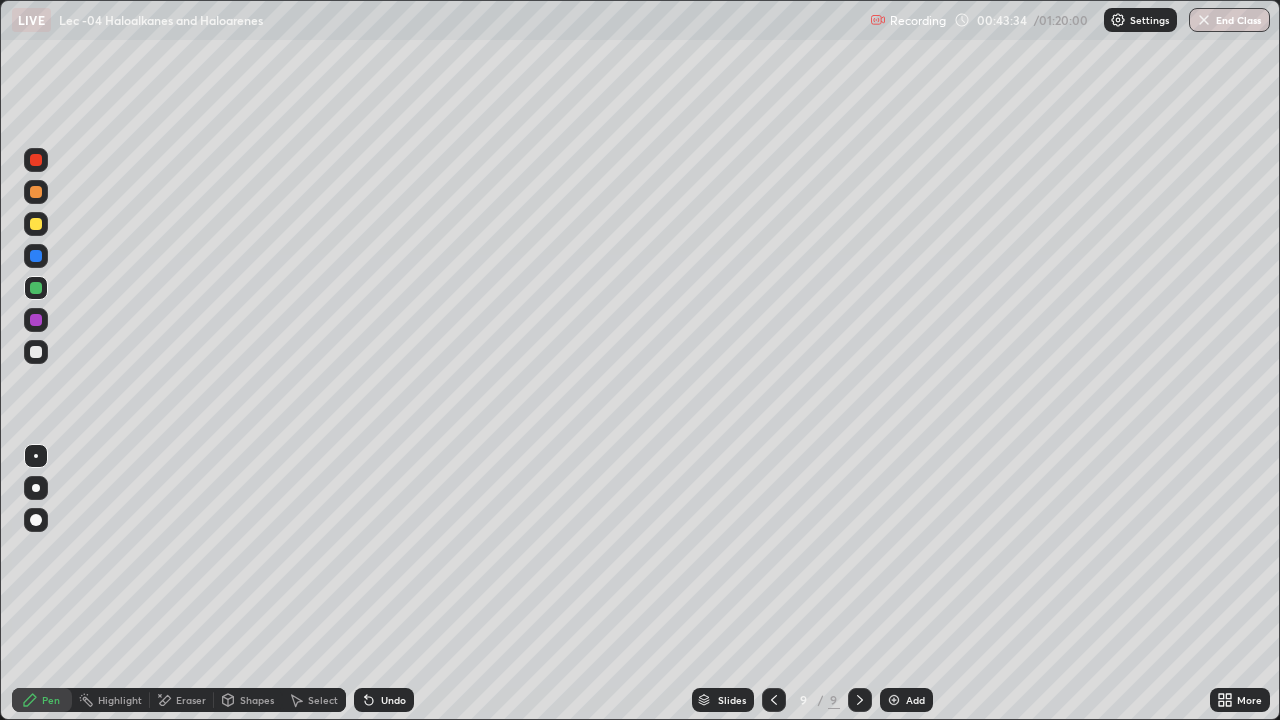 click at bounding box center (36, 352) 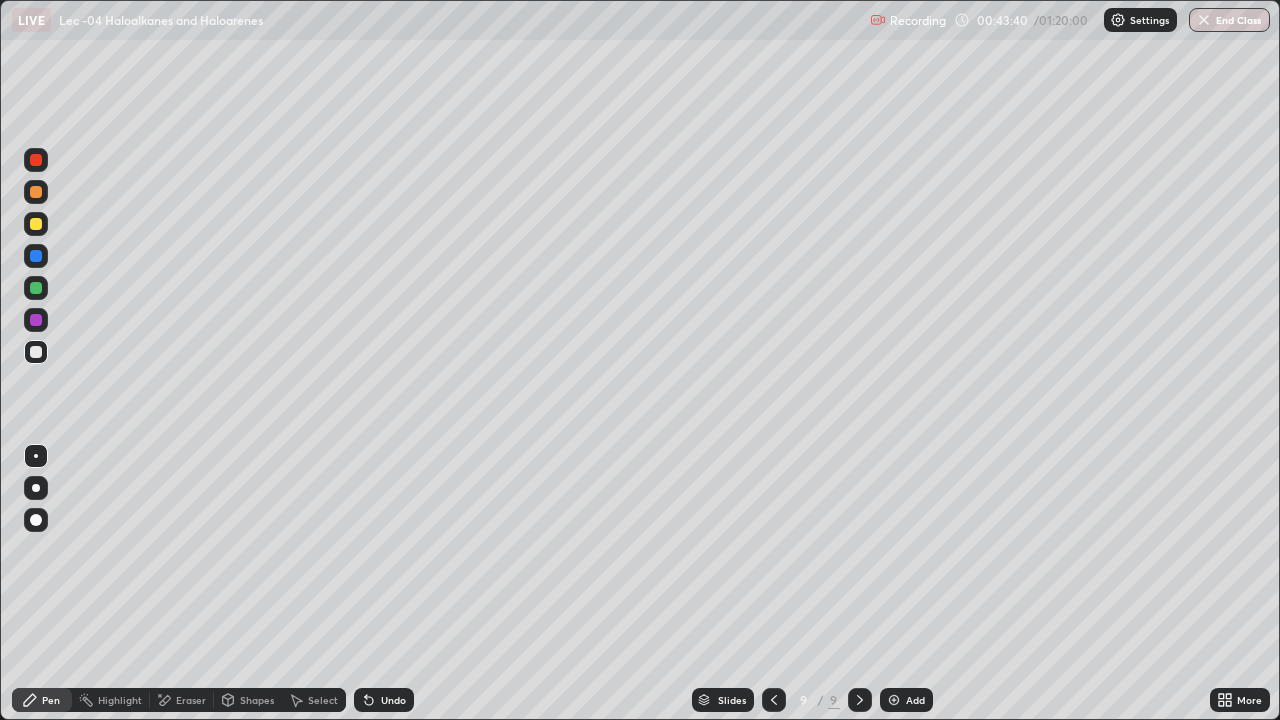 click at bounding box center [36, 160] 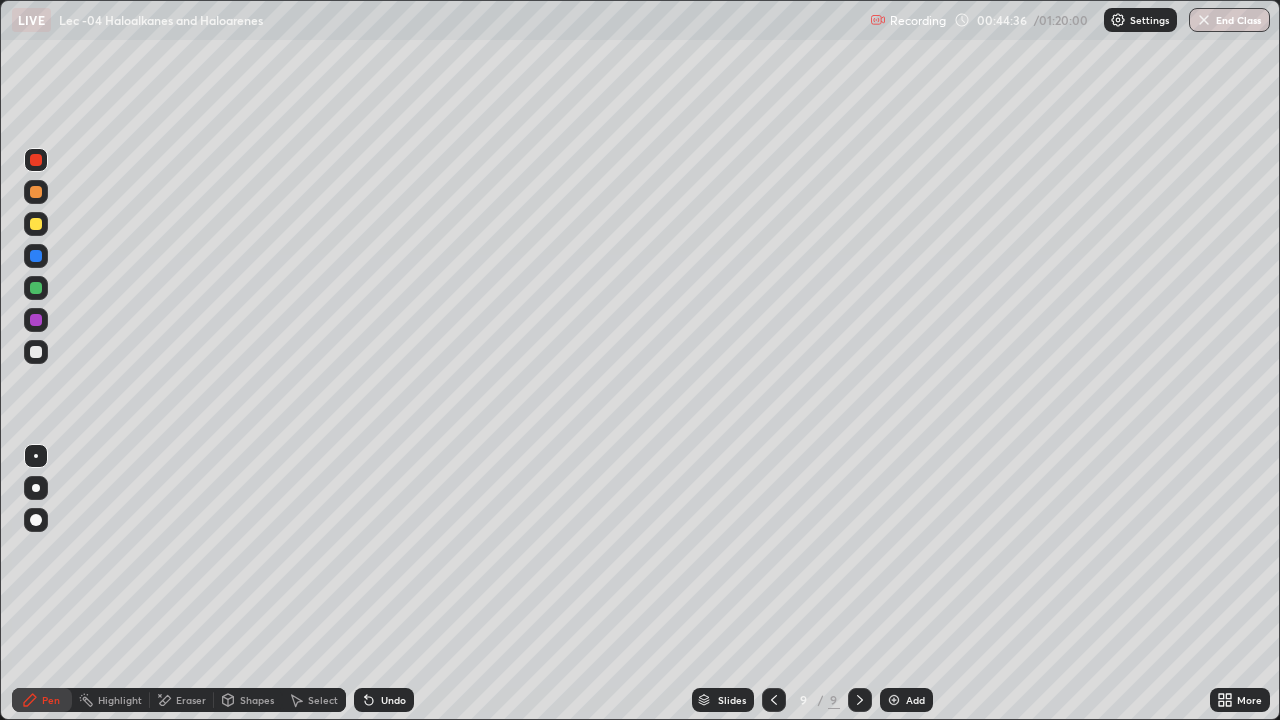 click at bounding box center (36, 352) 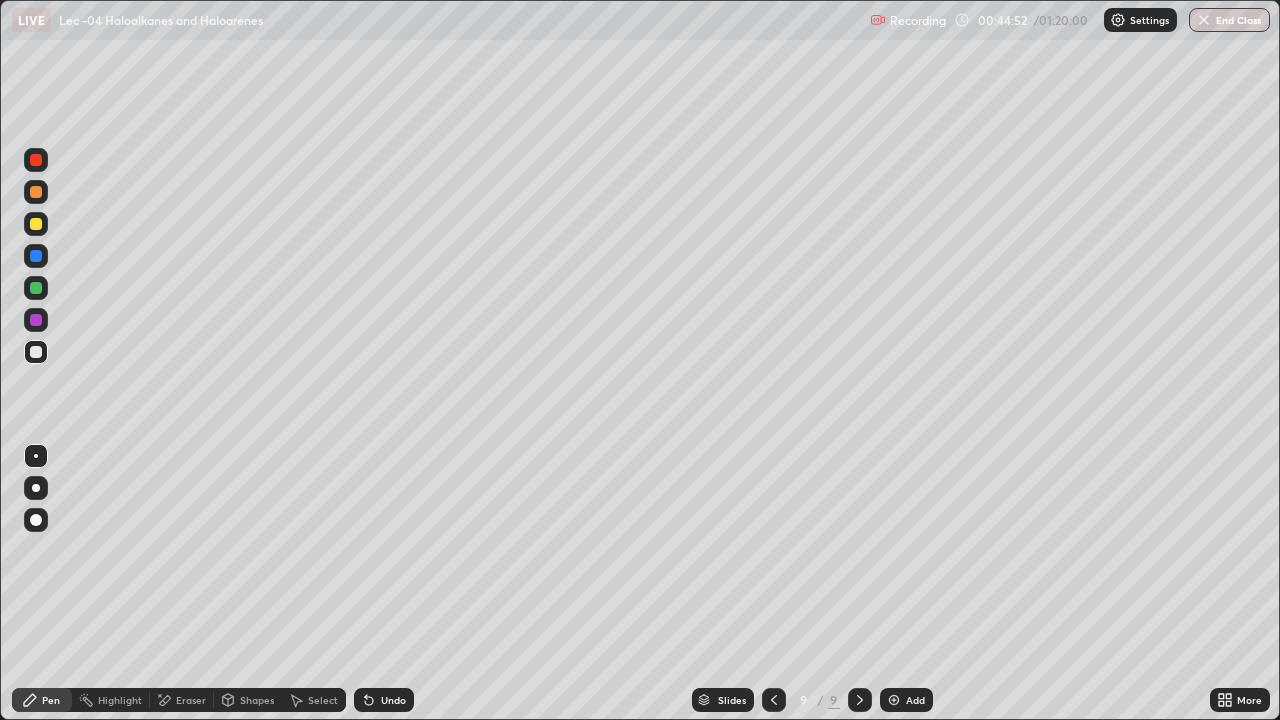 click at bounding box center (36, 288) 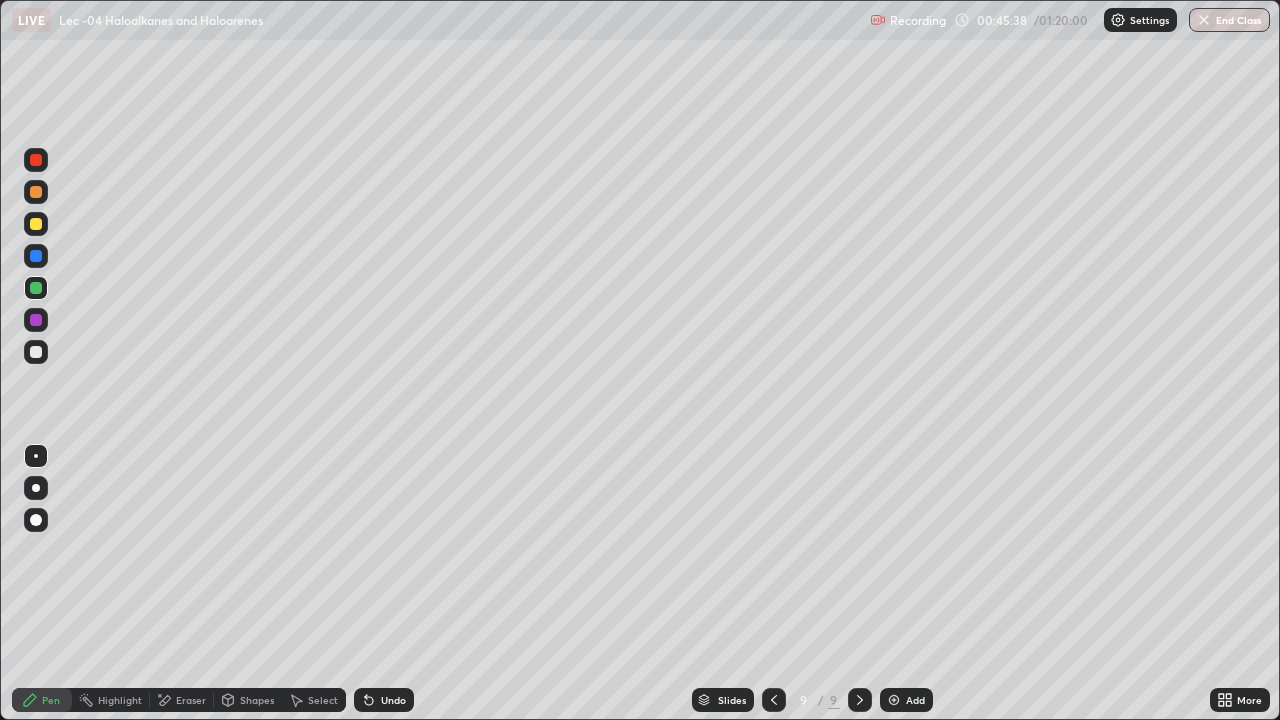 click 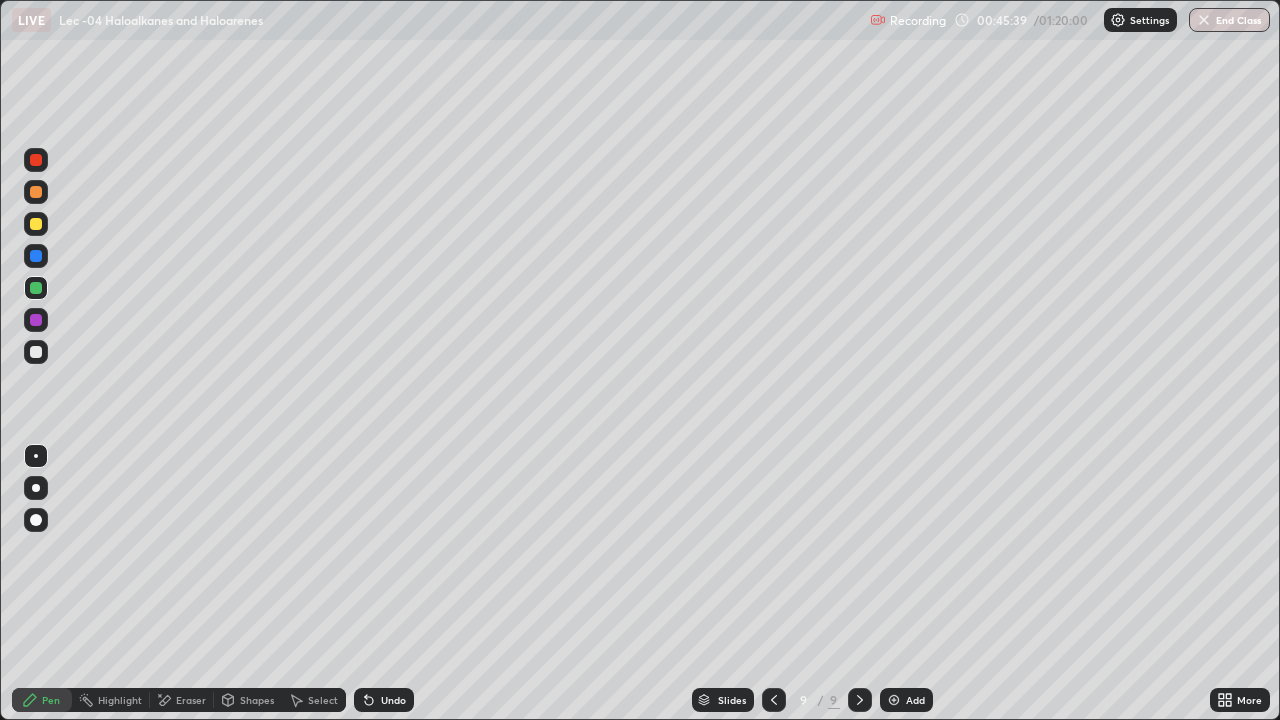 click 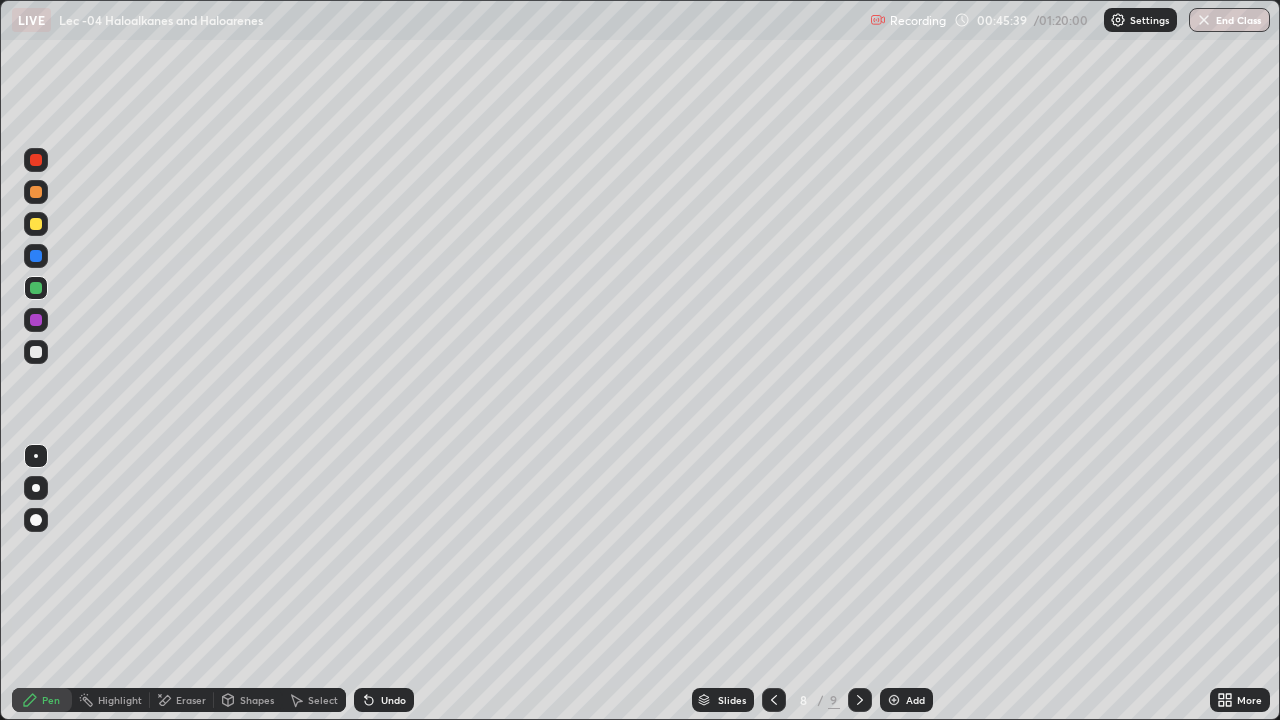 click 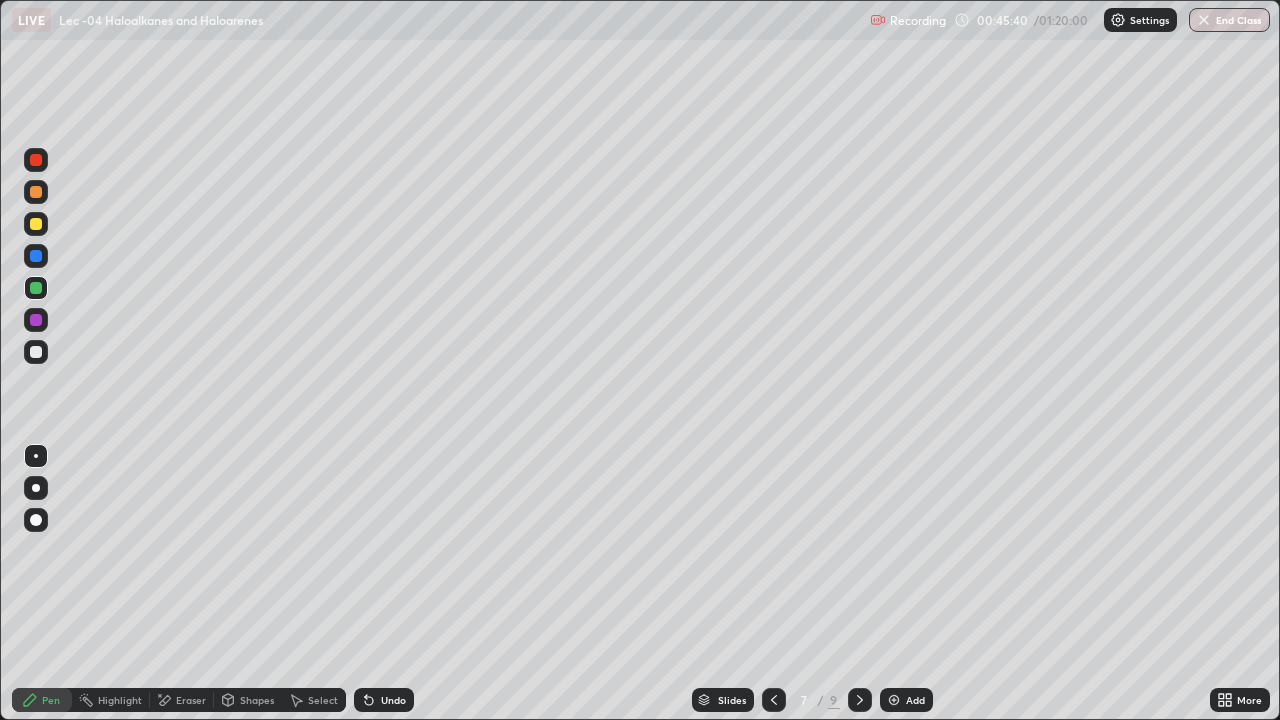 click 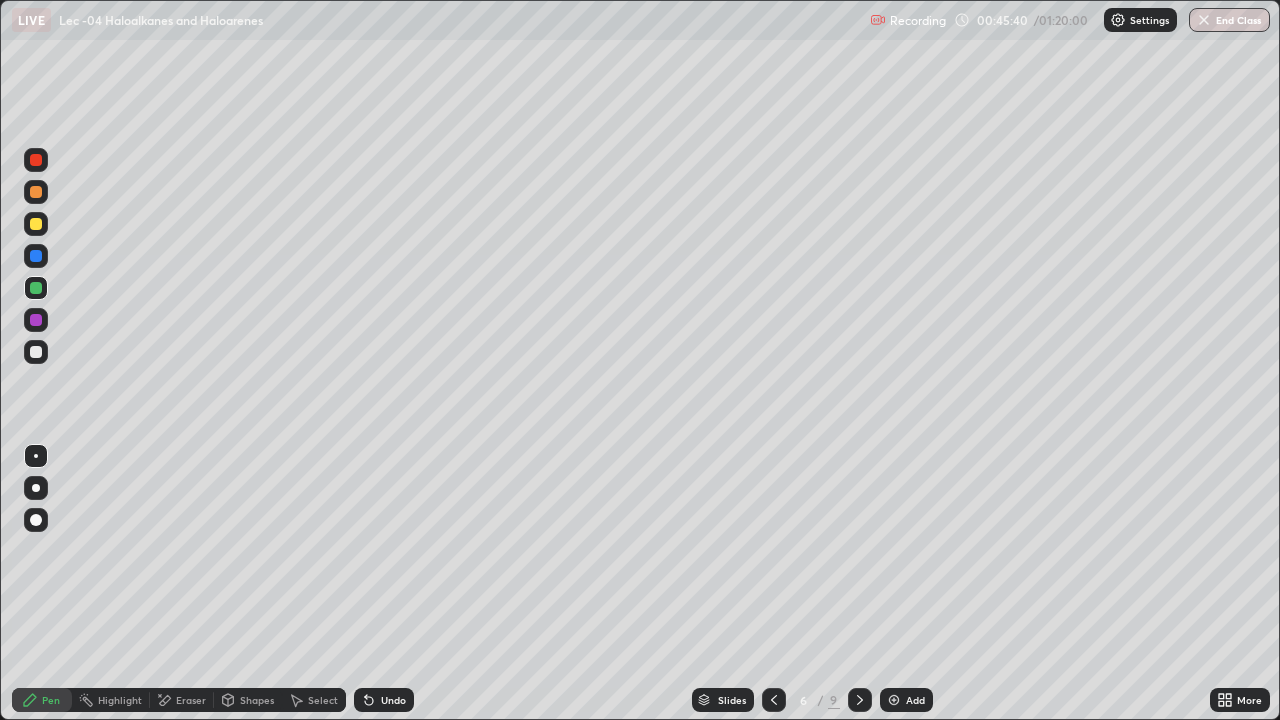 click 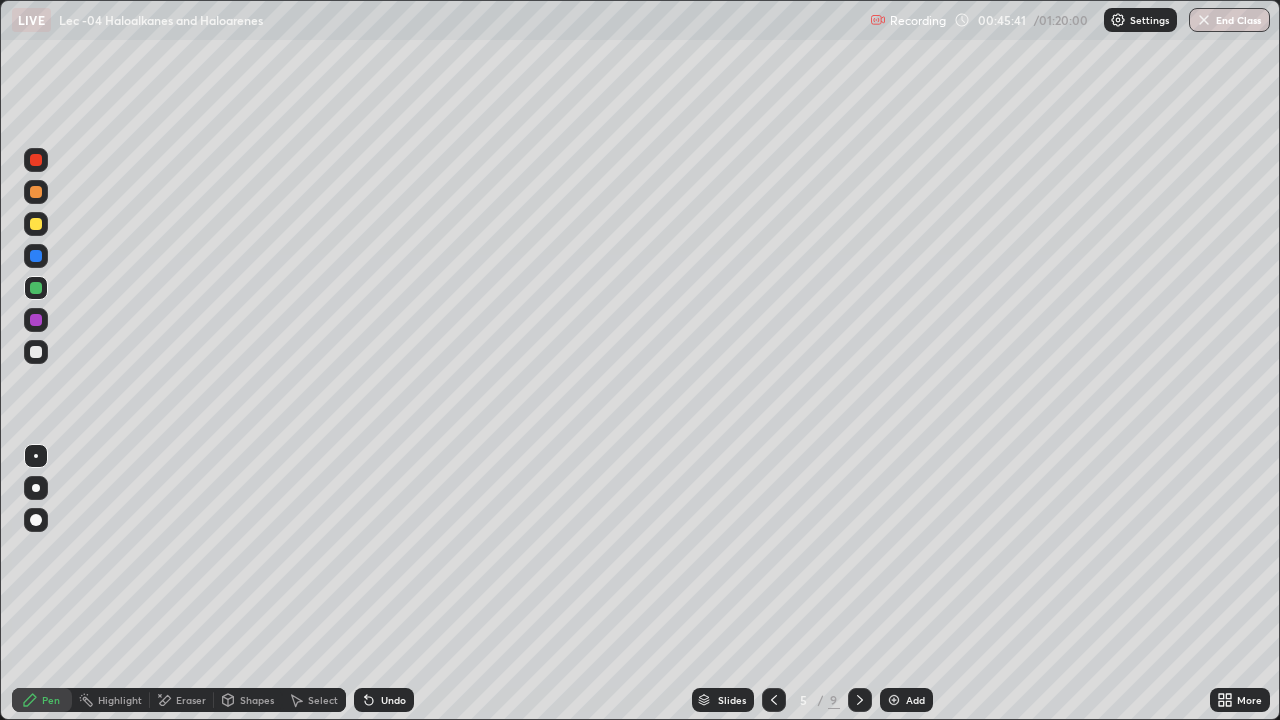 click 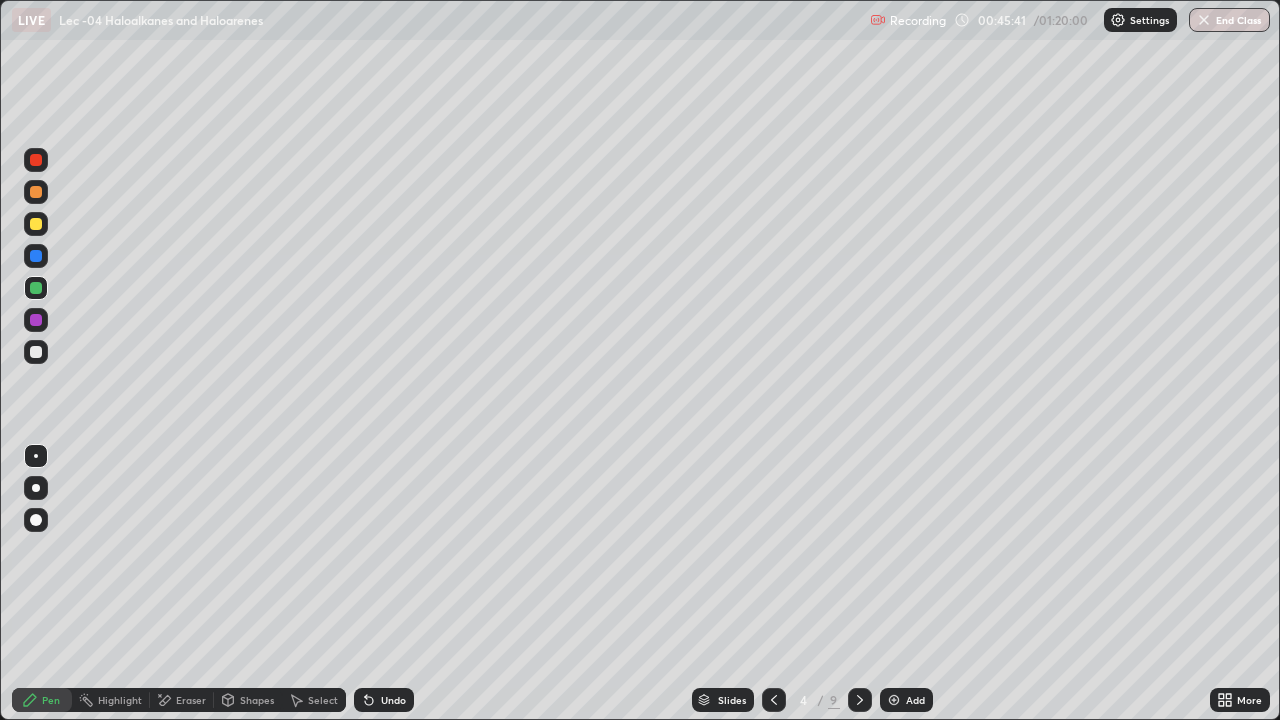 click at bounding box center [774, 700] 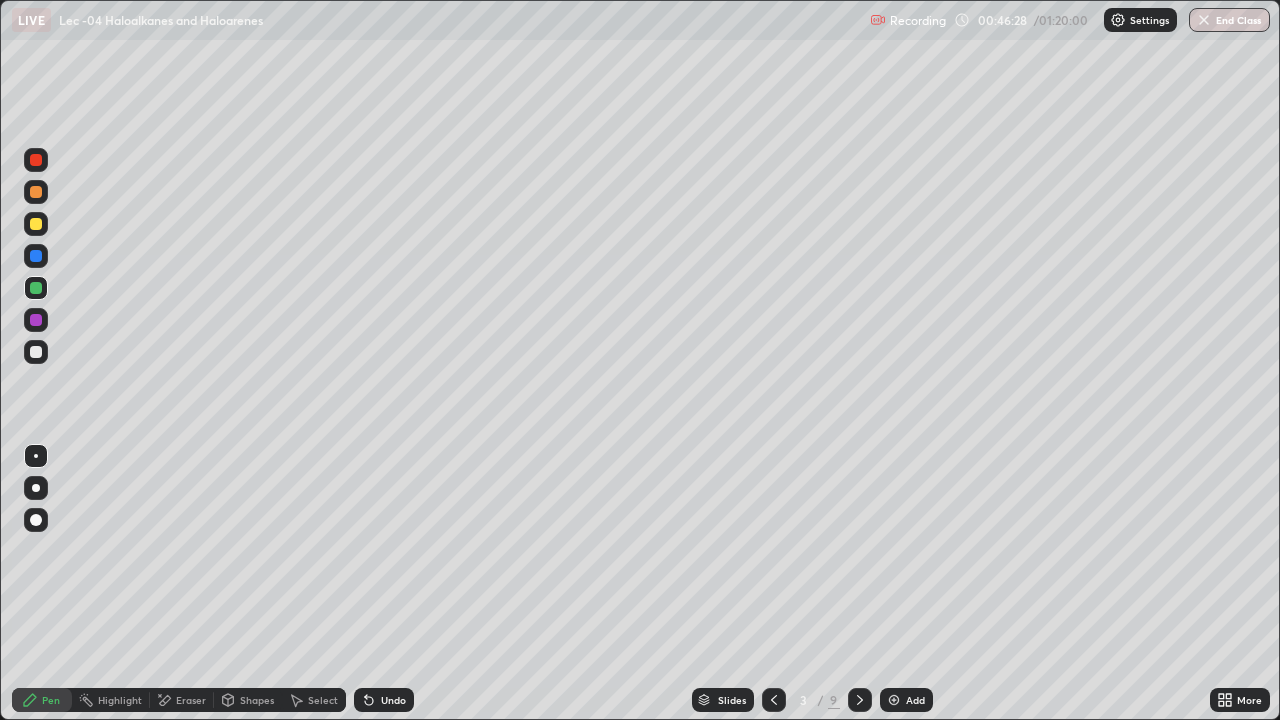 click at bounding box center (36, 352) 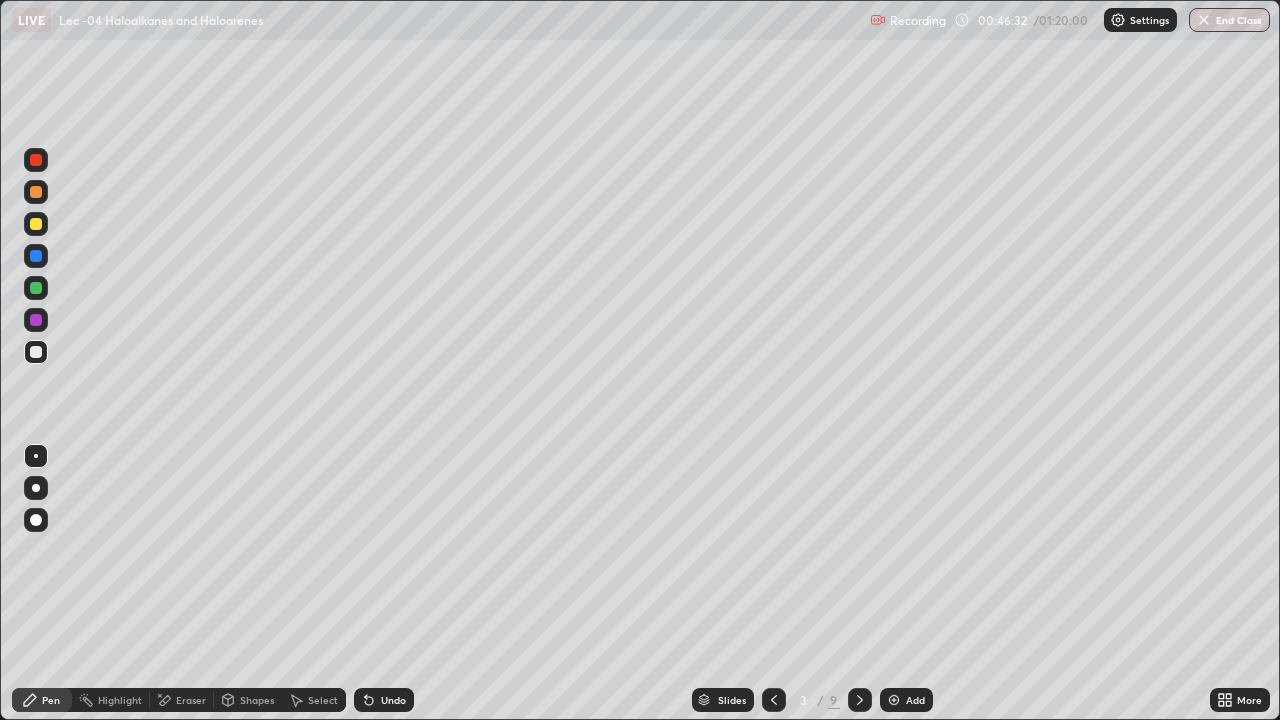 click on "Undo" at bounding box center [393, 700] 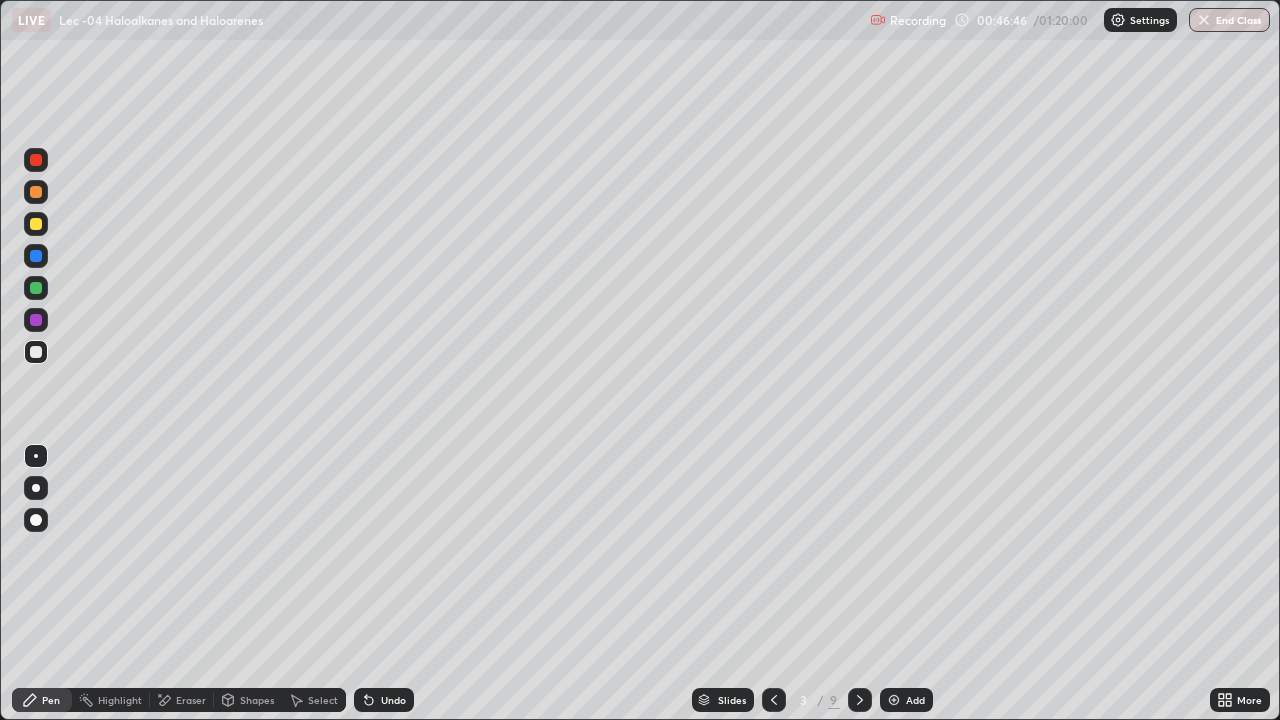 click on "Undo" at bounding box center [384, 700] 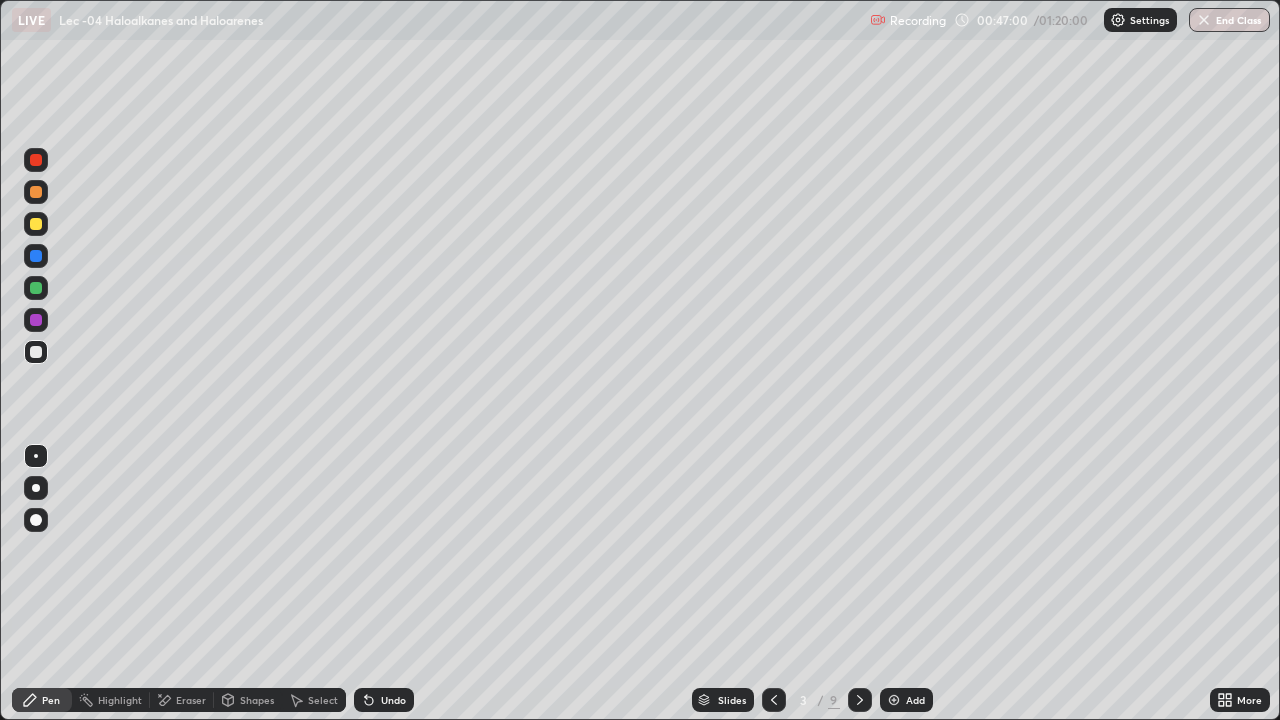 click 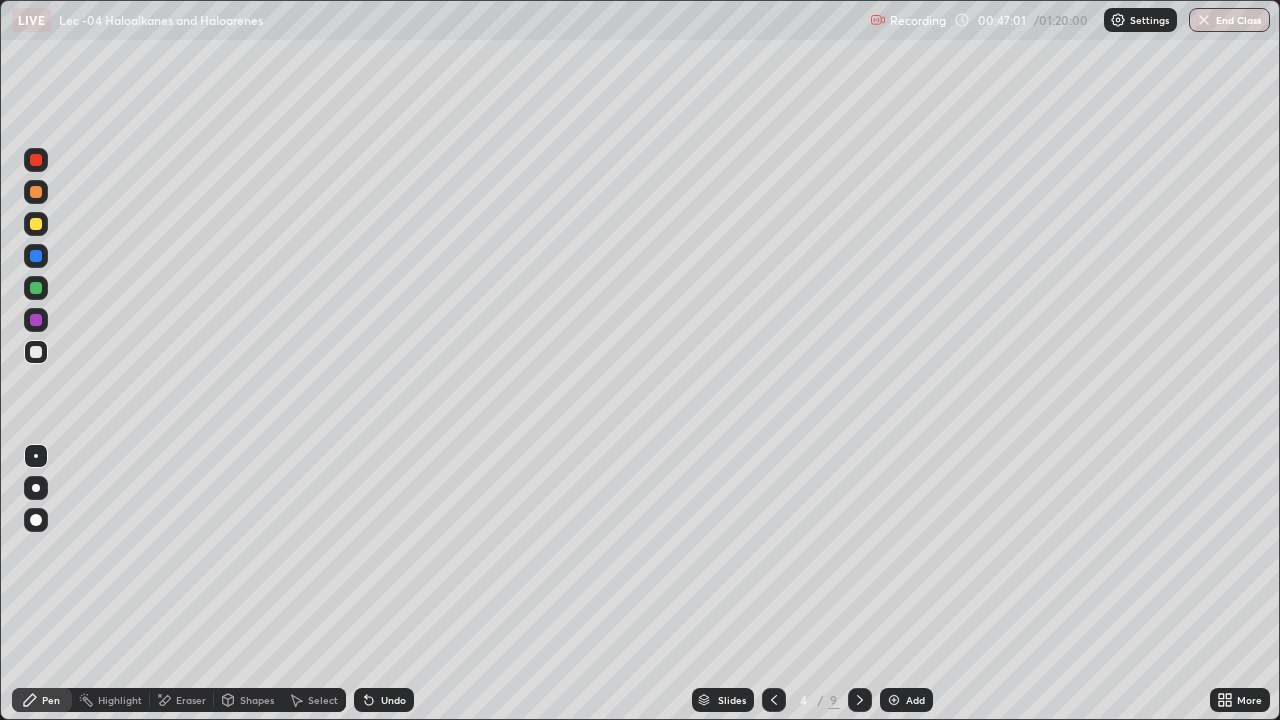 click at bounding box center (860, 700) 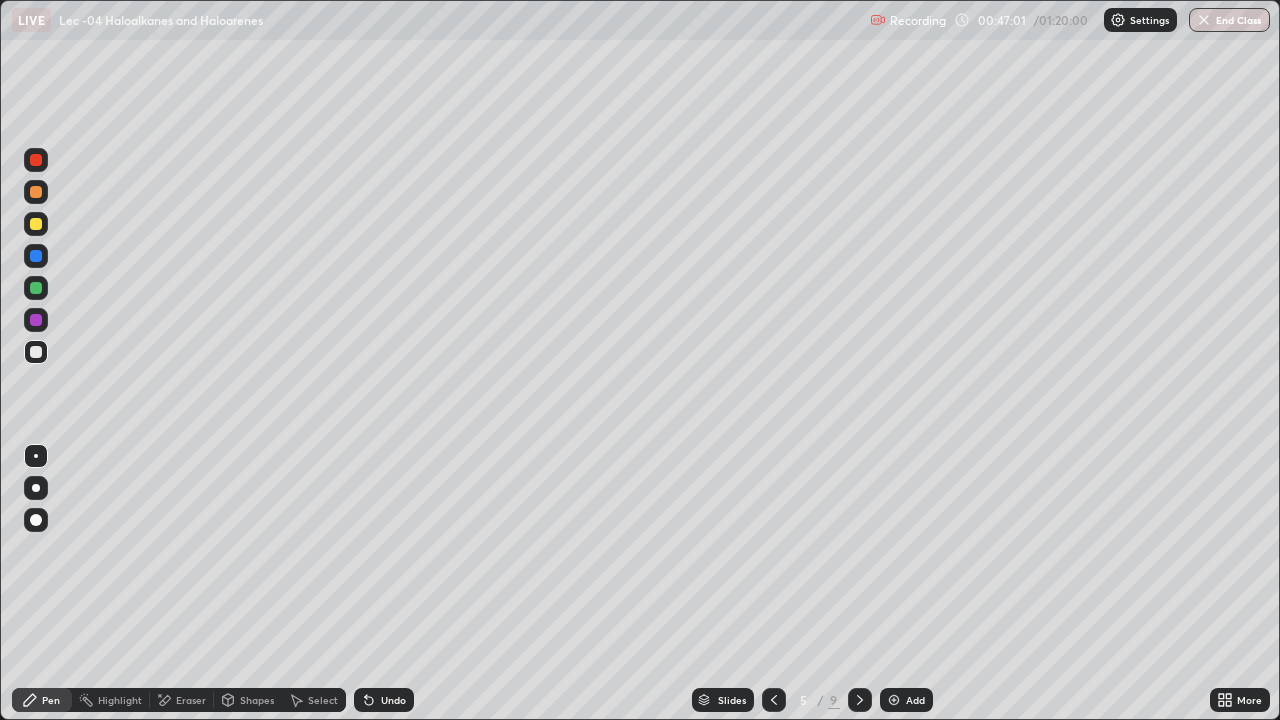 click 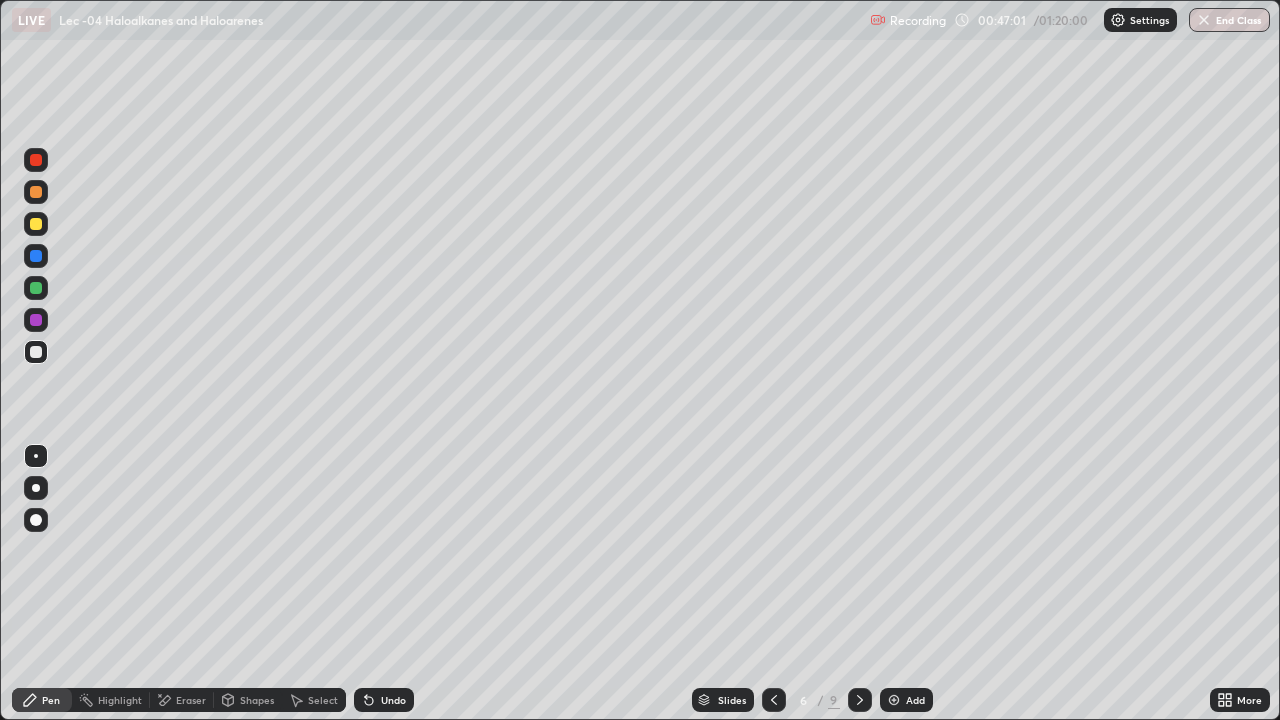 click 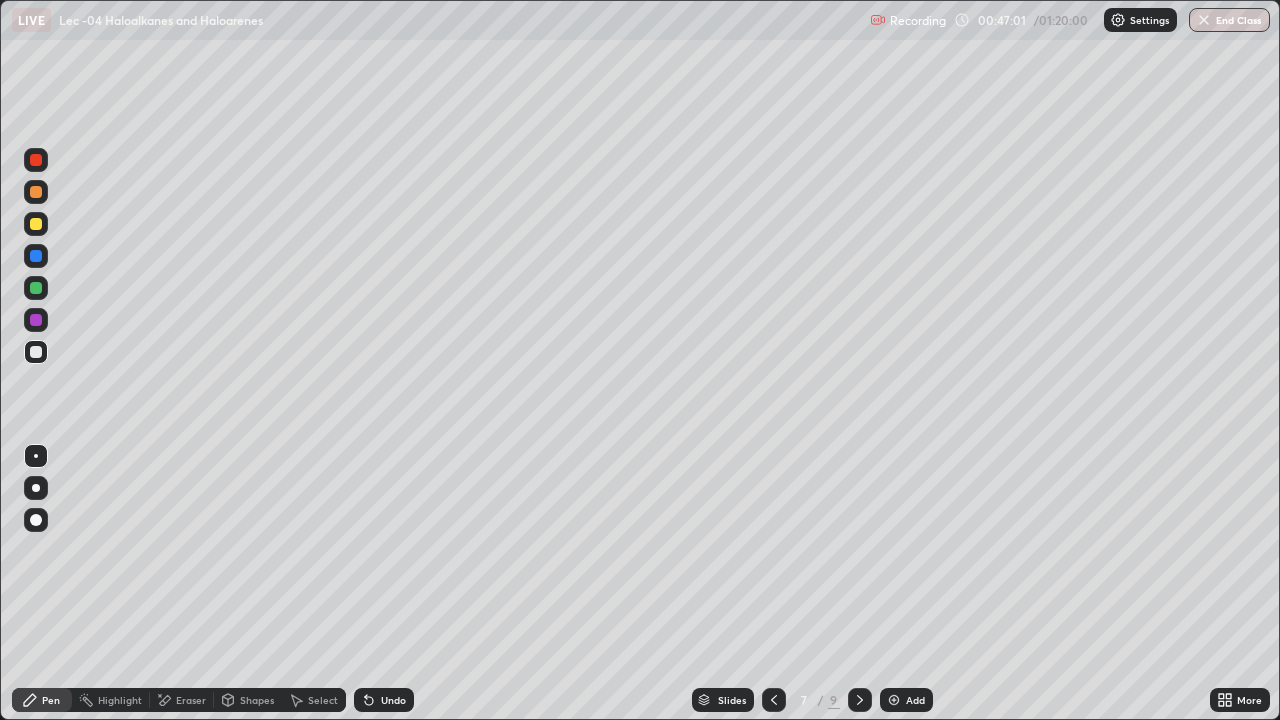 click 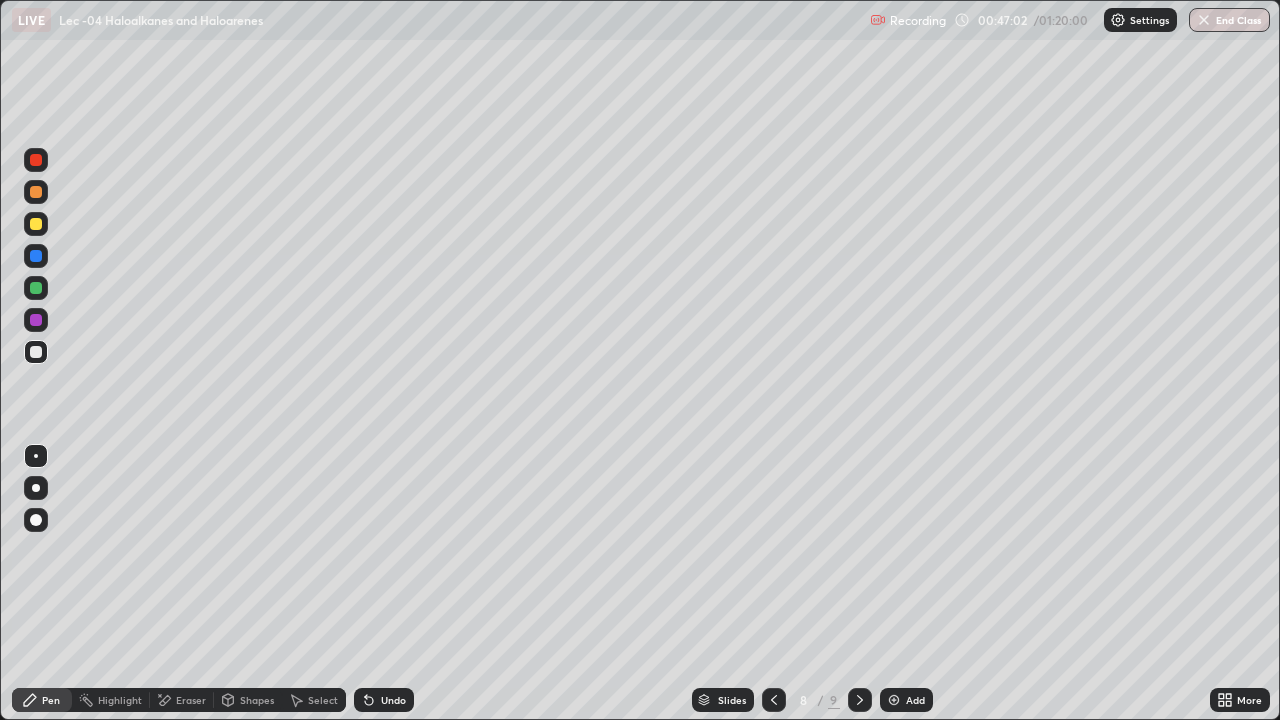 click 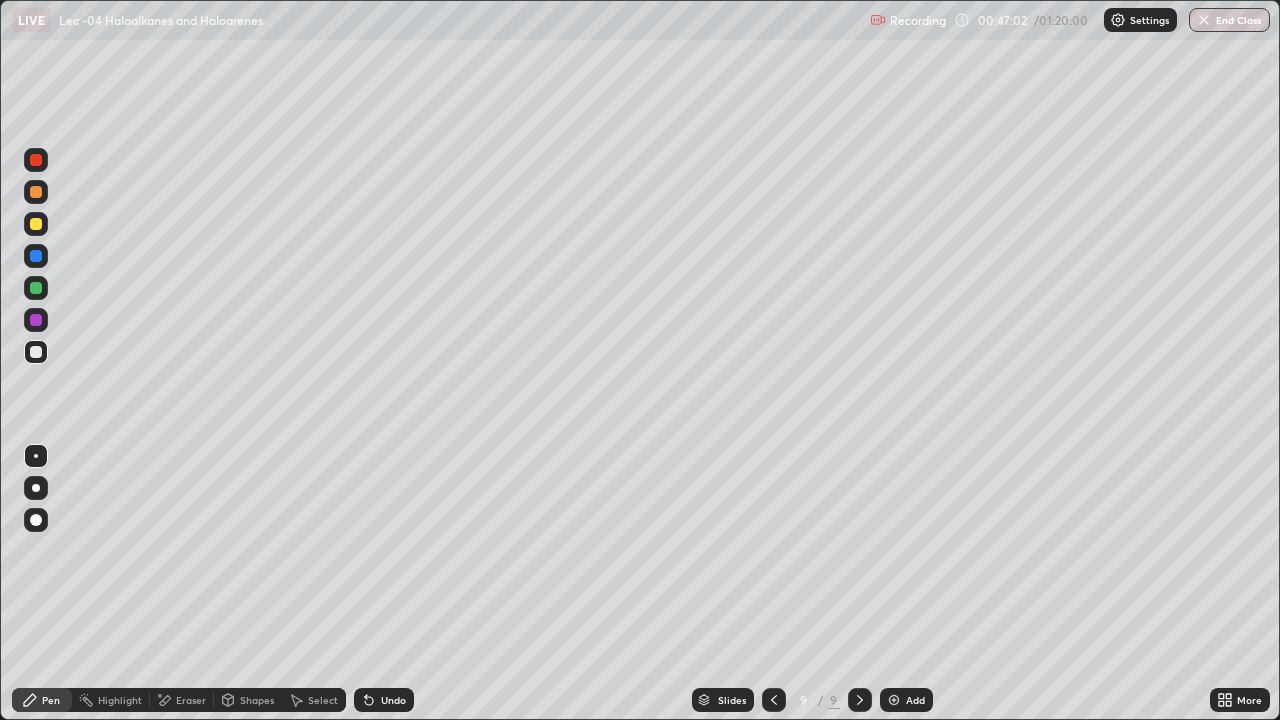 click 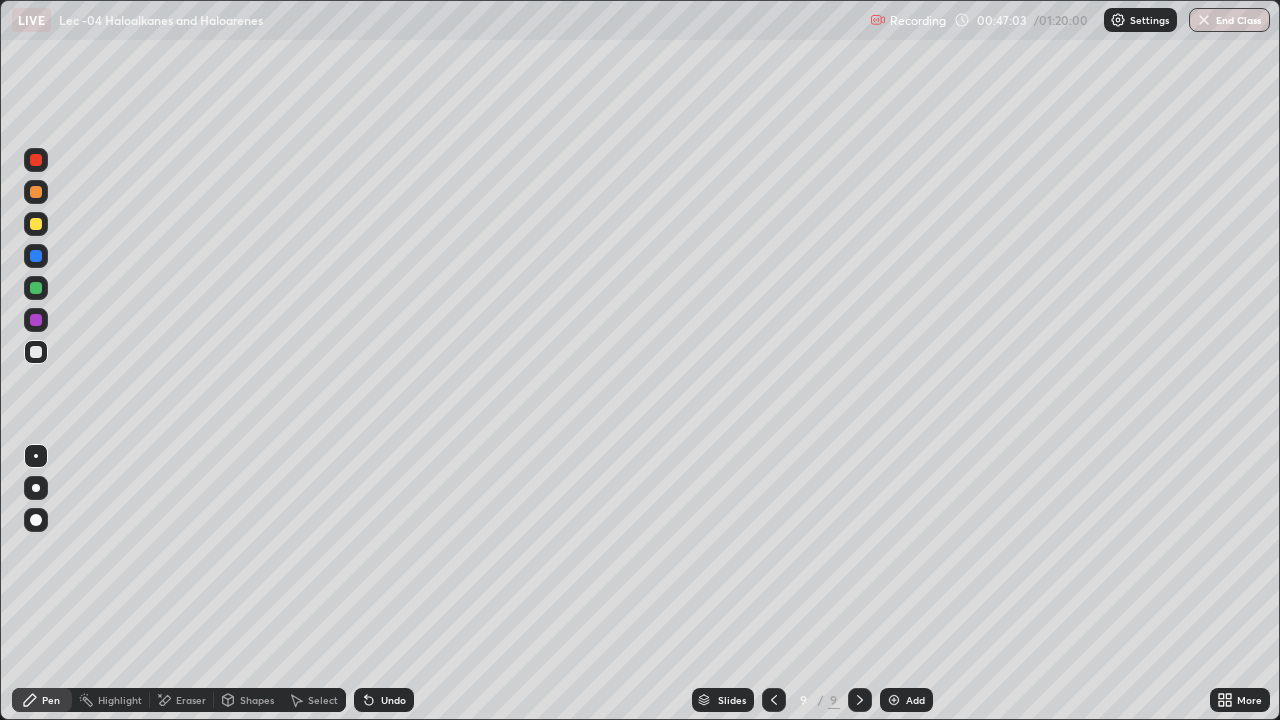 click 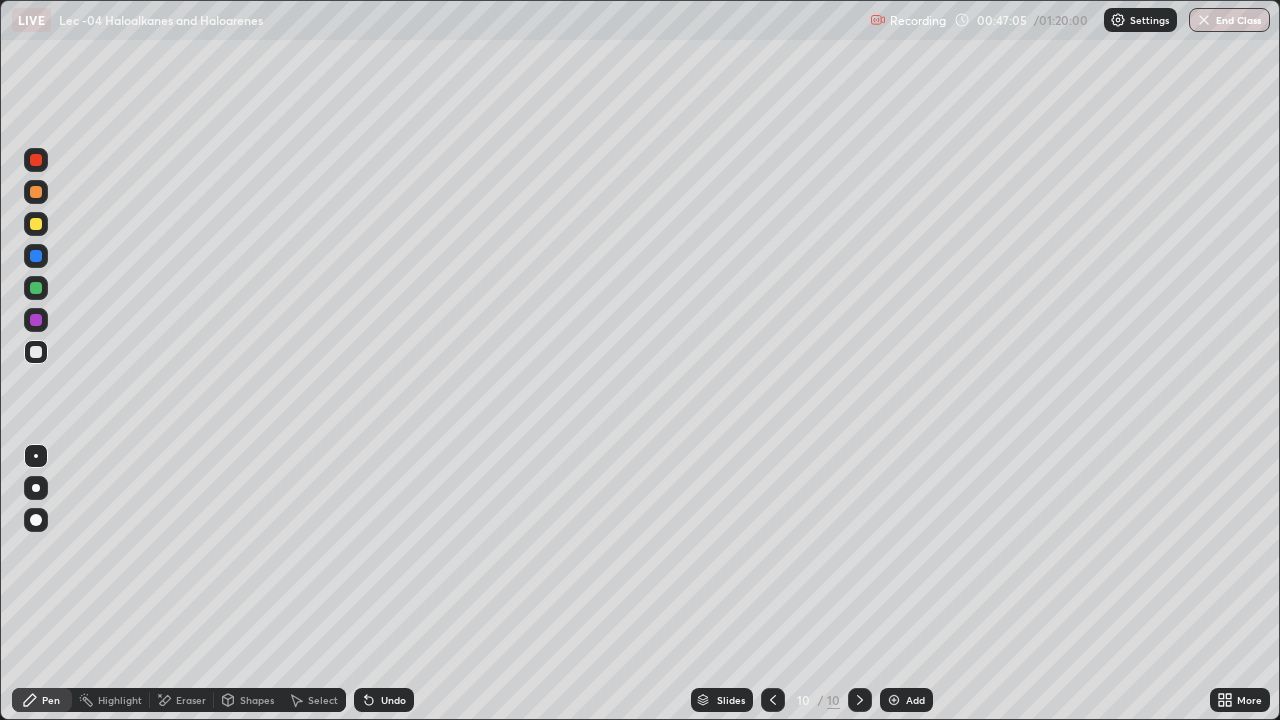 click at bounding box center [36, 224] 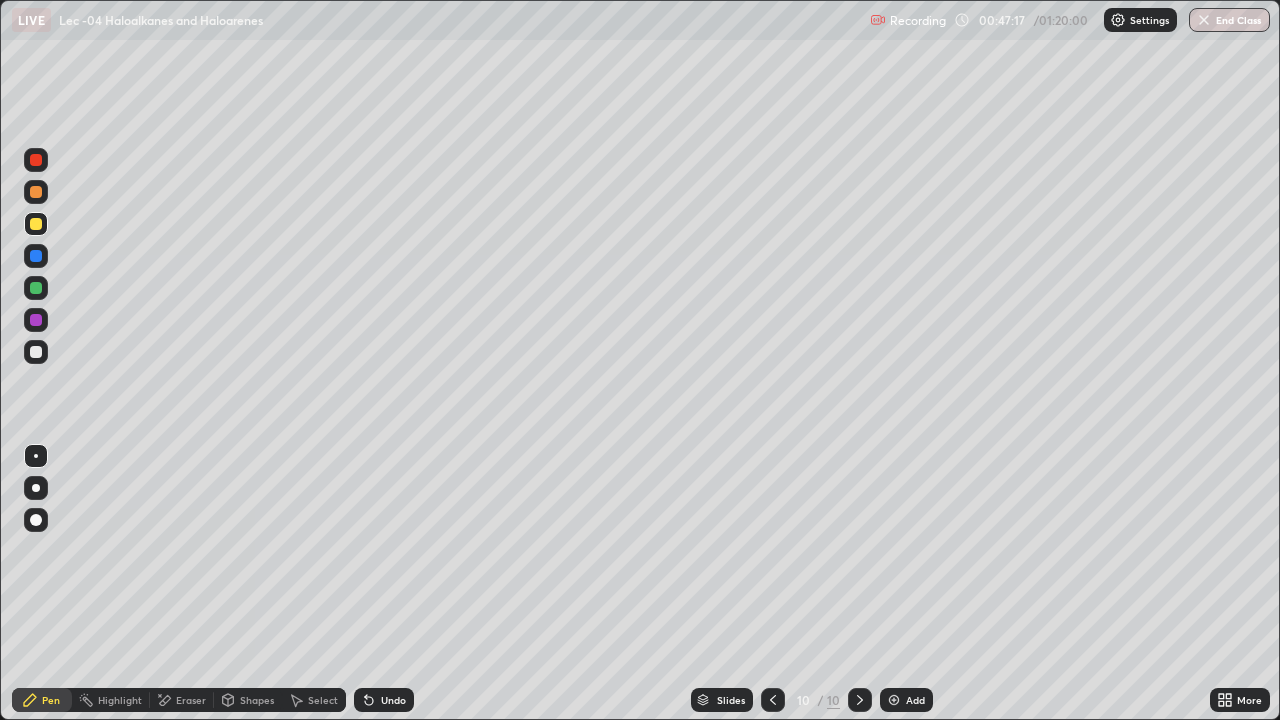 click at bounding box center [36, 160] 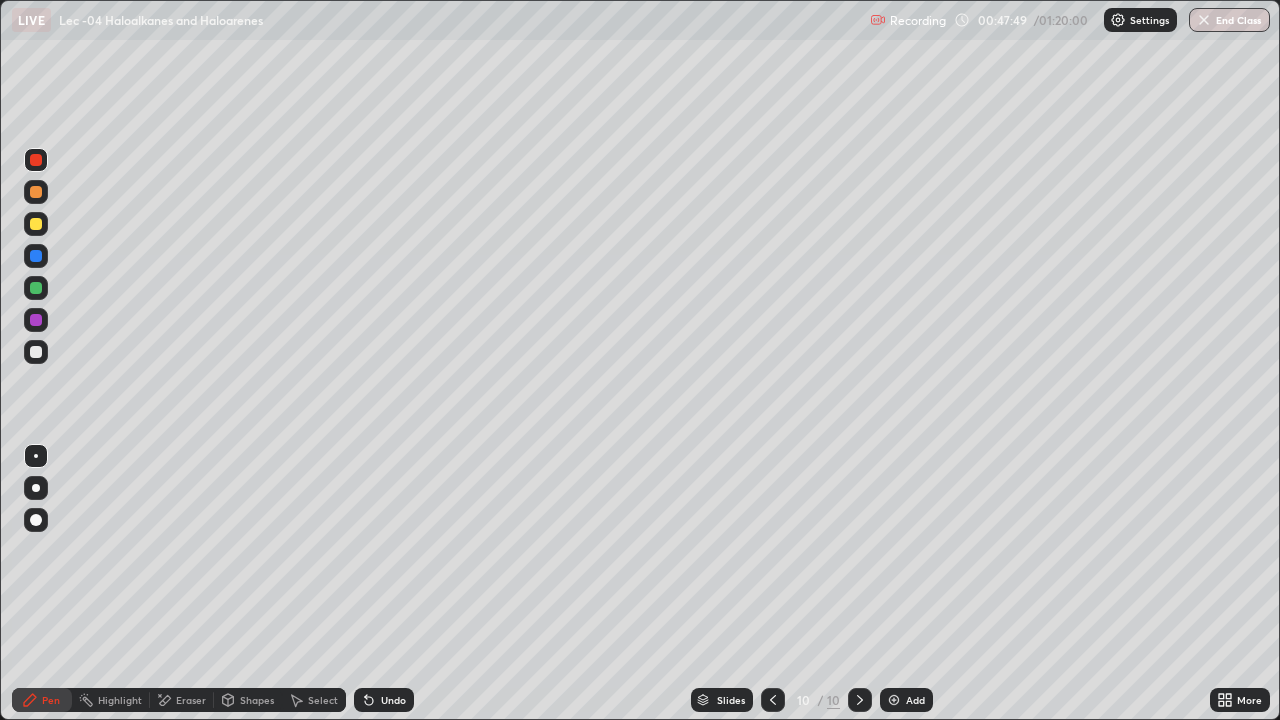 click on "Undo" at bounding box center [384, 700] 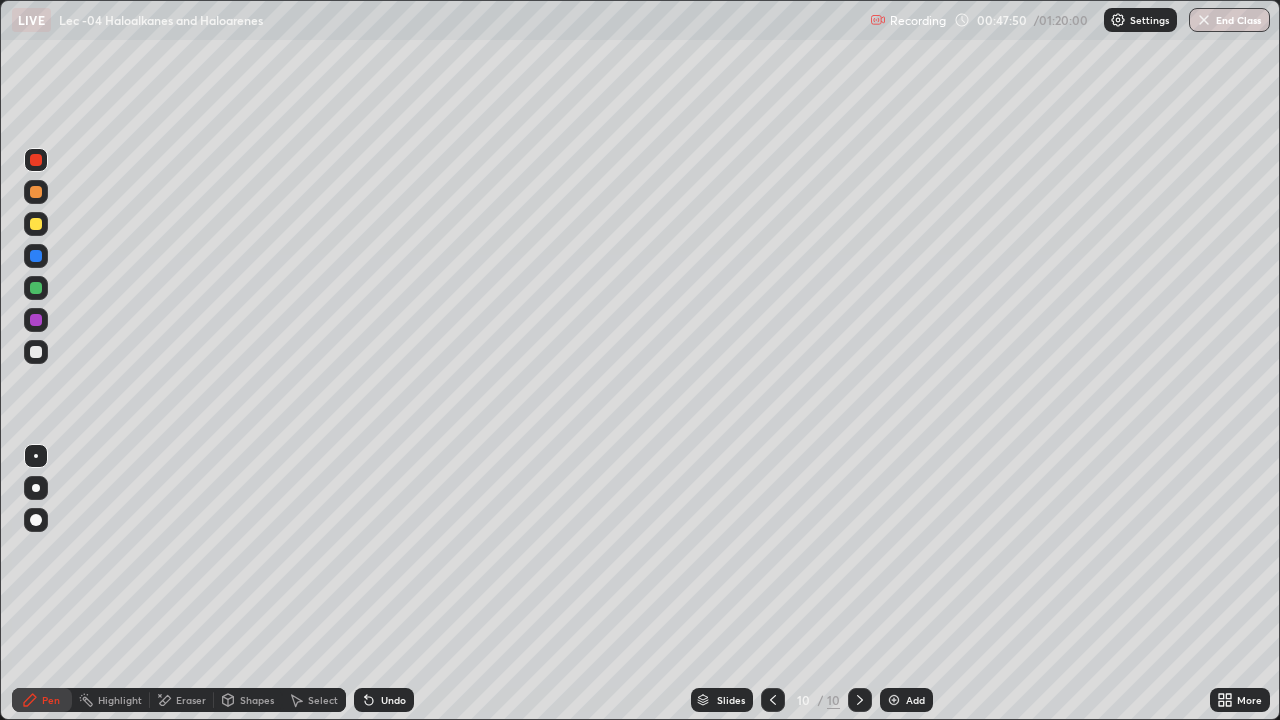 click on "Undo" at bounding box center [384, 700] 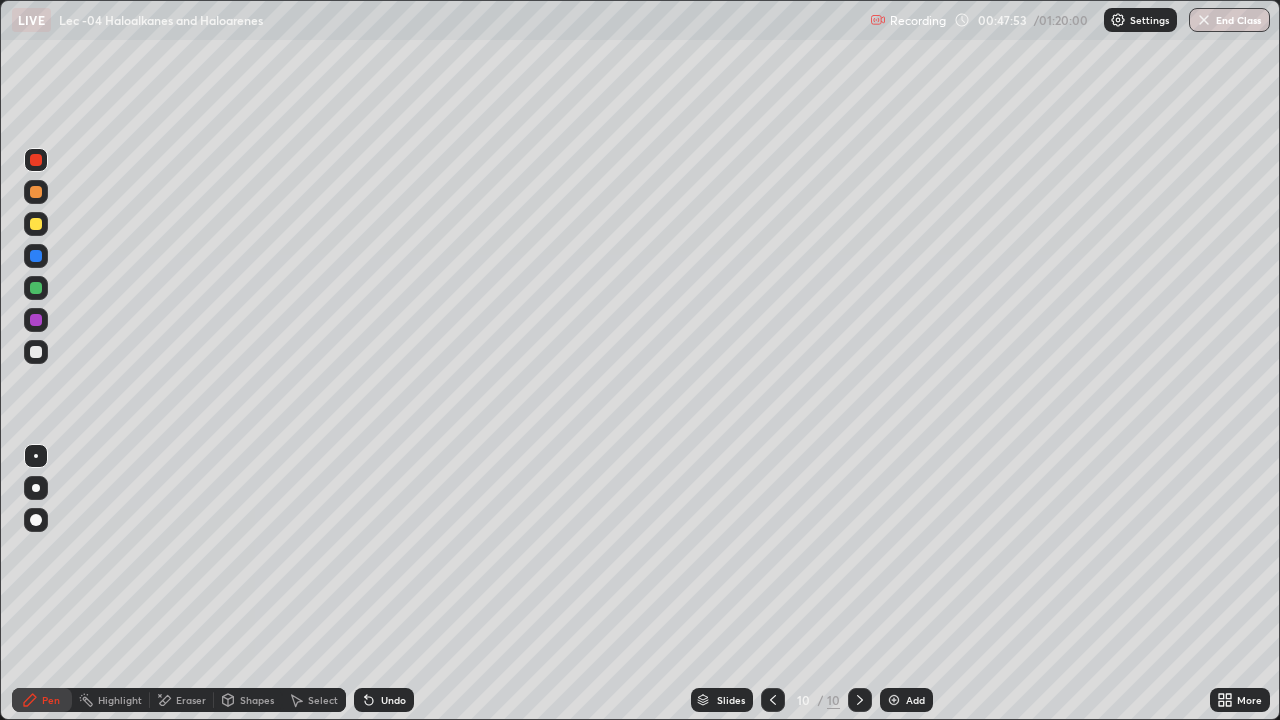 click 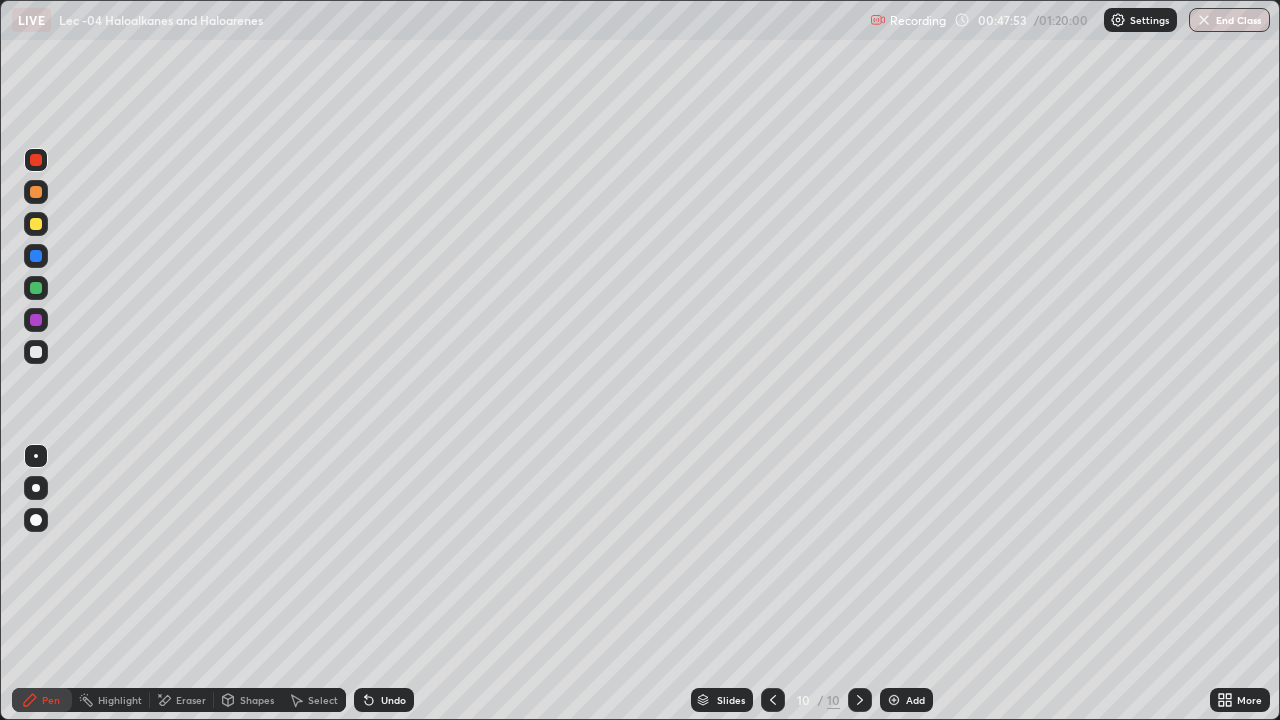 click on "Undo" at bounding box center [384, 700] 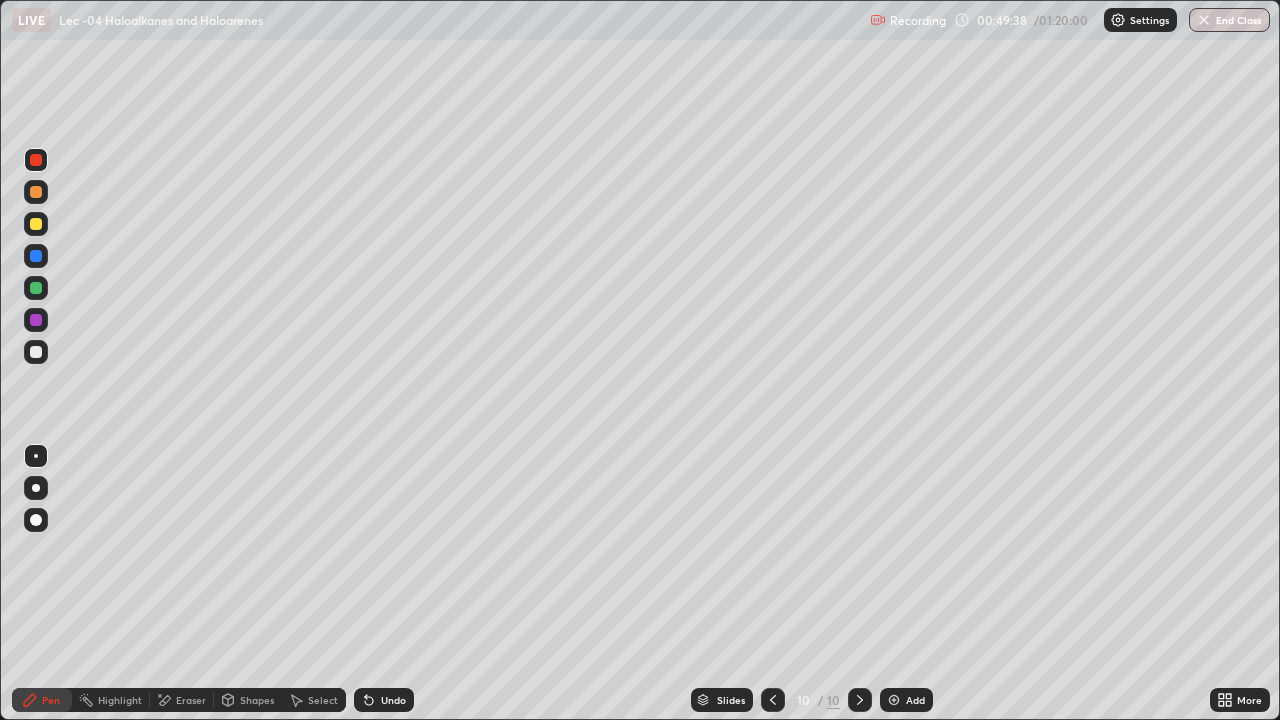 click at bounding box center [36, 352] 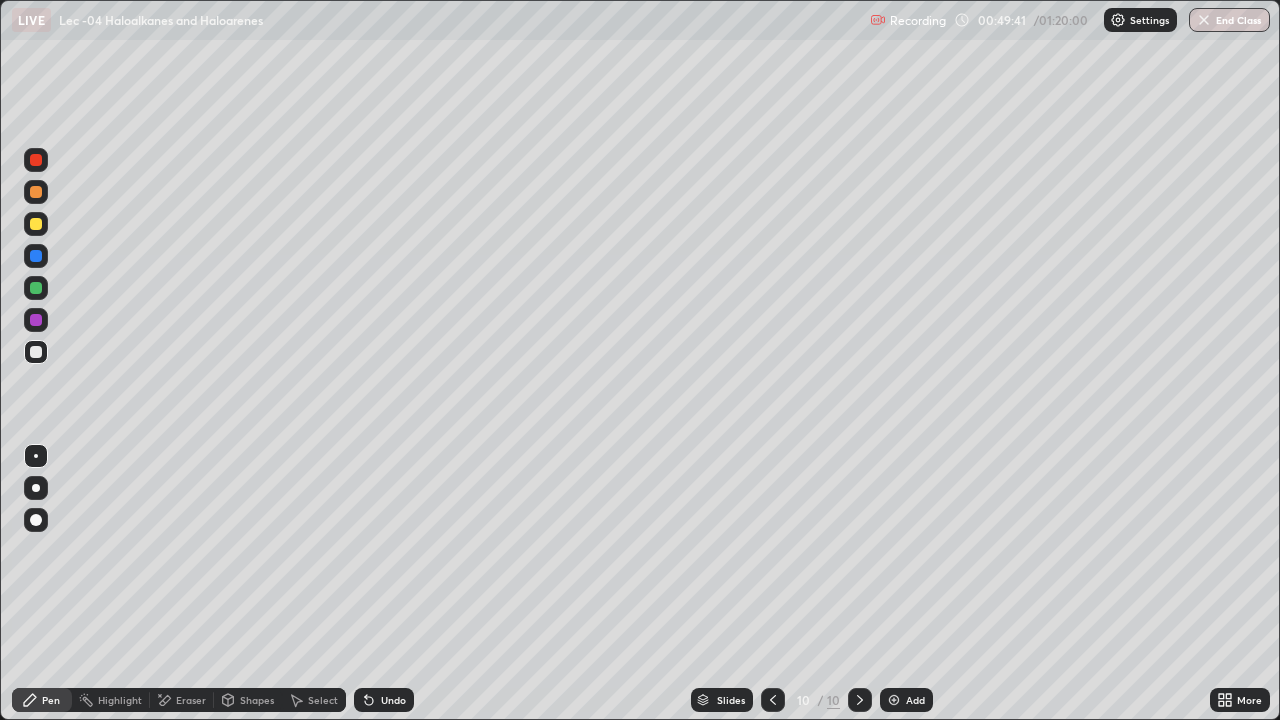 click on "Undo" at bounding box center (393, 700) 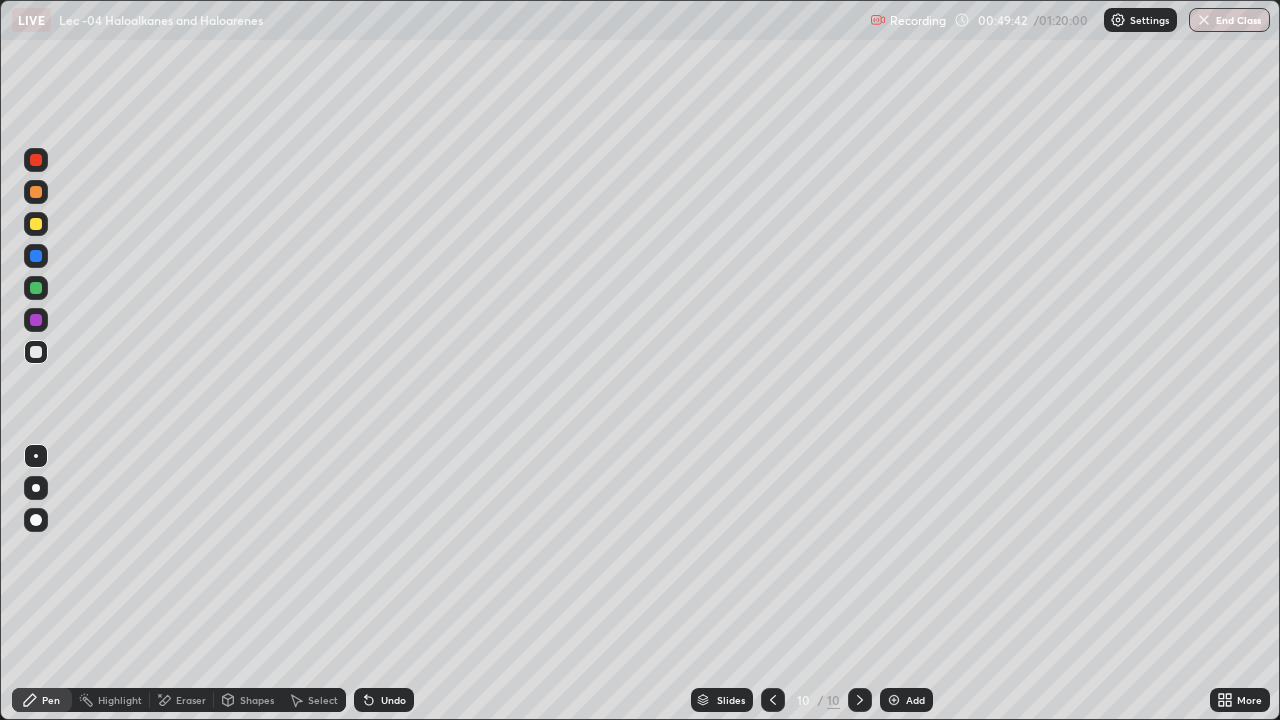 click on "Undo" at bounding box center [384, 700] 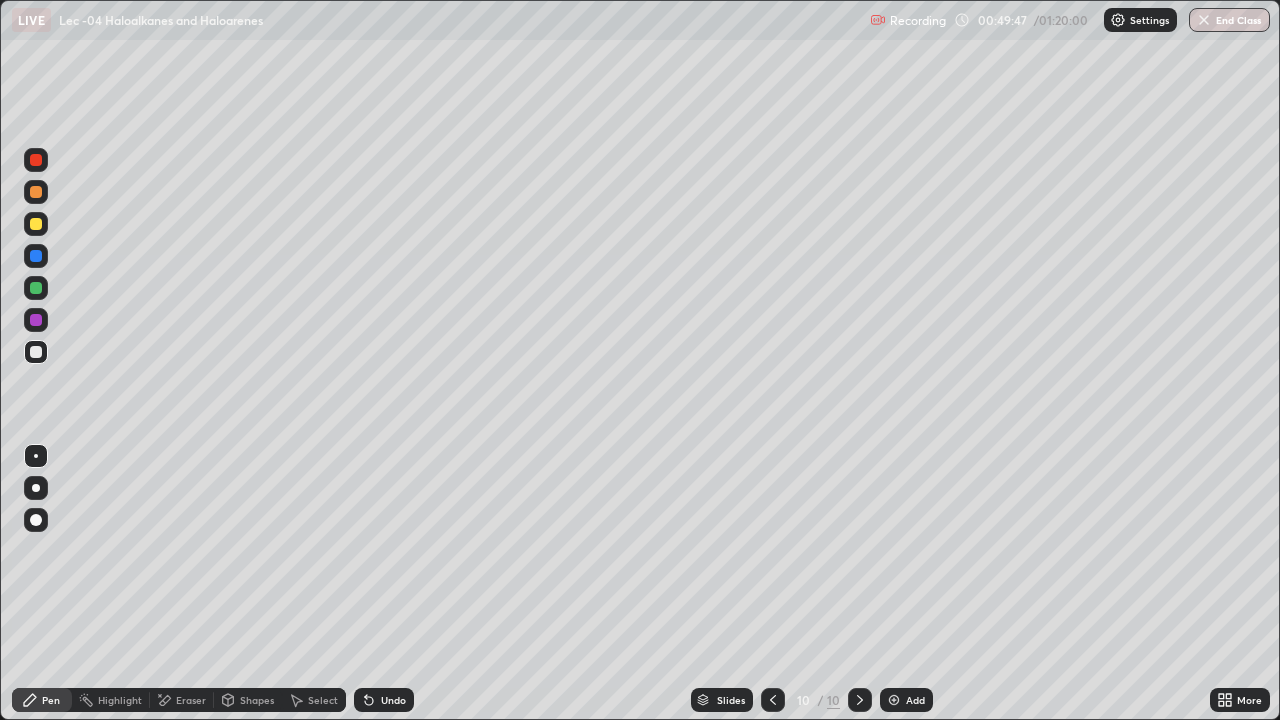 click on "Undo" at bounding box center (384, 700) 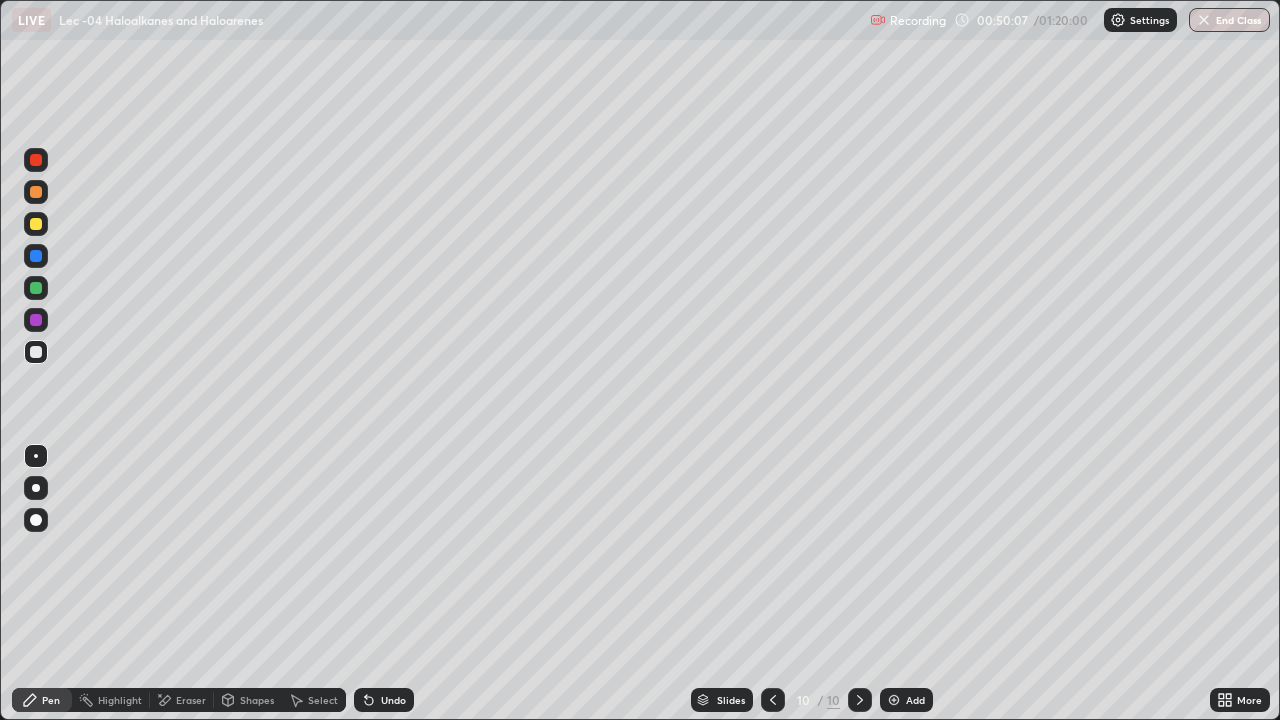 click on "Eraser" at bounding box center [182, 700] 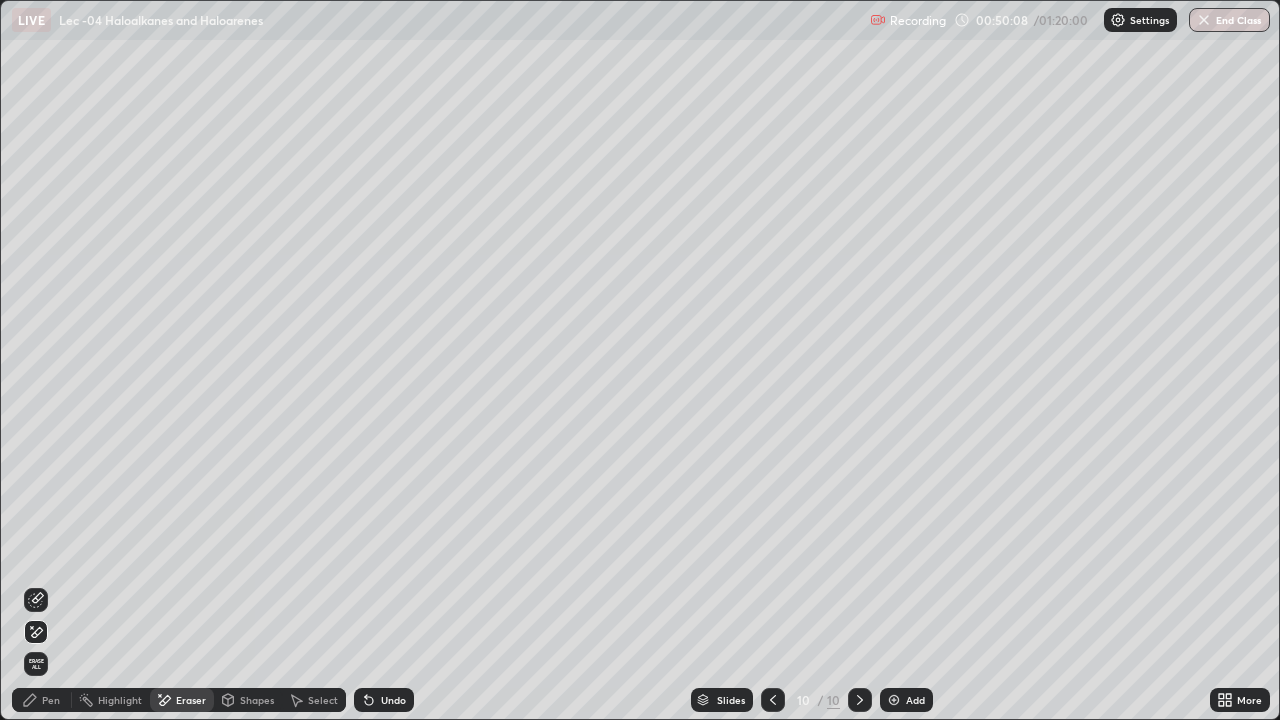 click on "Pen" at bounding box center [42, 700] 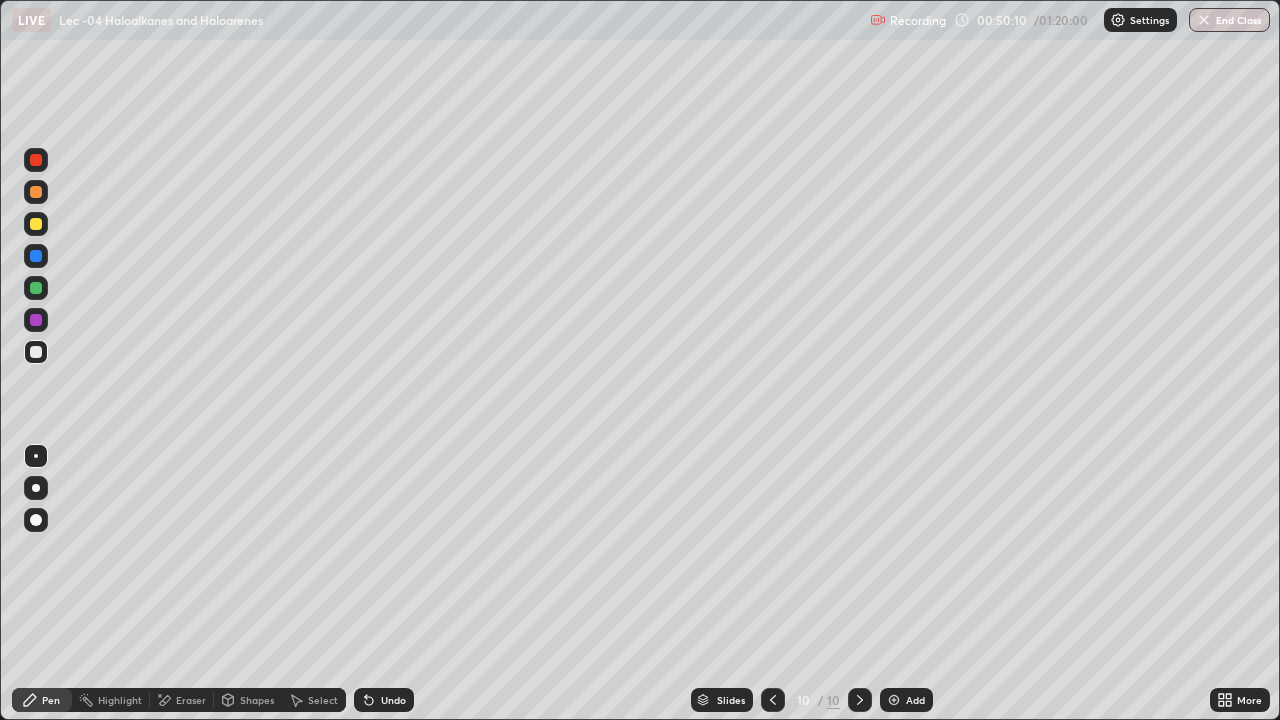 click 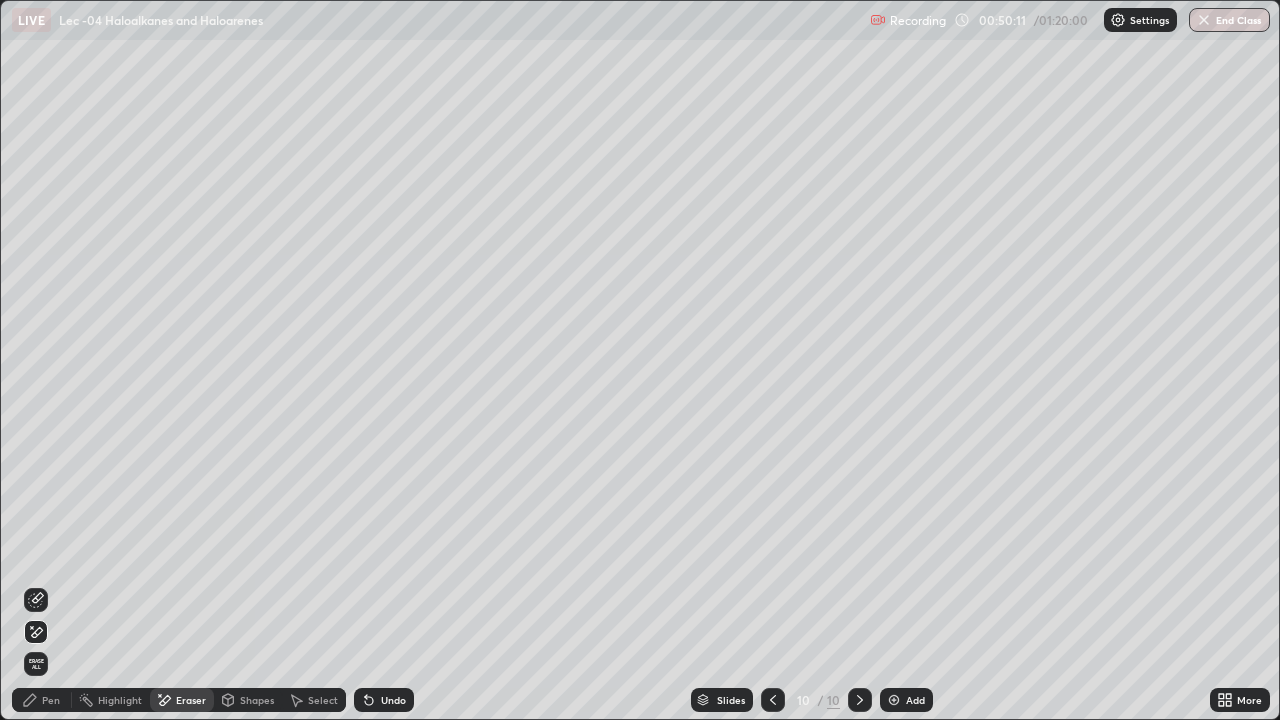 click on "Pen" at bounding box center (42, 700) 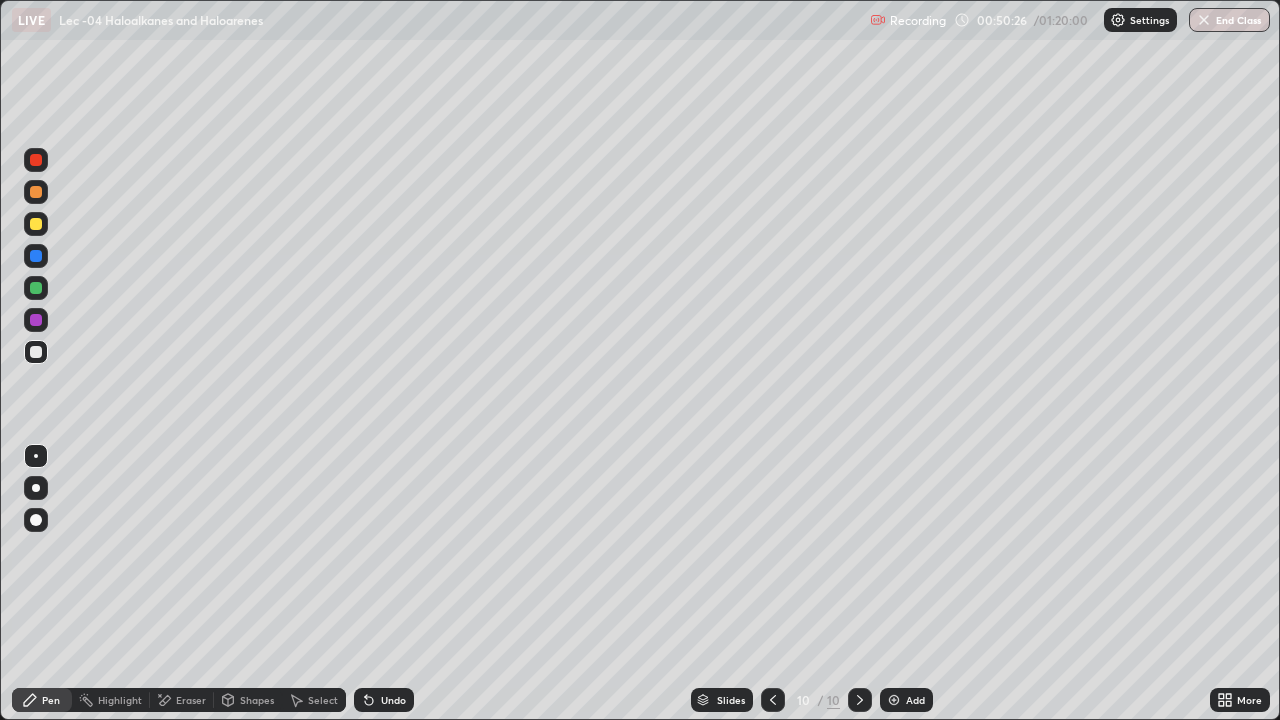 click on "Undo" at bounding box center (393, 700) 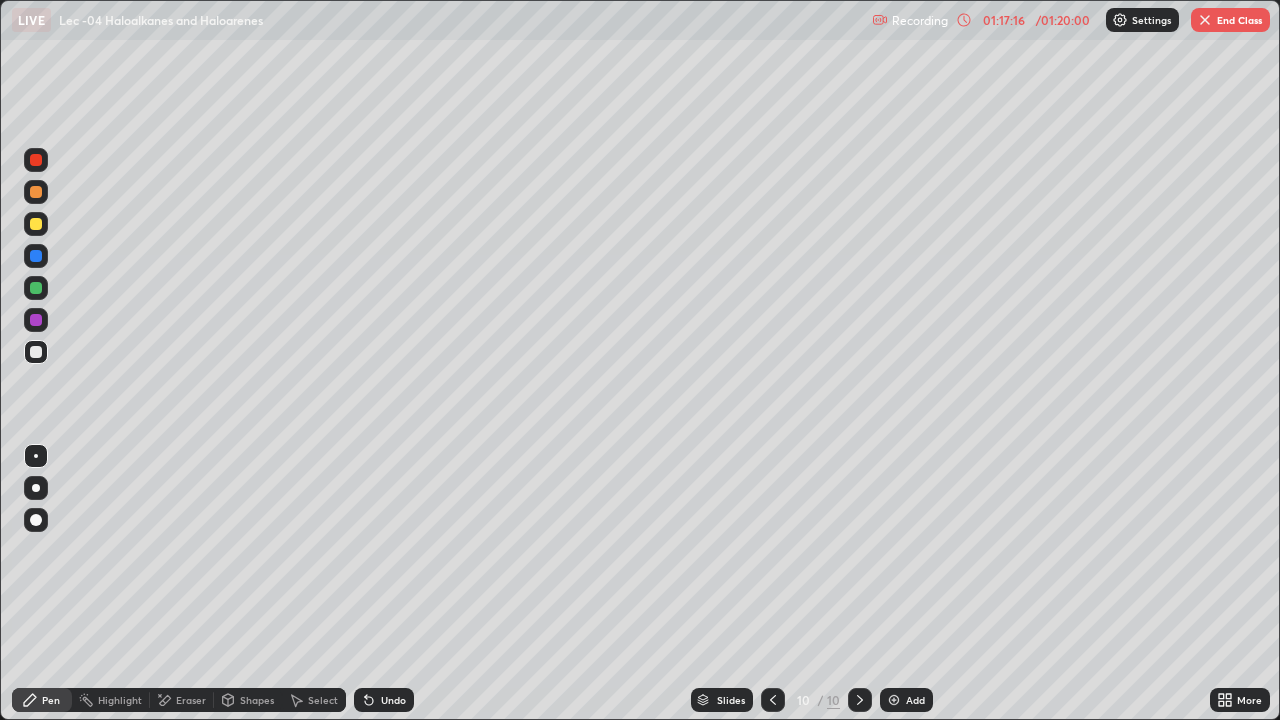 click on "End Class" at bounding box center (1230, 20) 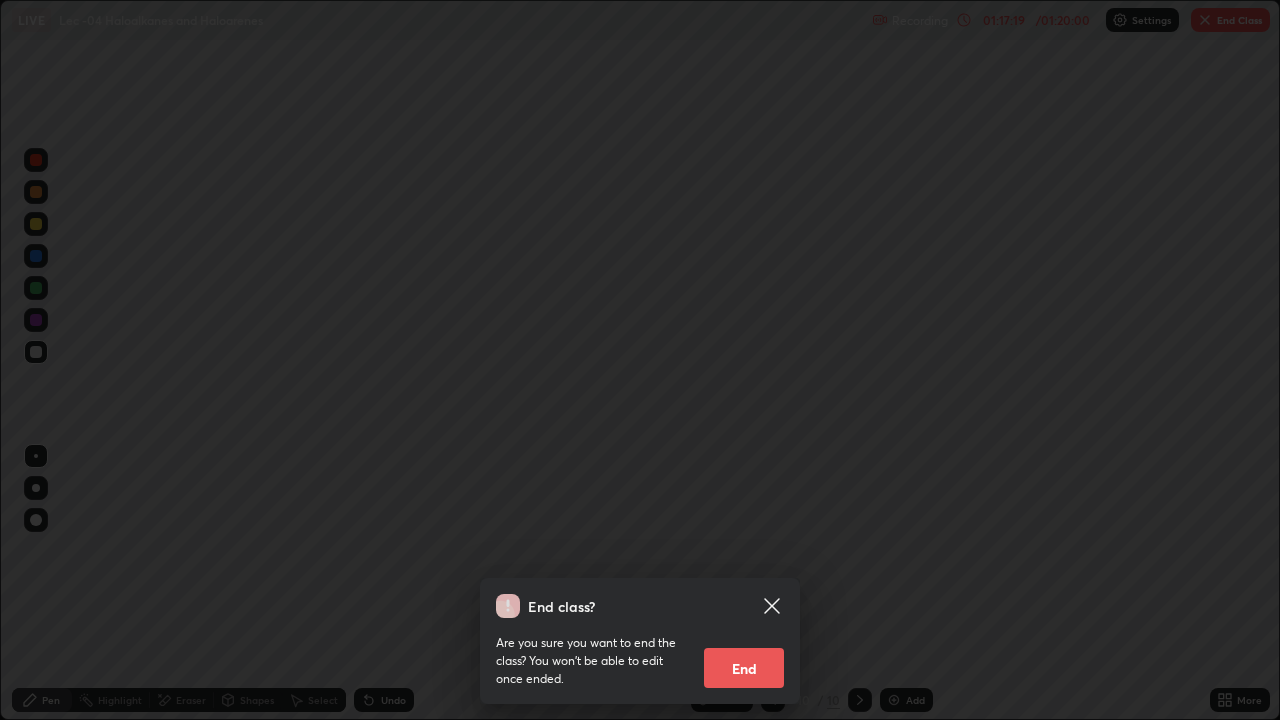click on "End" at bounding box center (744, 668) 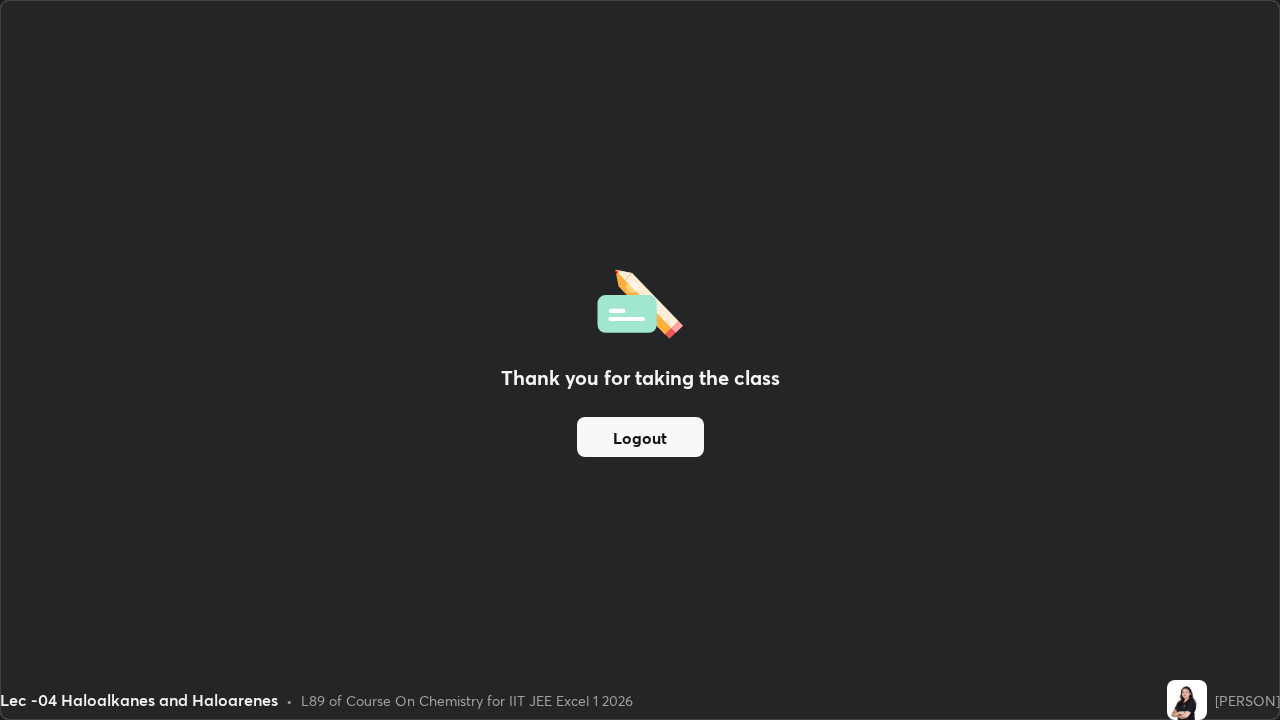click on "Logout" at bounding box center (640, 437) 